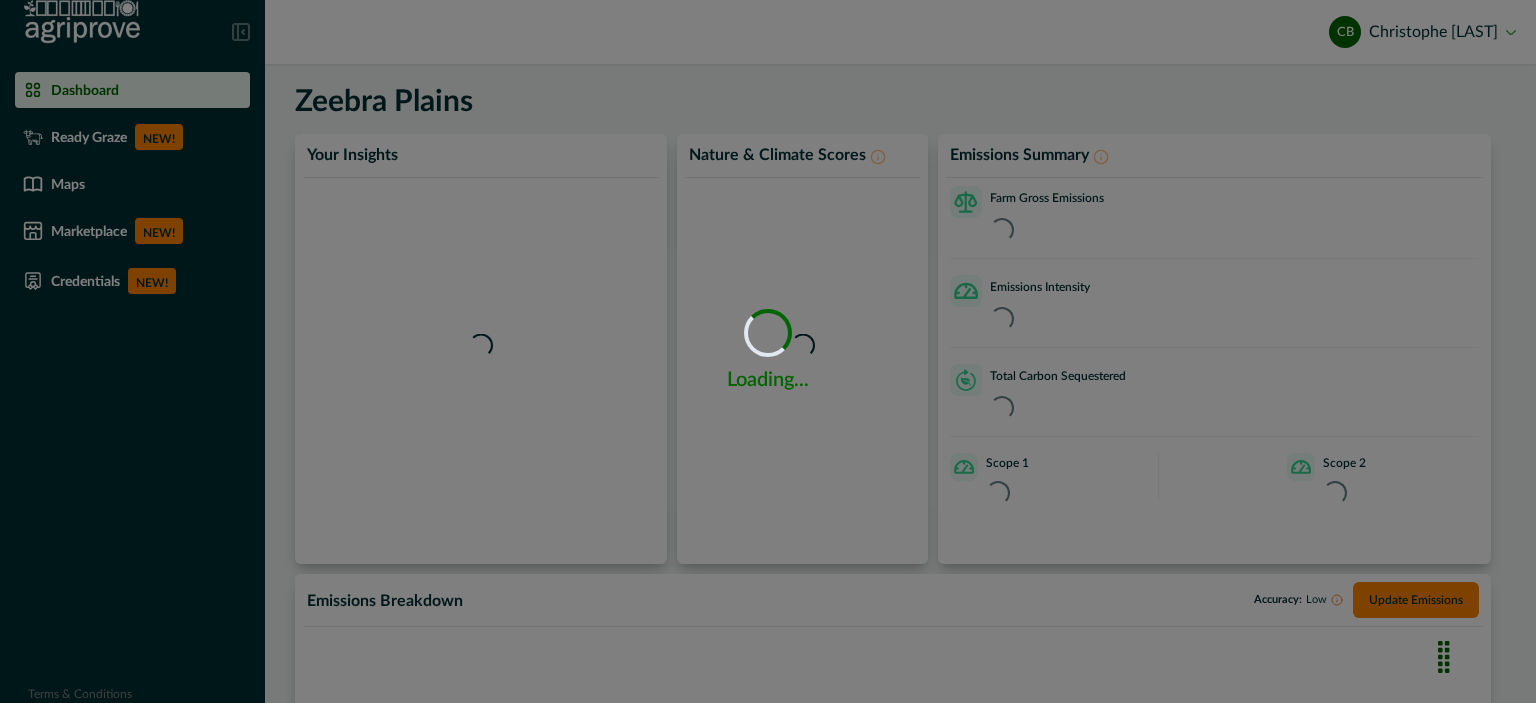 scroll, scrollTop: 0, scrollLeft: 0, axis: both 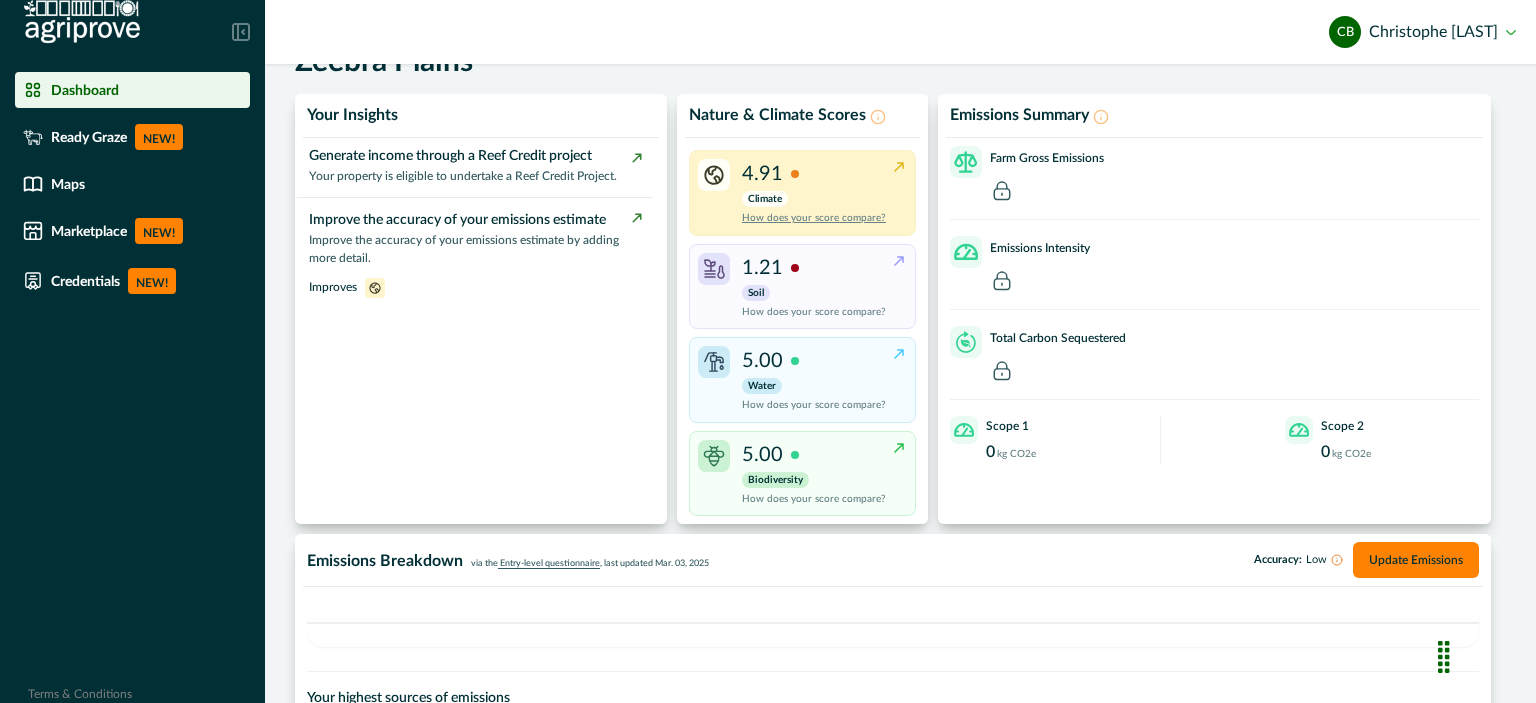 click 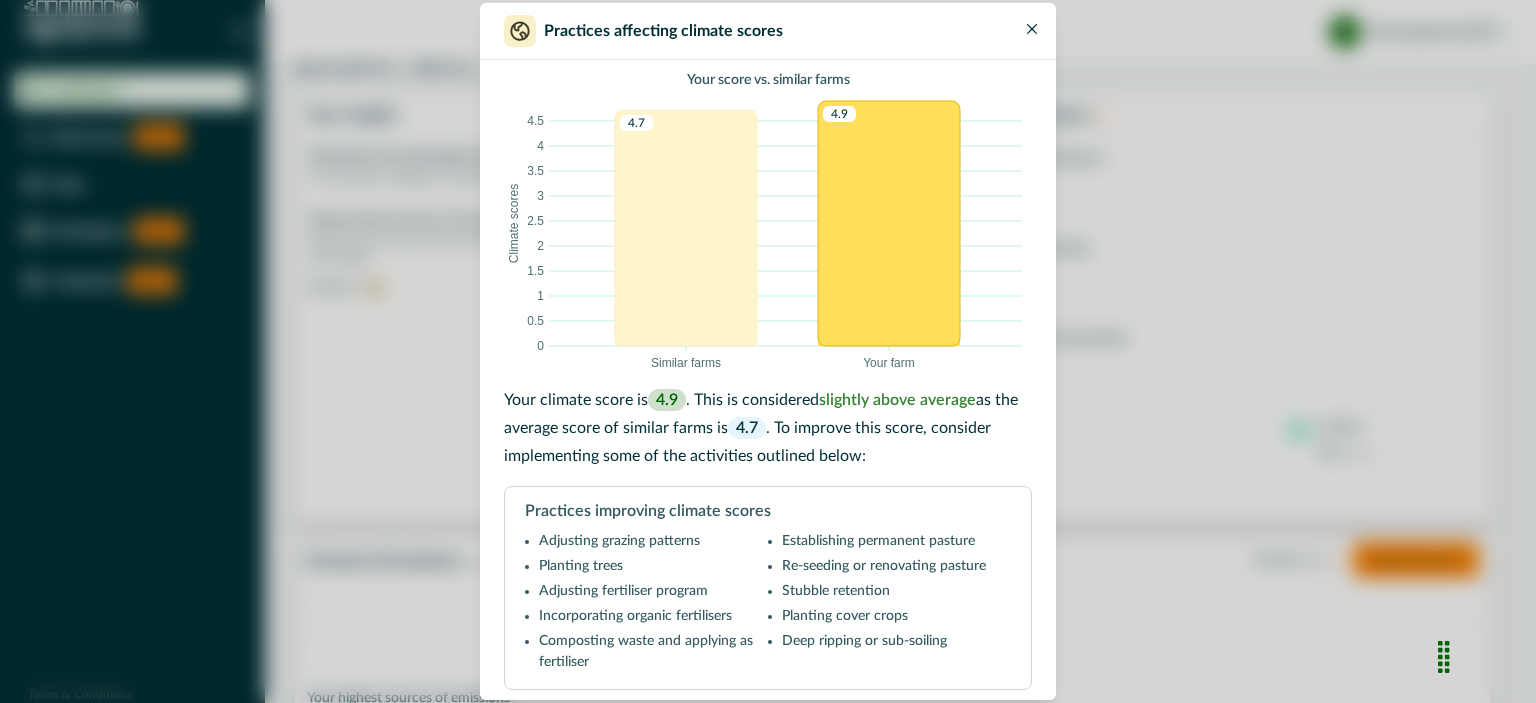 click 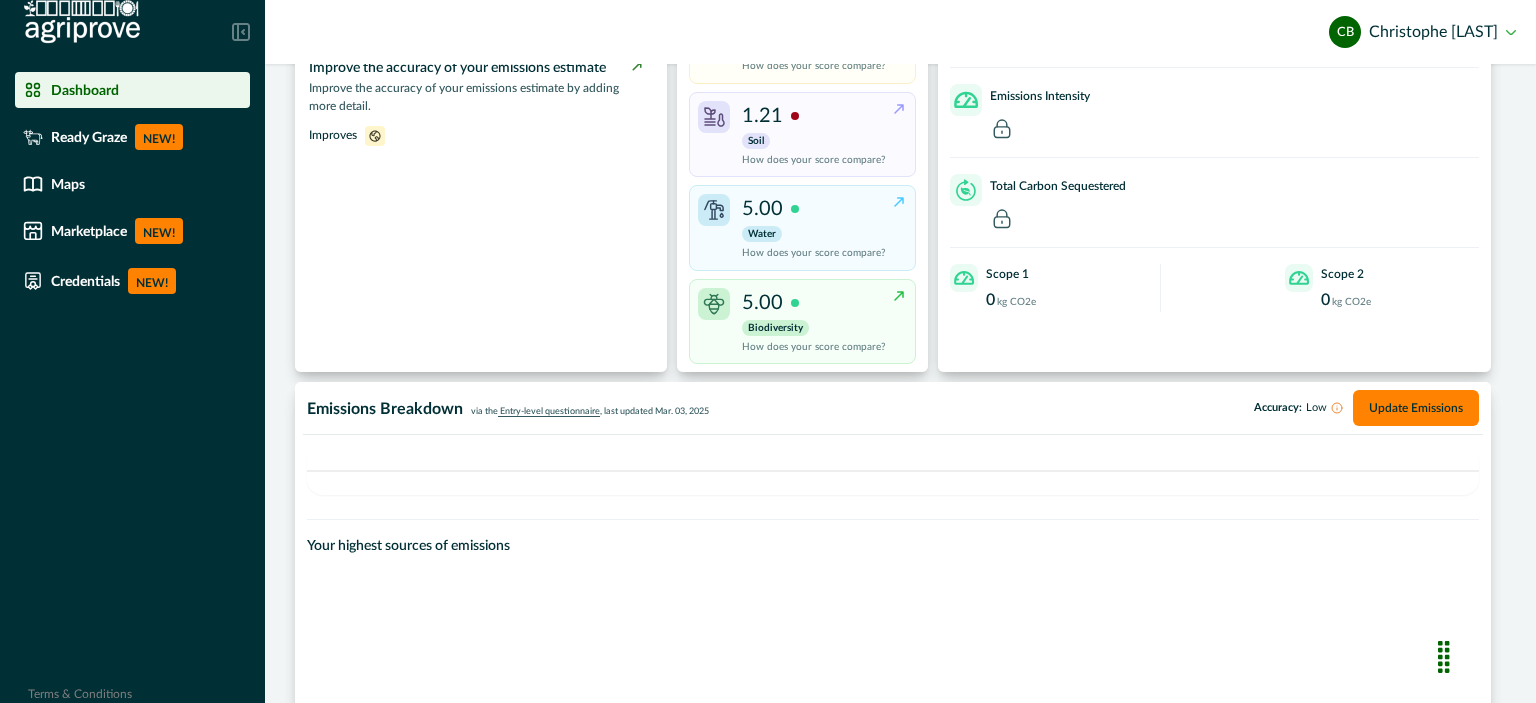 scroll, scrollTop: 0, scrollLeft: 0, axis: both 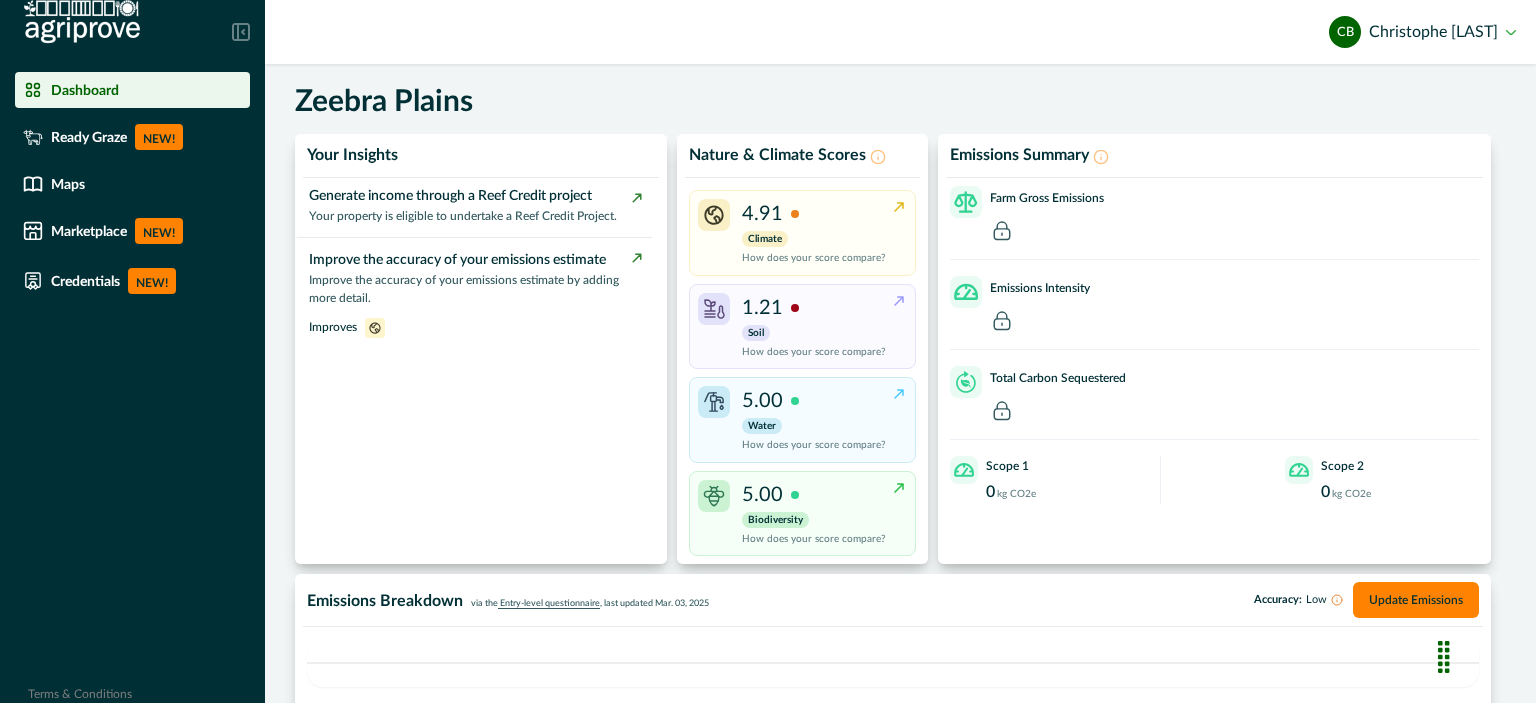 click on "cb christophe [LAST]" at bounding box center [1422, 32] 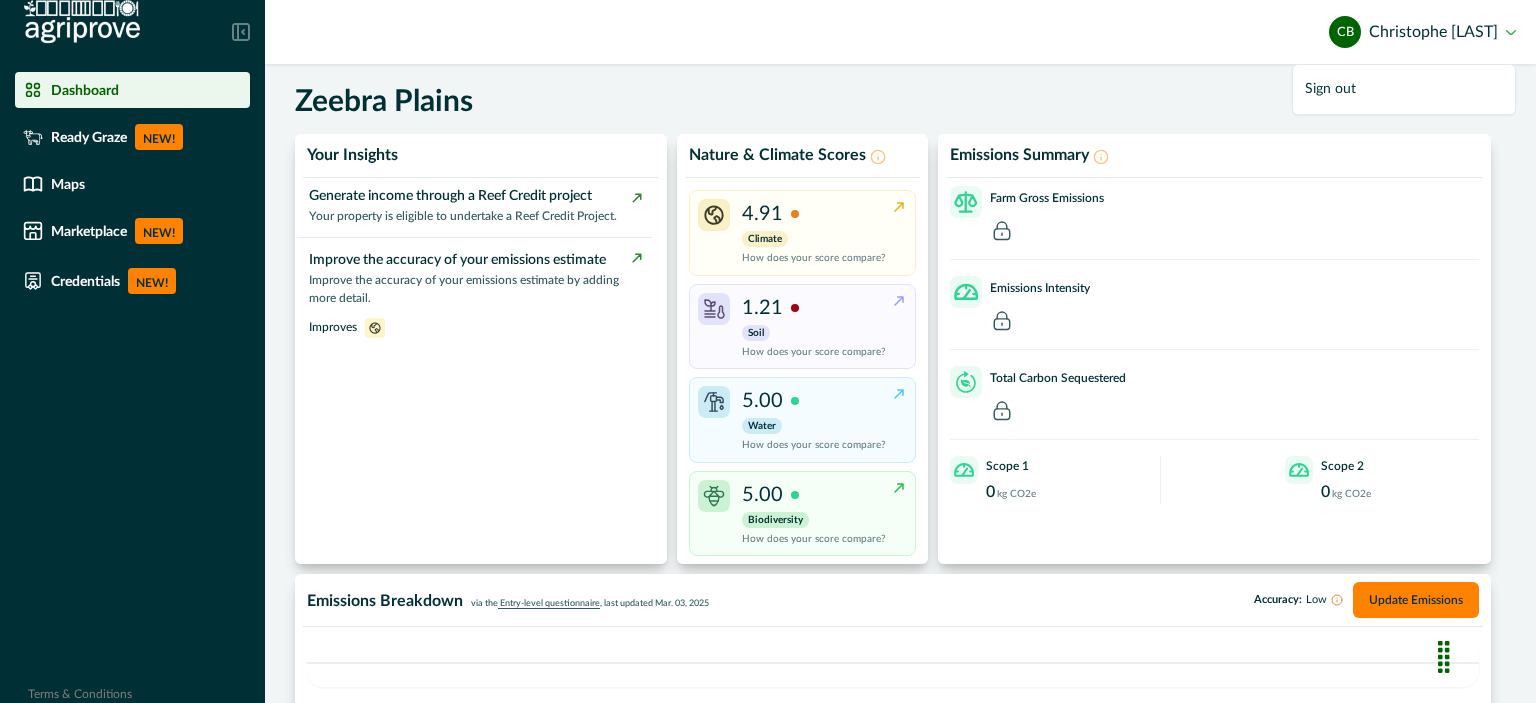click 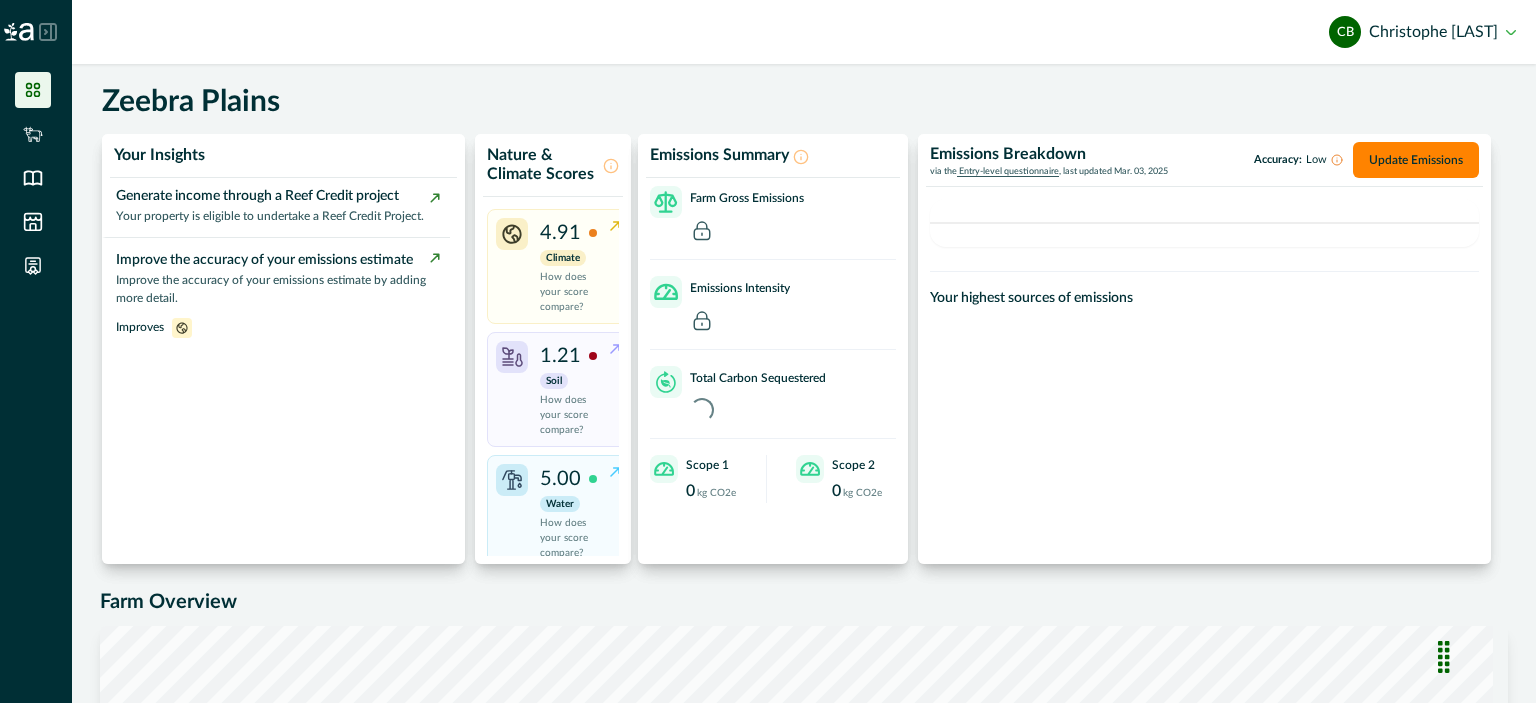 click 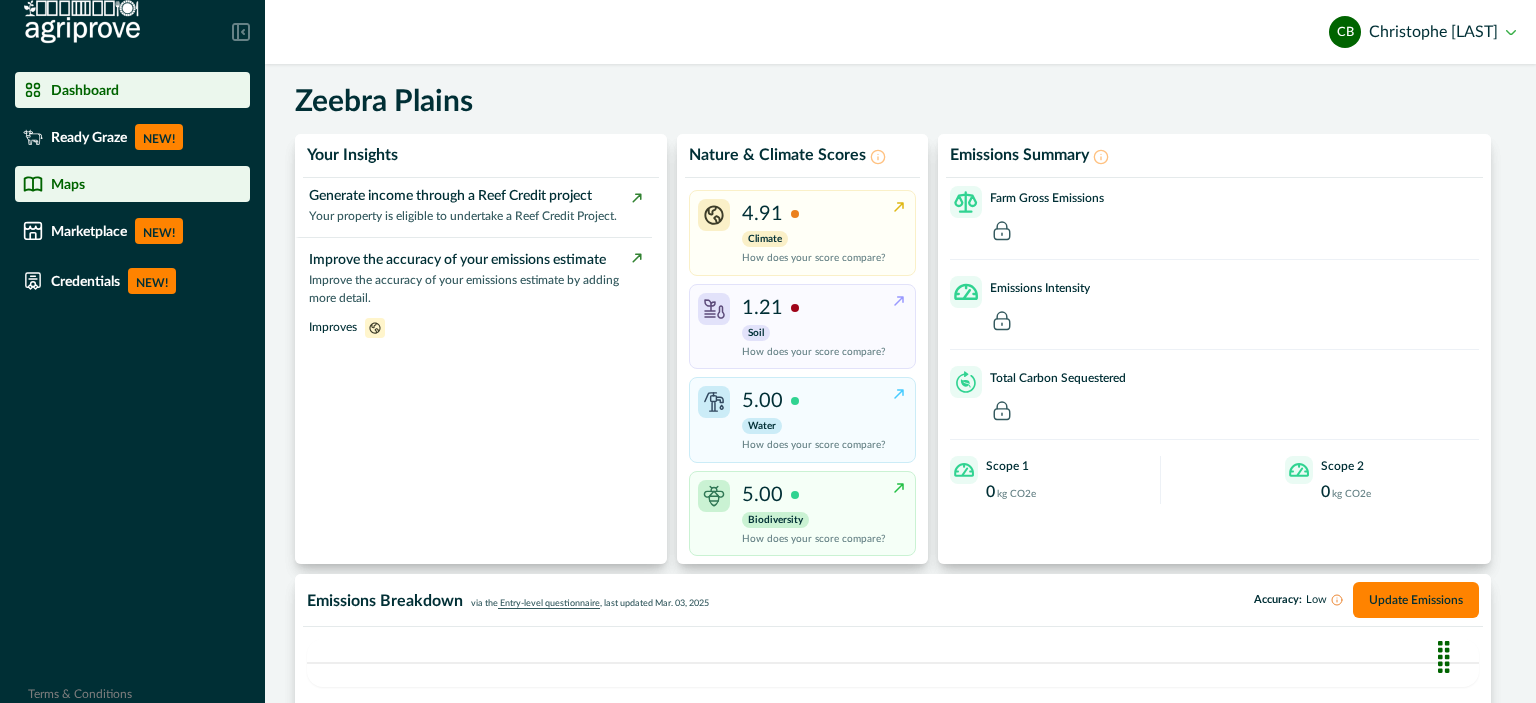 click on "Maps" at bounding box center [132, 184] 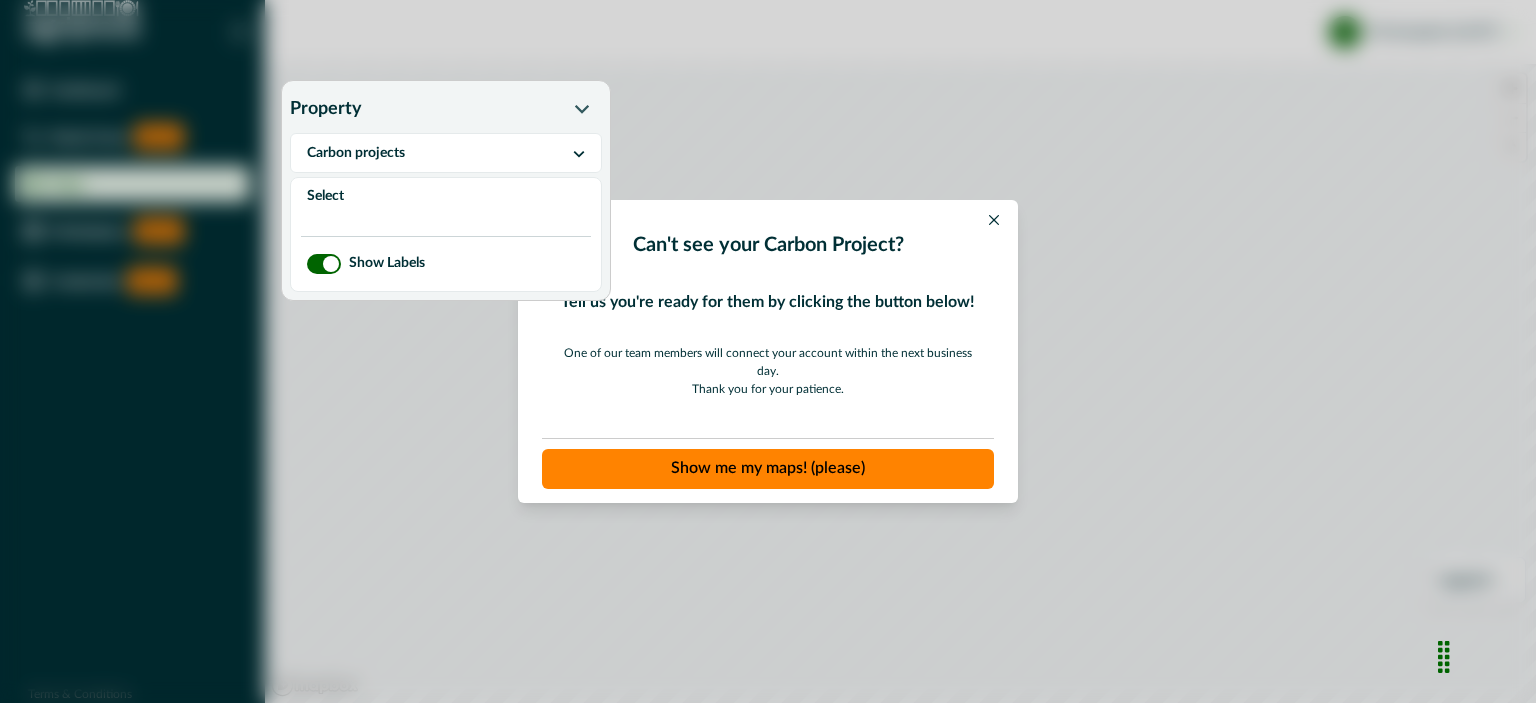 click on "Show me my maps! (please)" at bounding box center (768, 469) 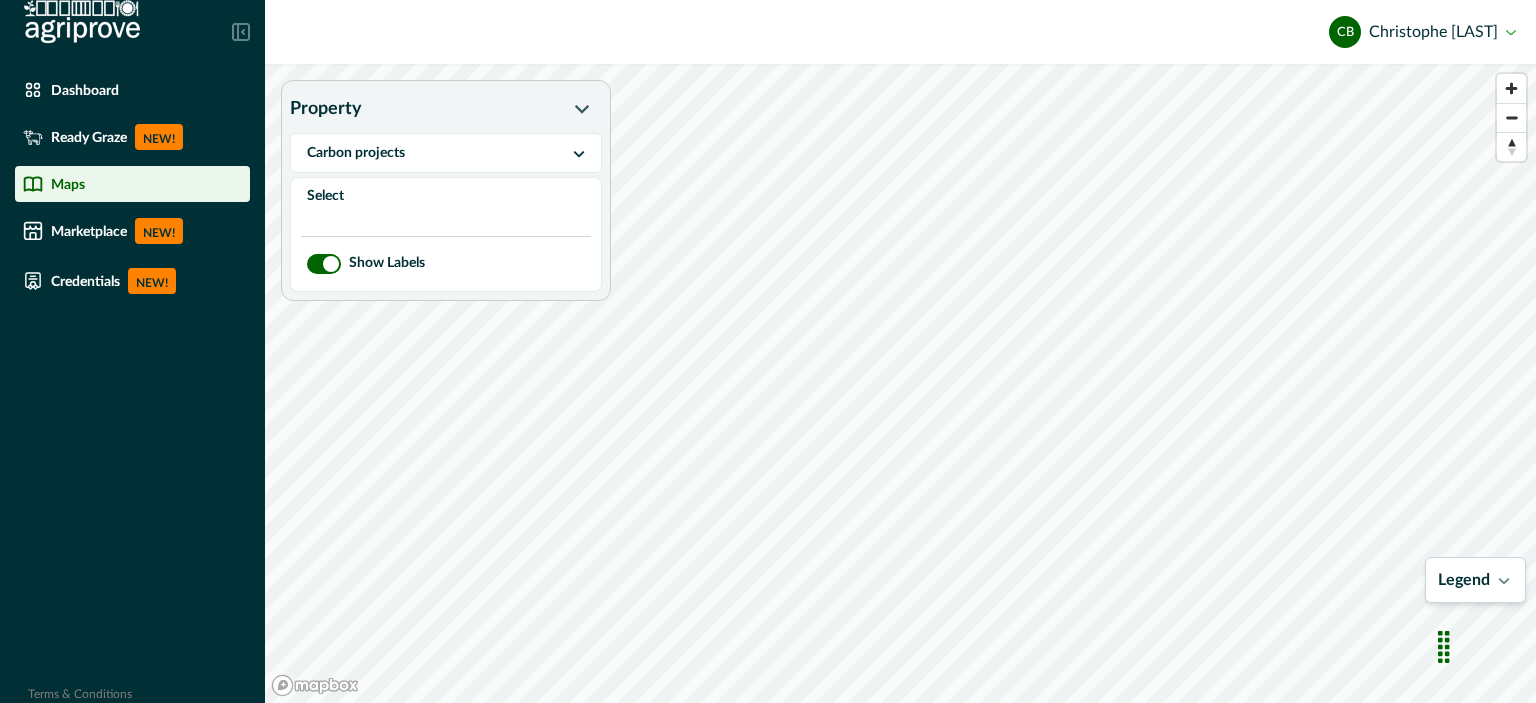 drag, startPoint x: 1443, startPoint y: 658, endPoint x: 1487, endPoint y: 648, distance: 45.122055 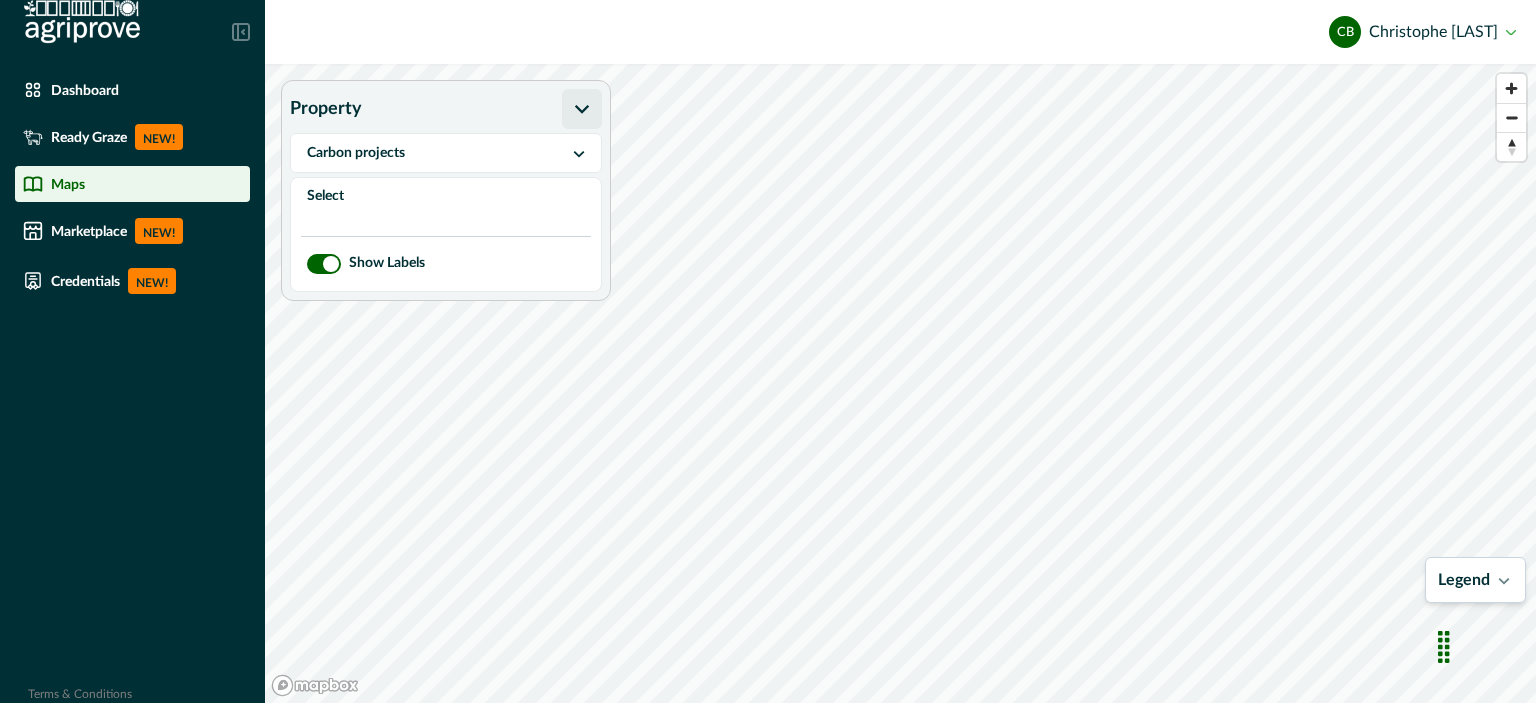 click 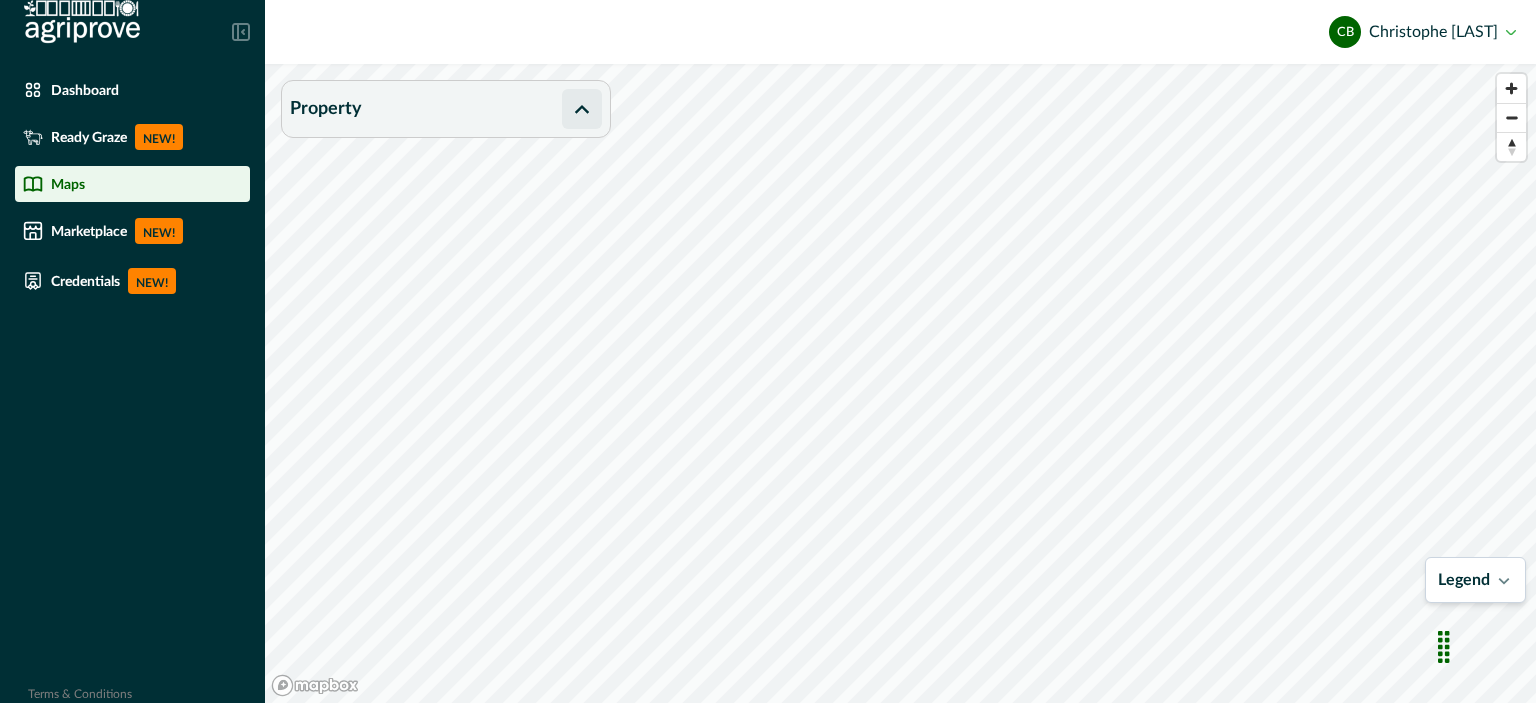 click 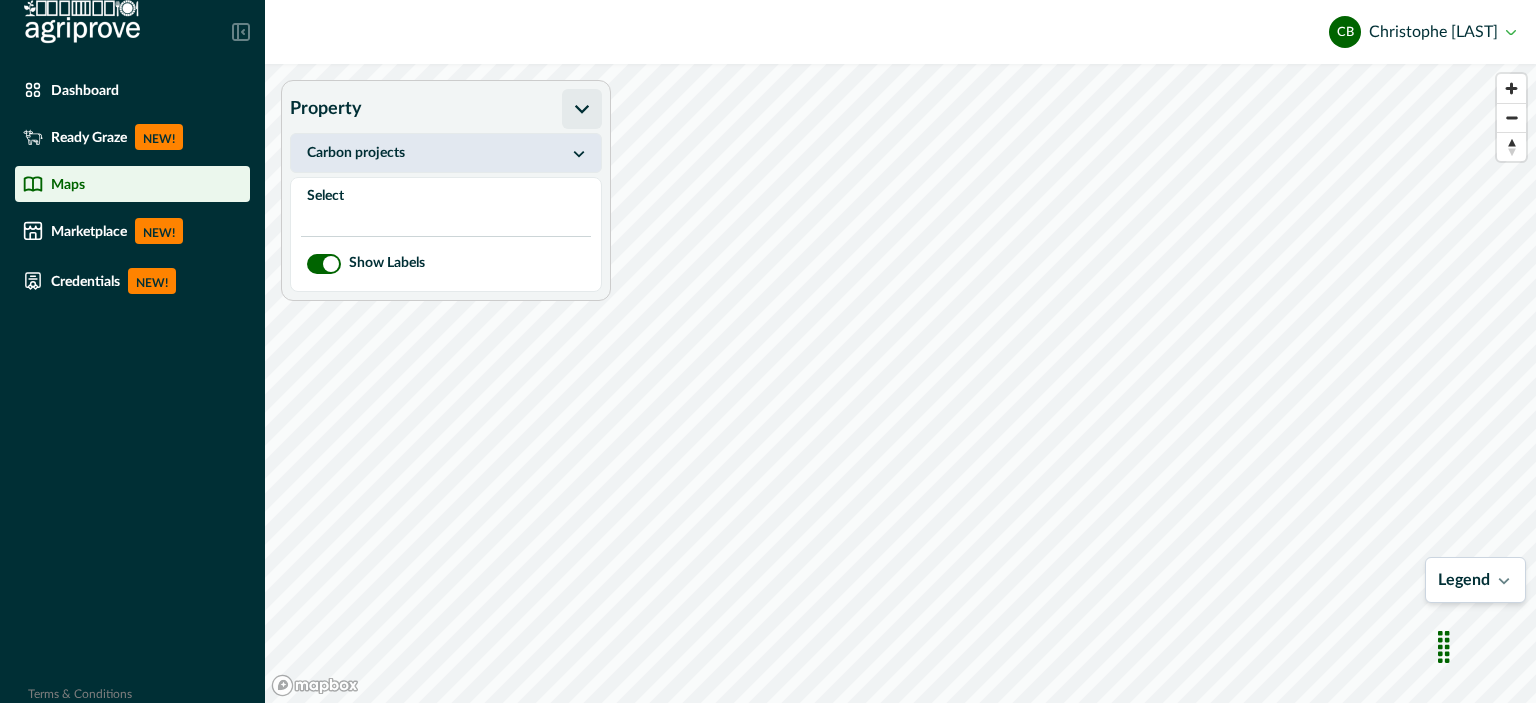 click 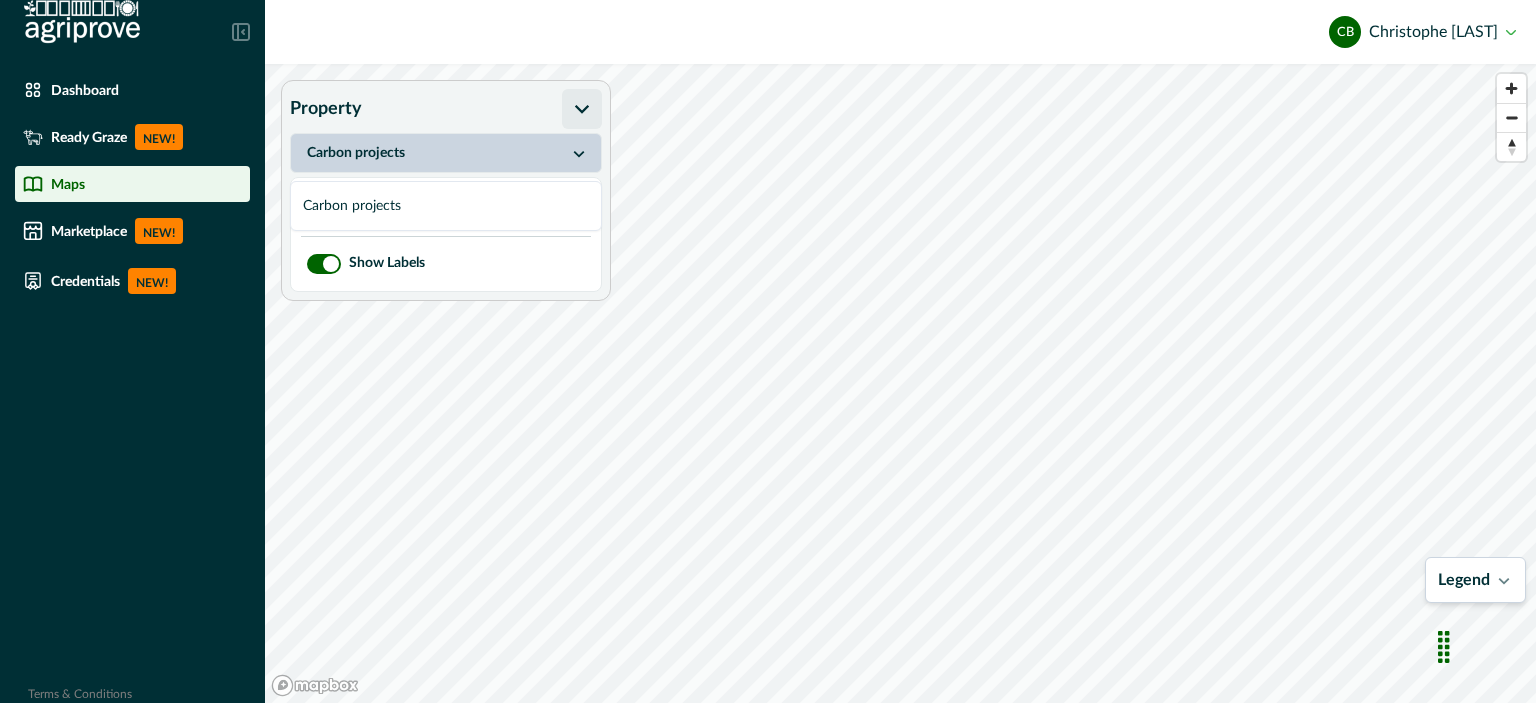 click at bounding box center (324, 264) 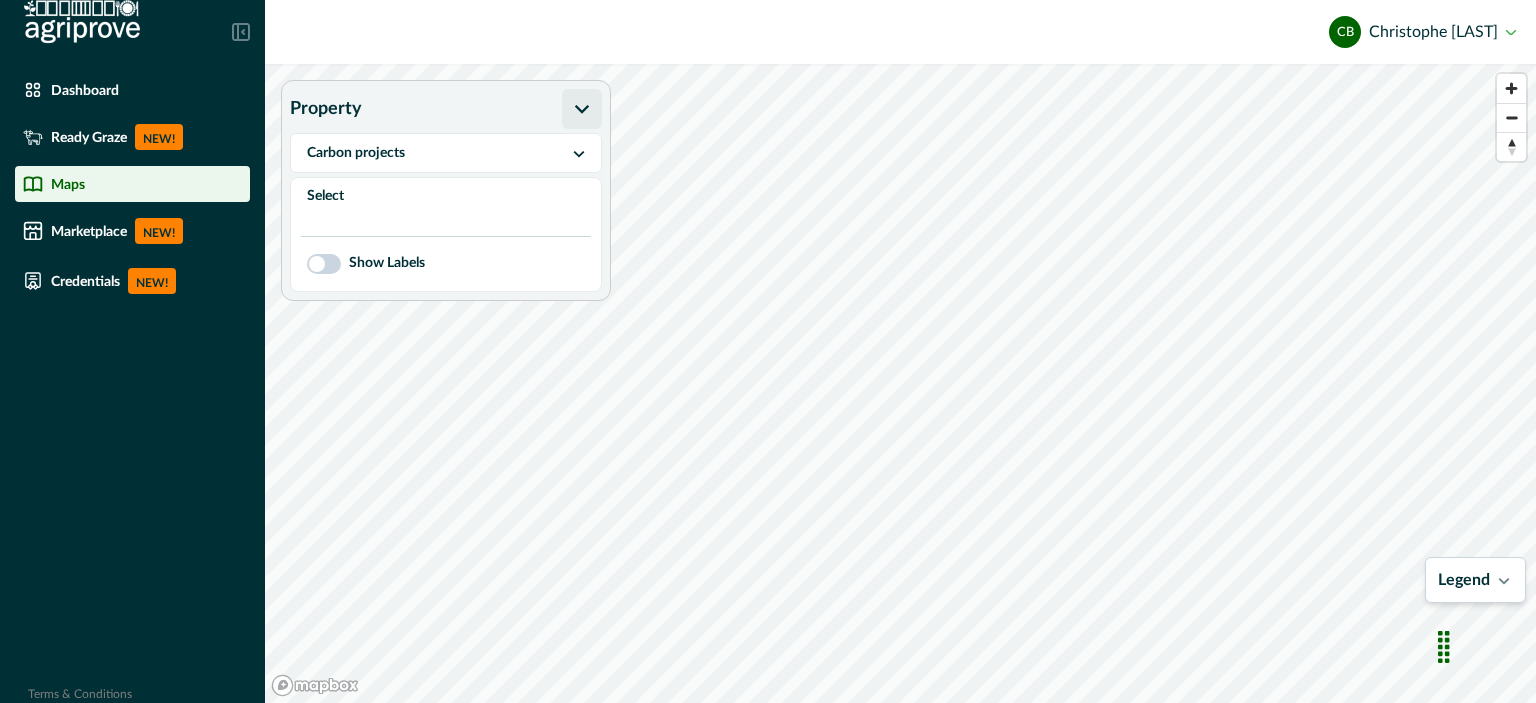 click at bounding box center (317, 264) 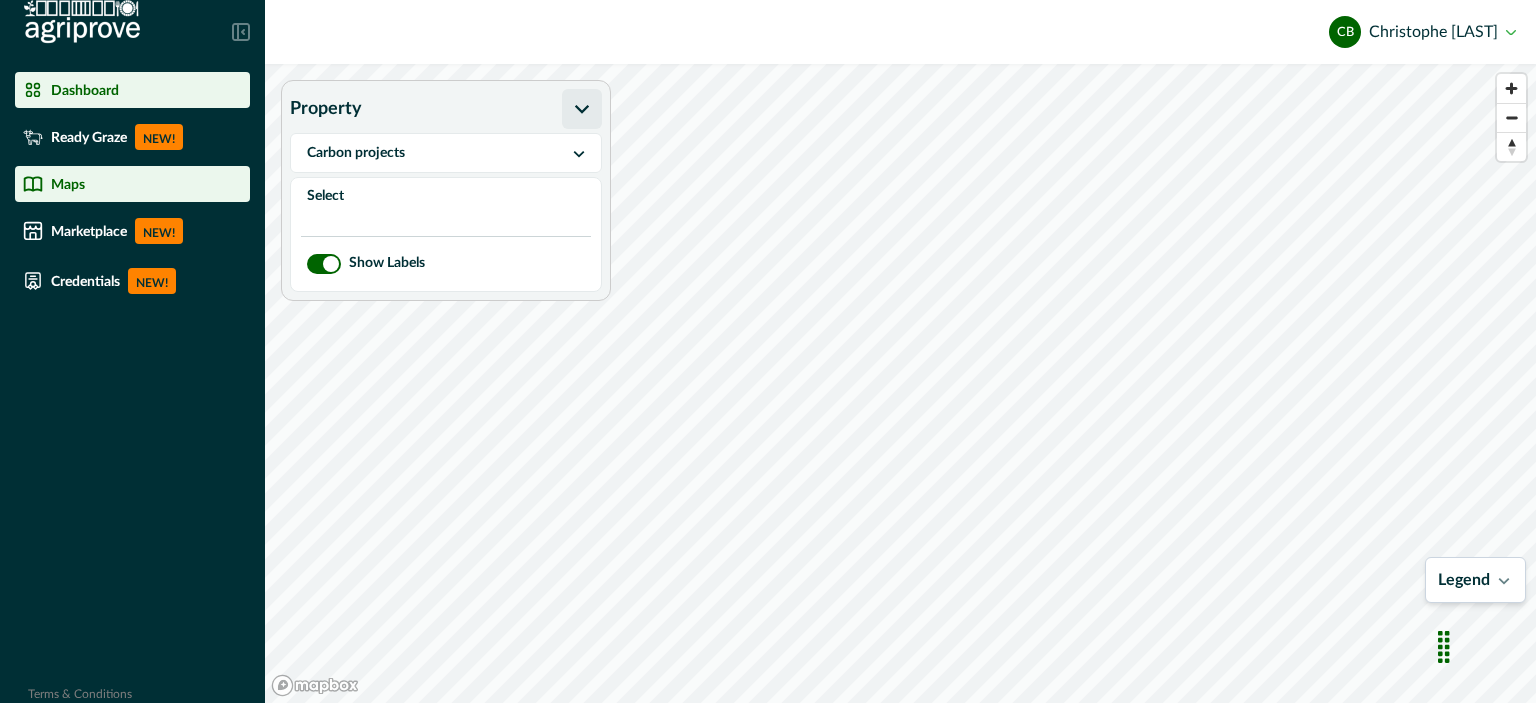 click on "Dashboard" at bounding box center [85, 90] 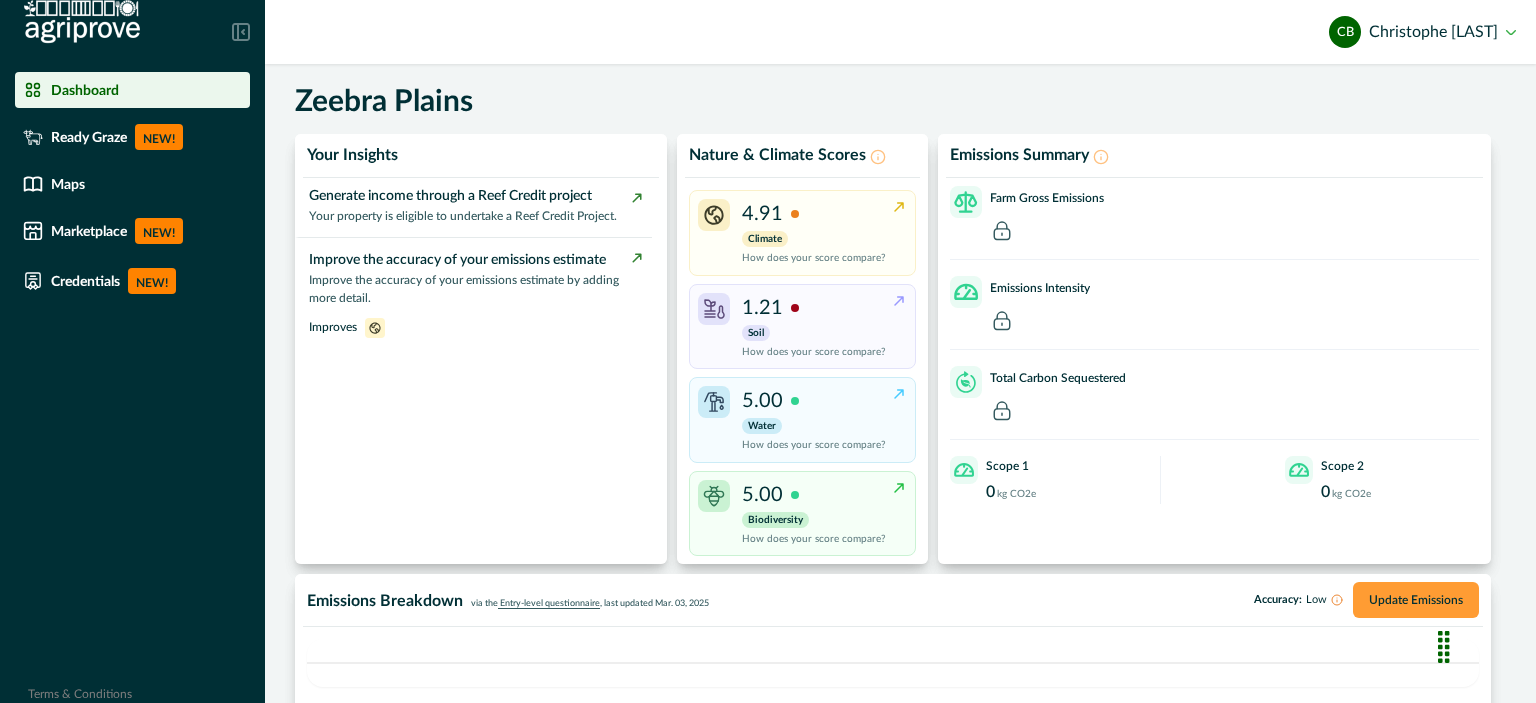 click on "Update Emissions" at bounding box center [1416, 600] 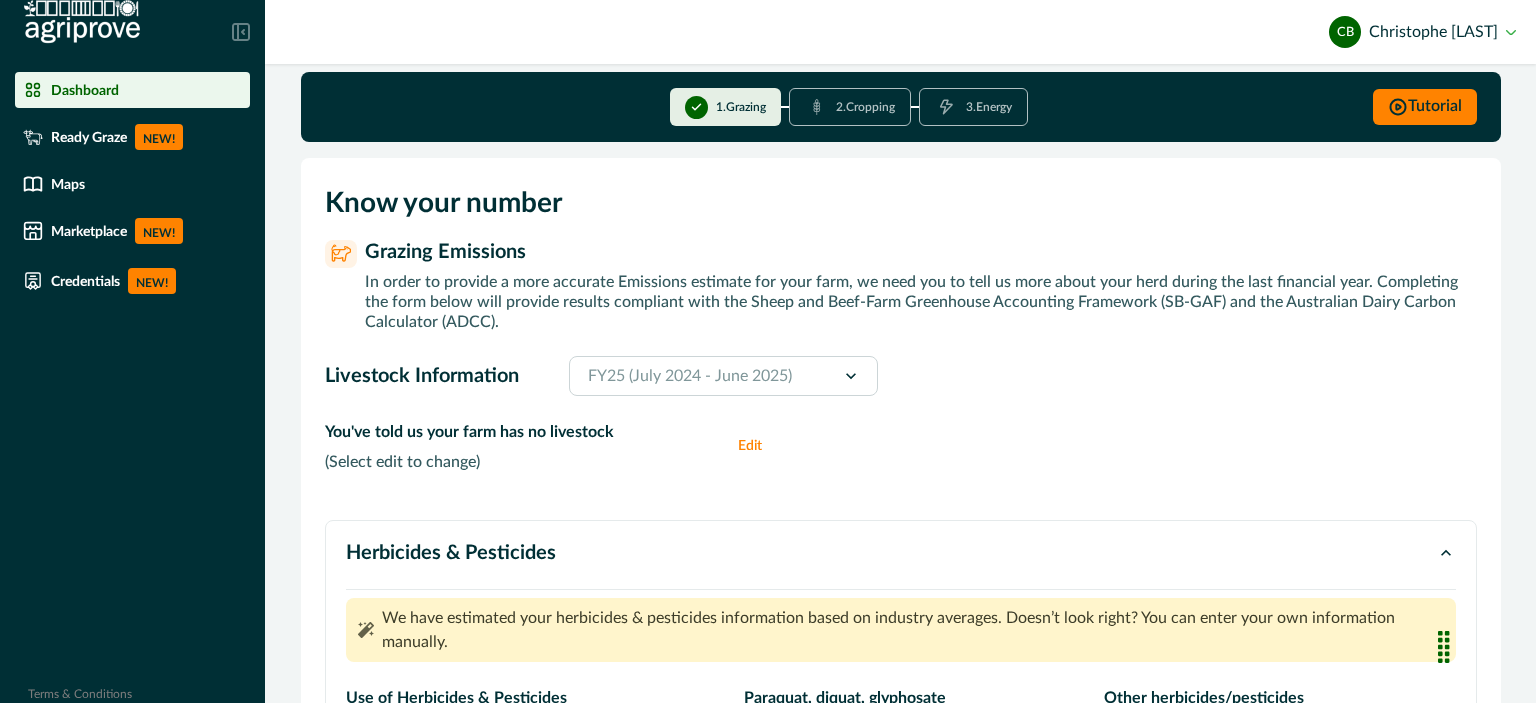 click on "Edit" at bounding box center [758, 446] 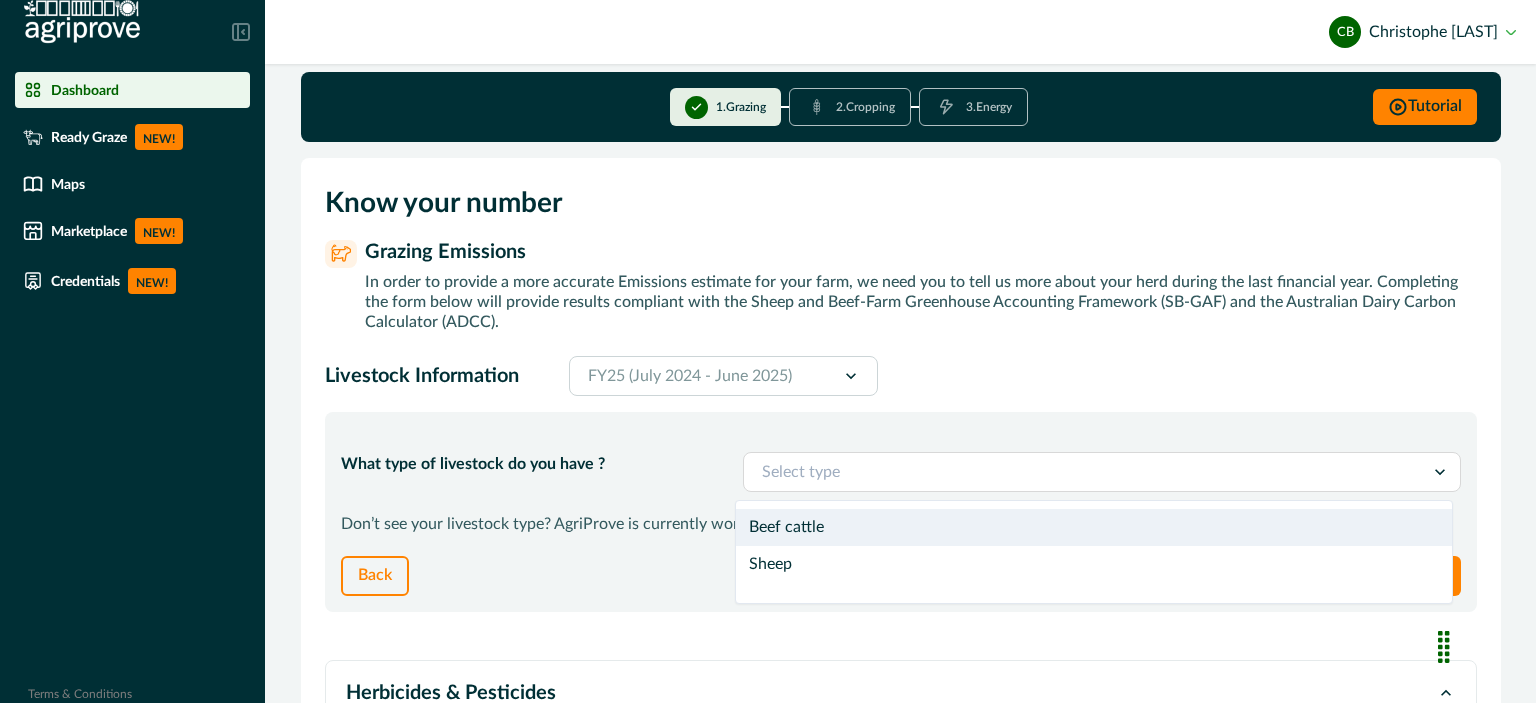 click 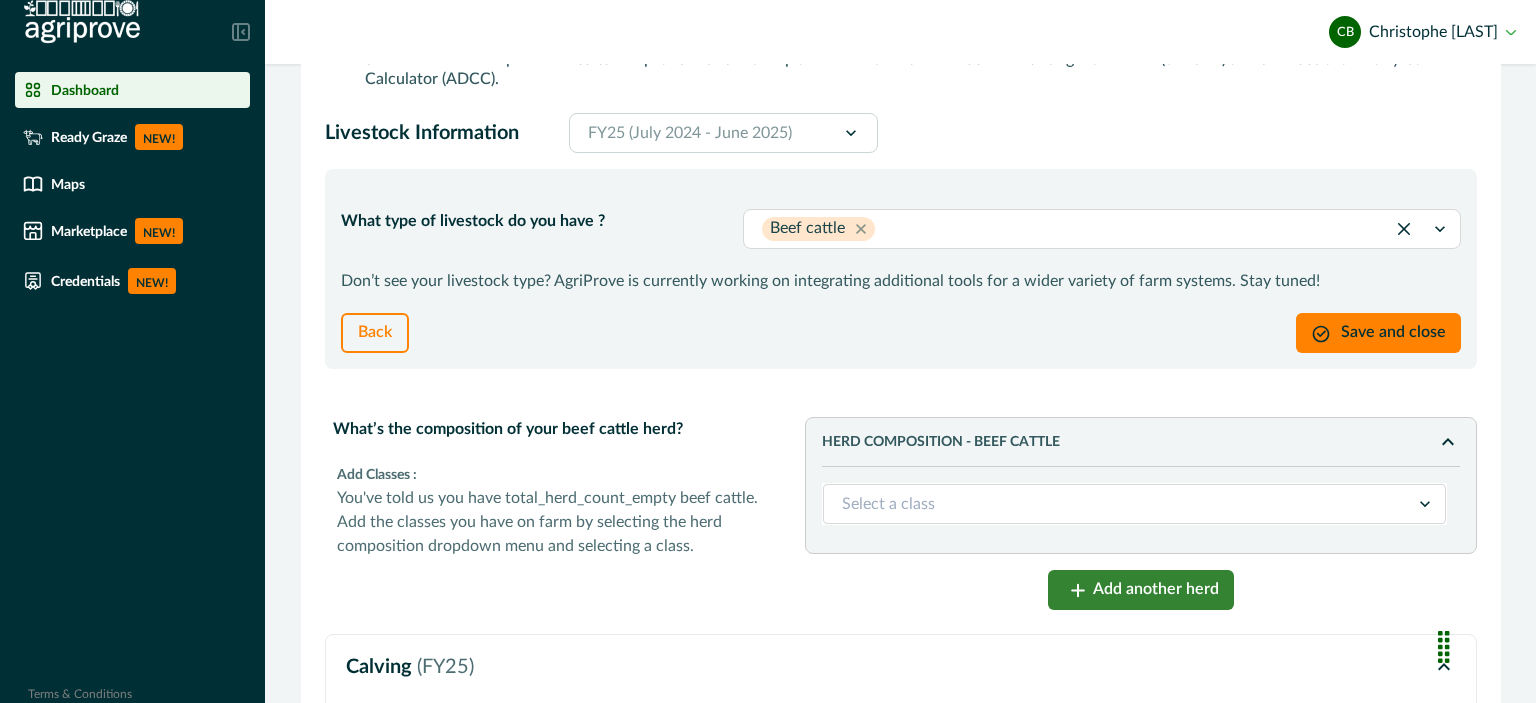 scroll, scrollTop: 272, scrollLeft: 0, axis: vertical 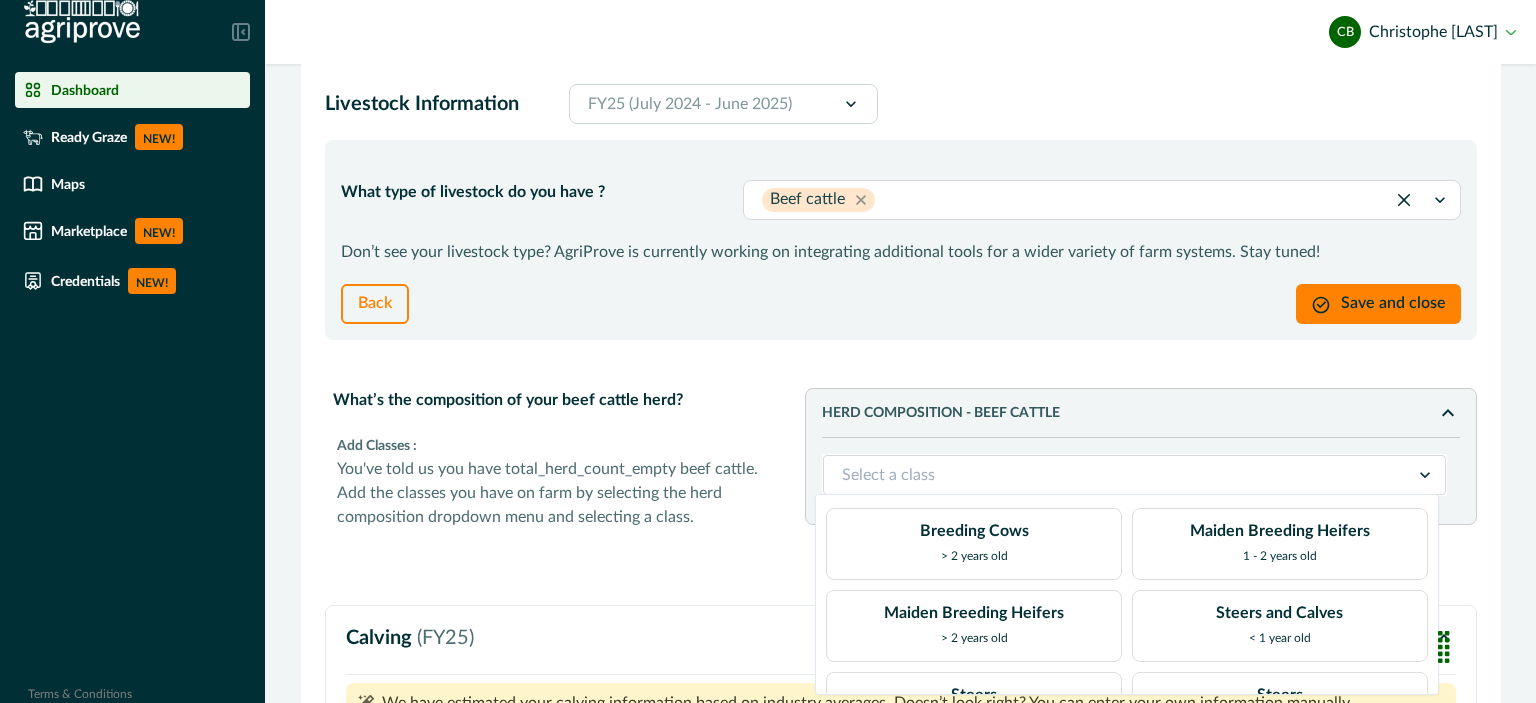 click 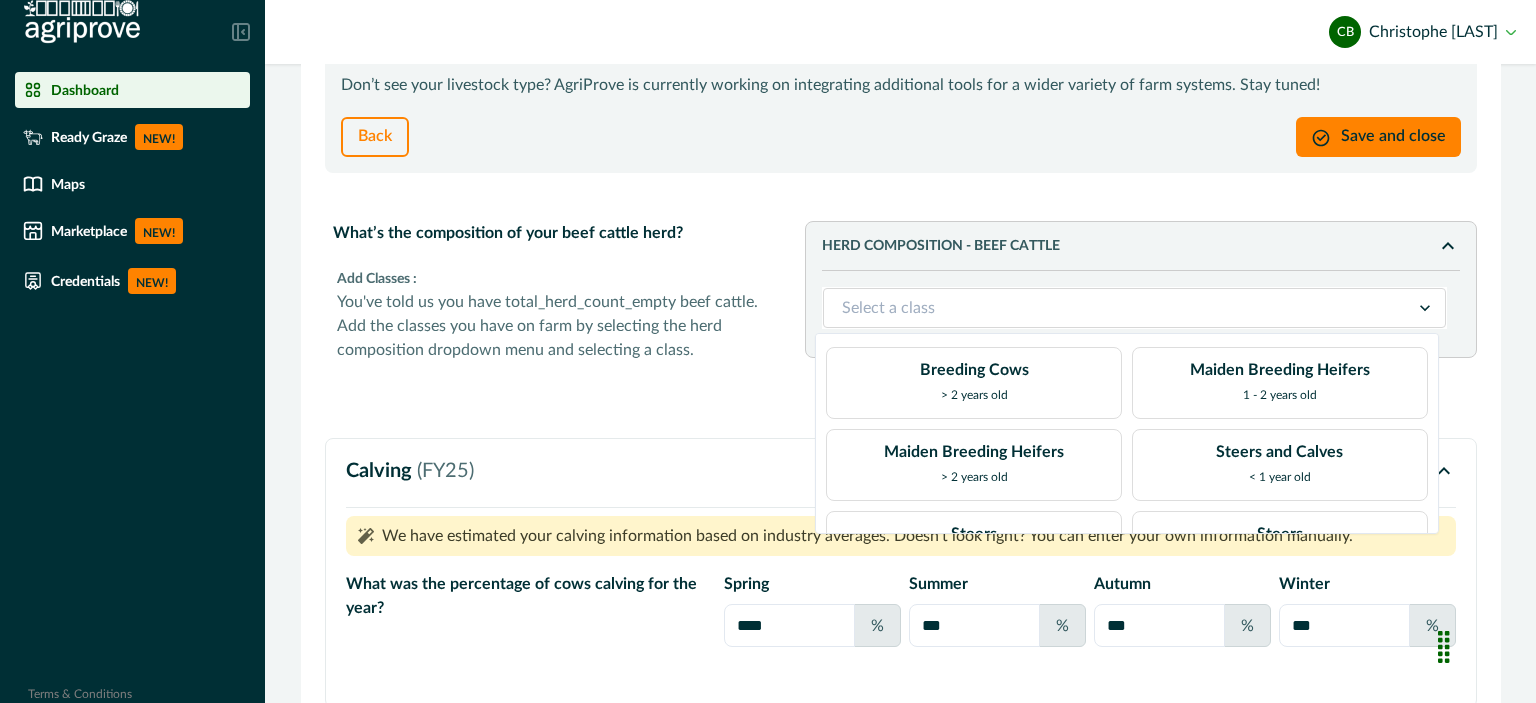 scroll, scrollTop: 428, scrollLeft: 0, axis: vertical 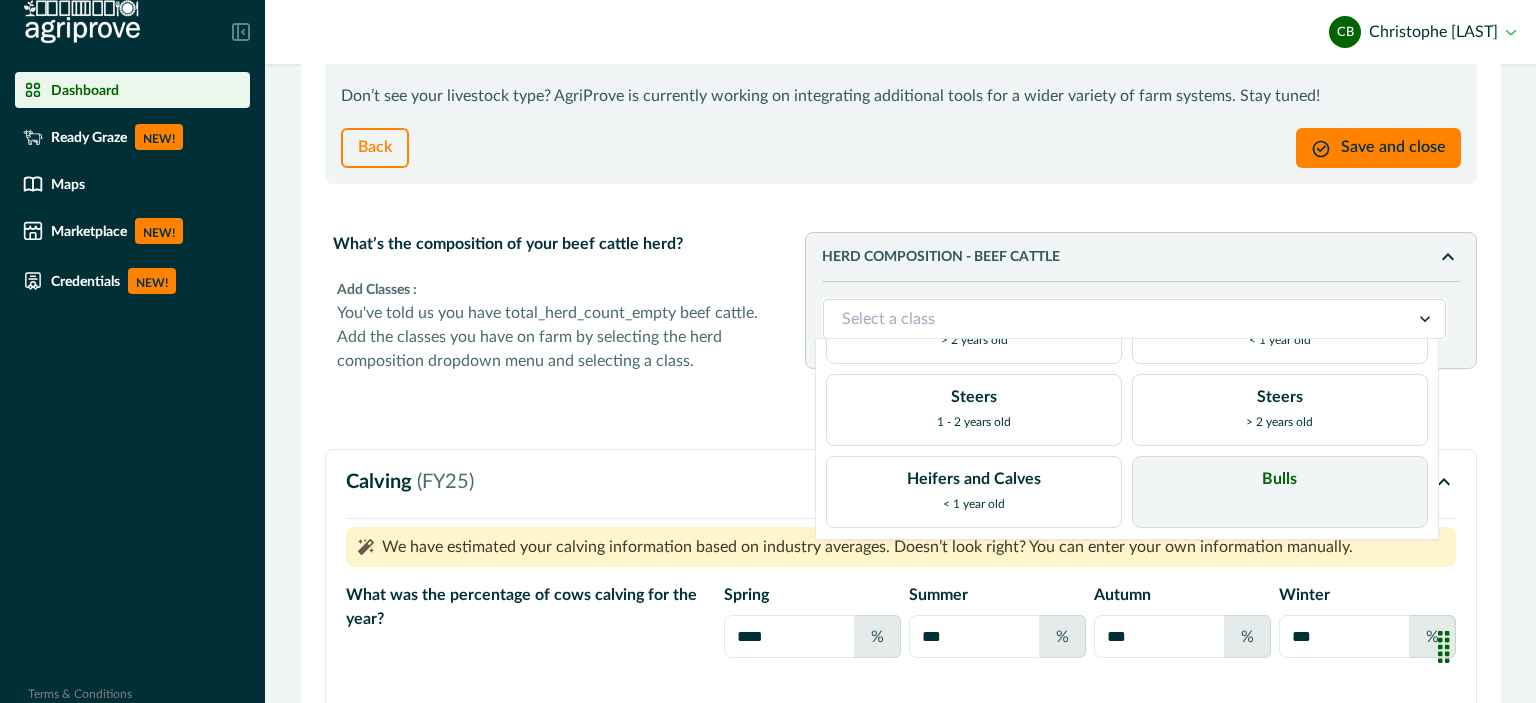 click on "Bulls" at bounding box center (1279, 479) 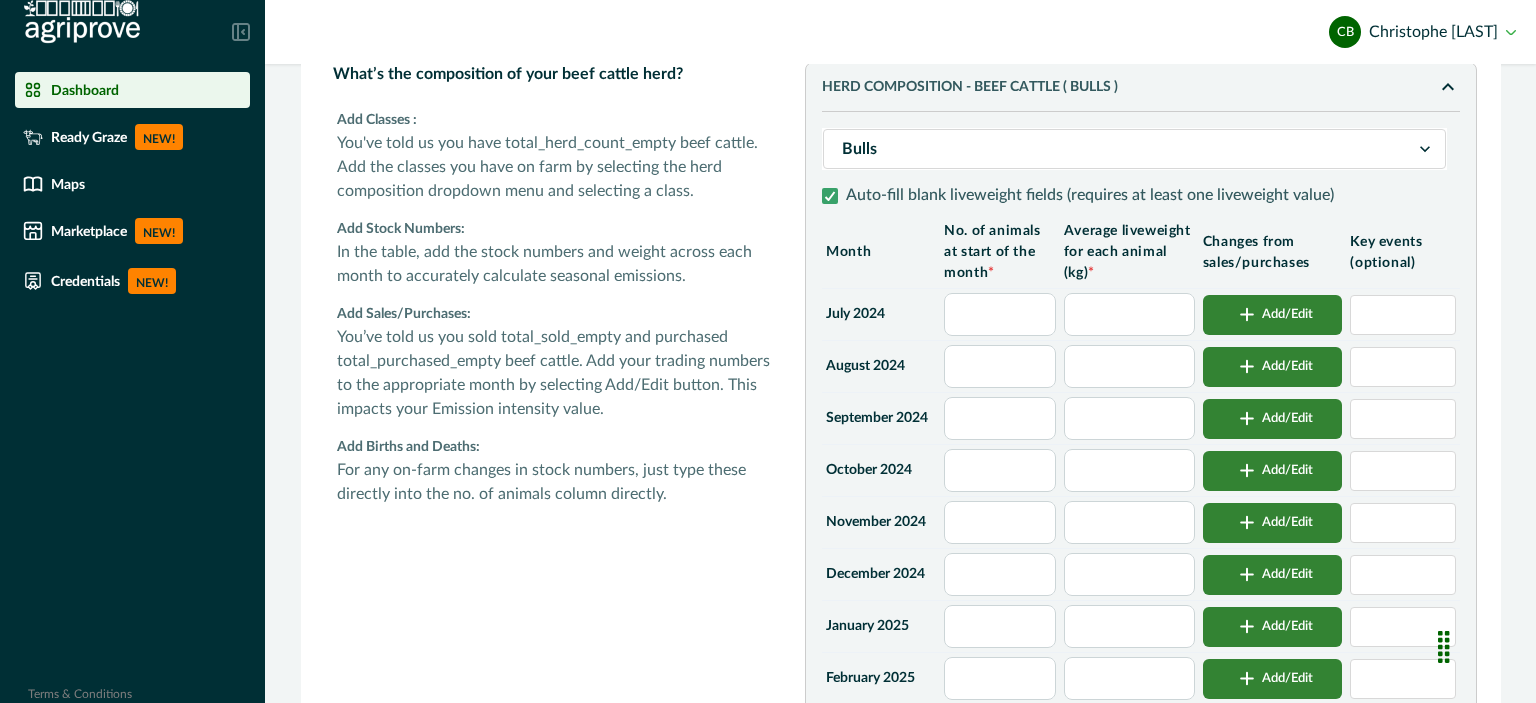 scroll, scrollTop: 590, scrollLeft: 0, axis: vertical 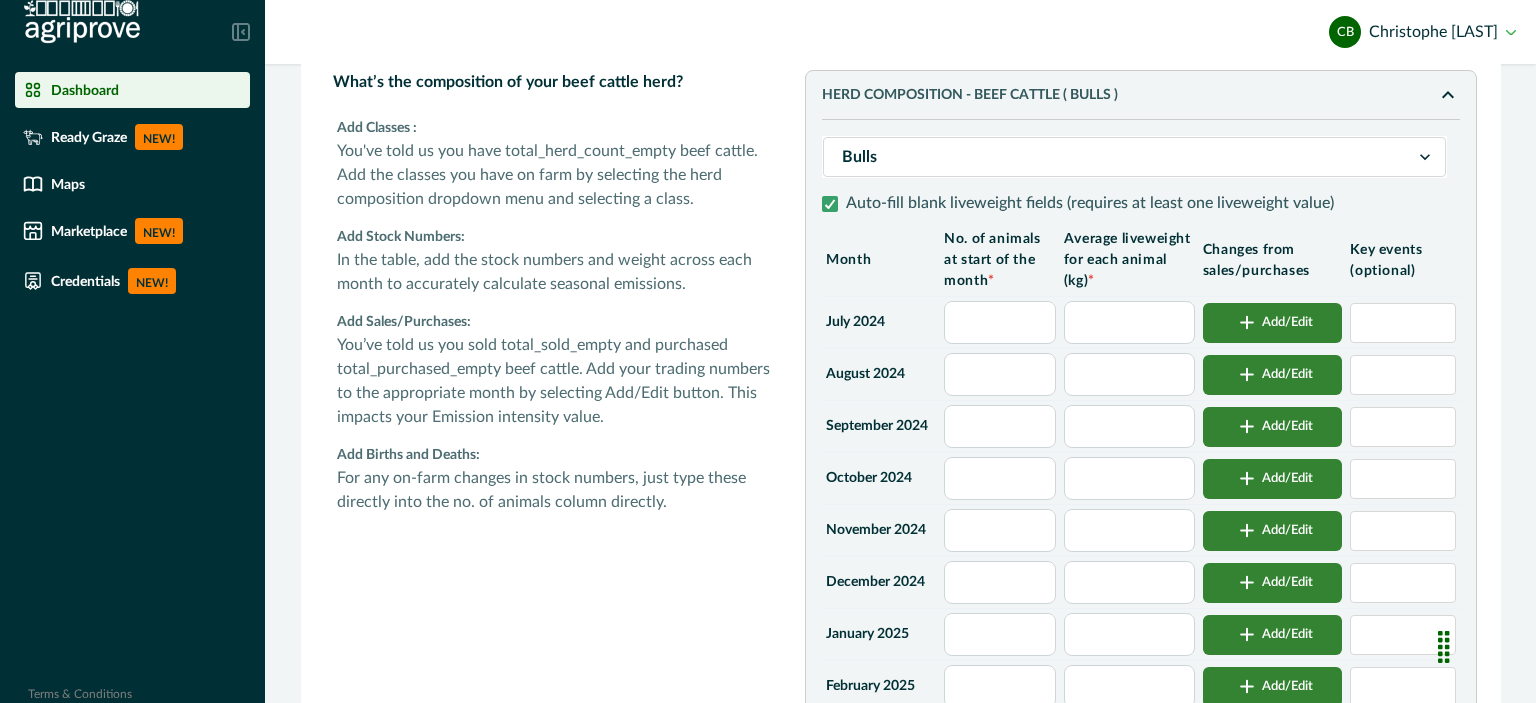 click at bounding box center [1129, 322] 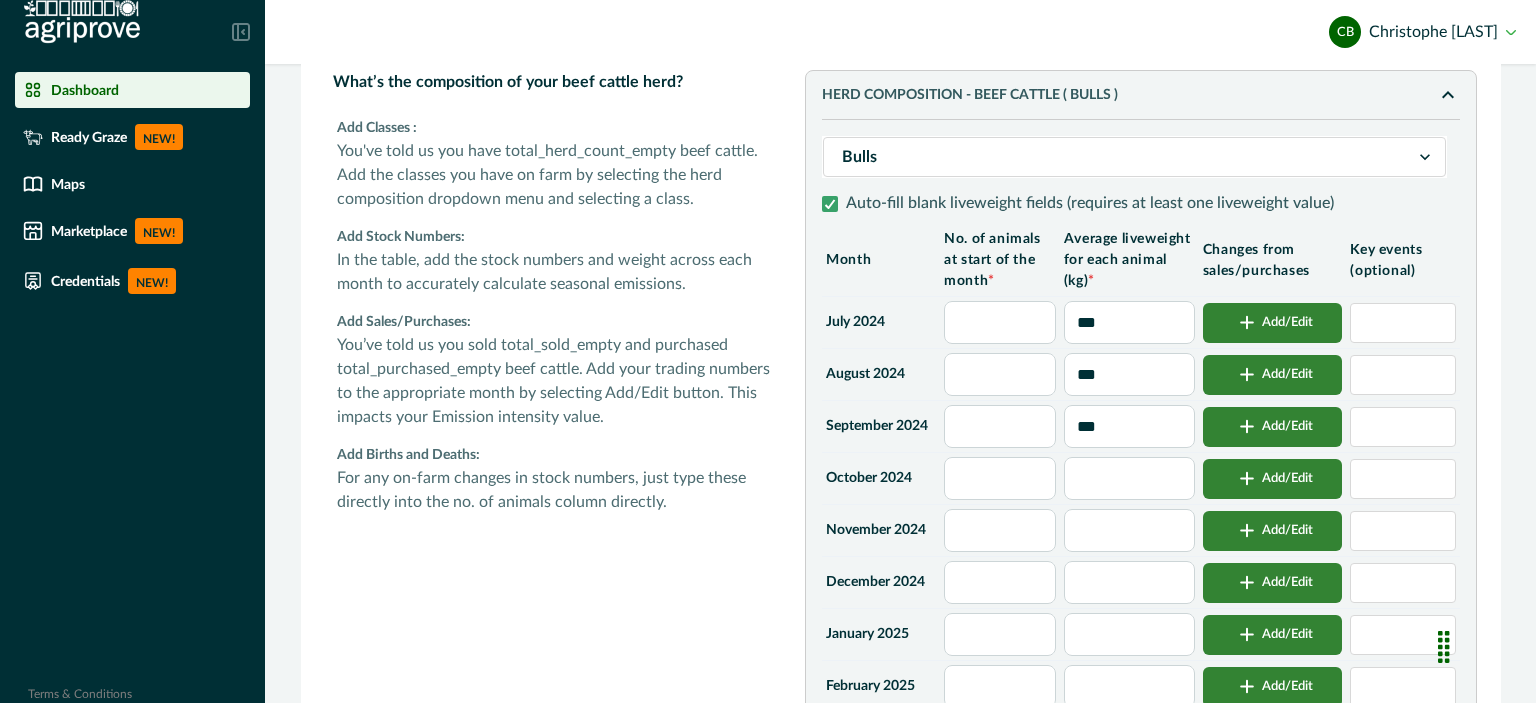 type on "***" 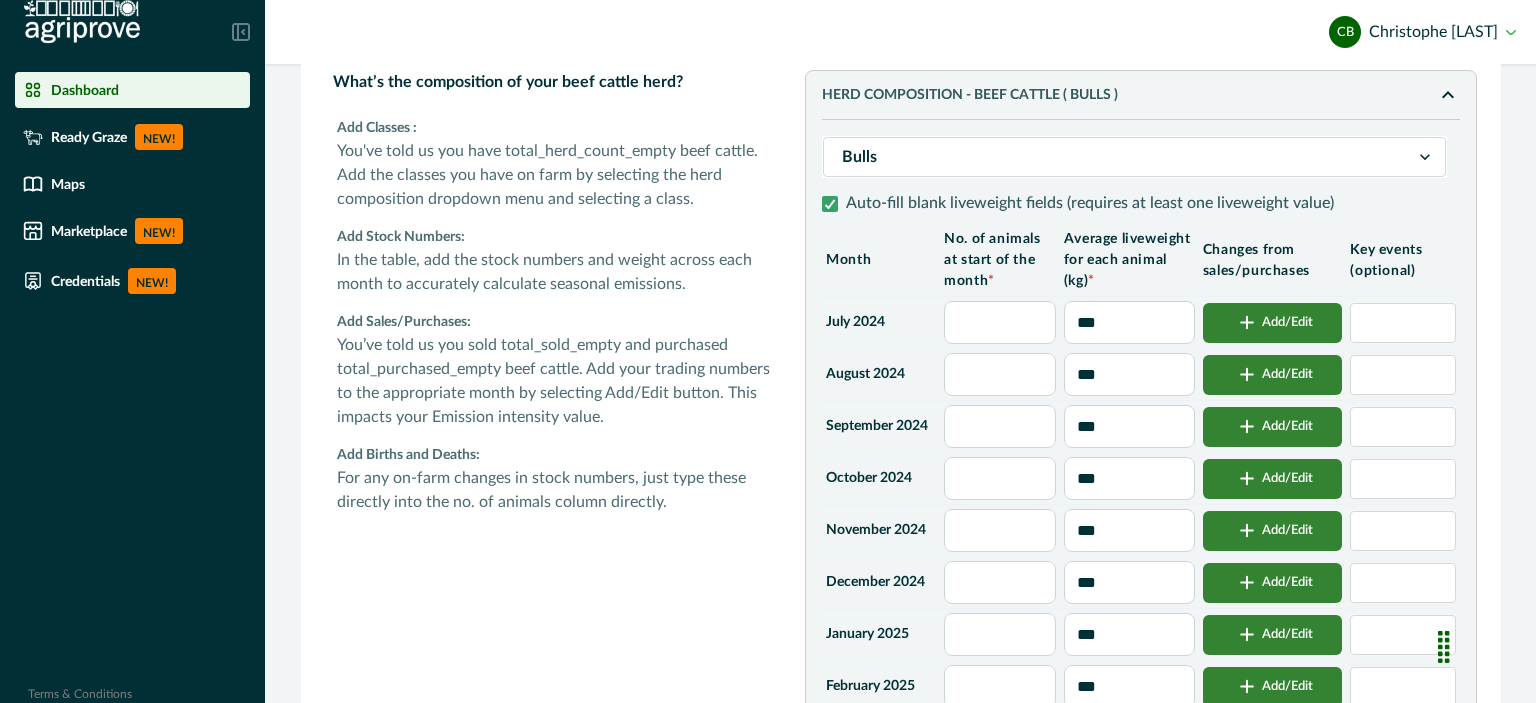 type on "**" 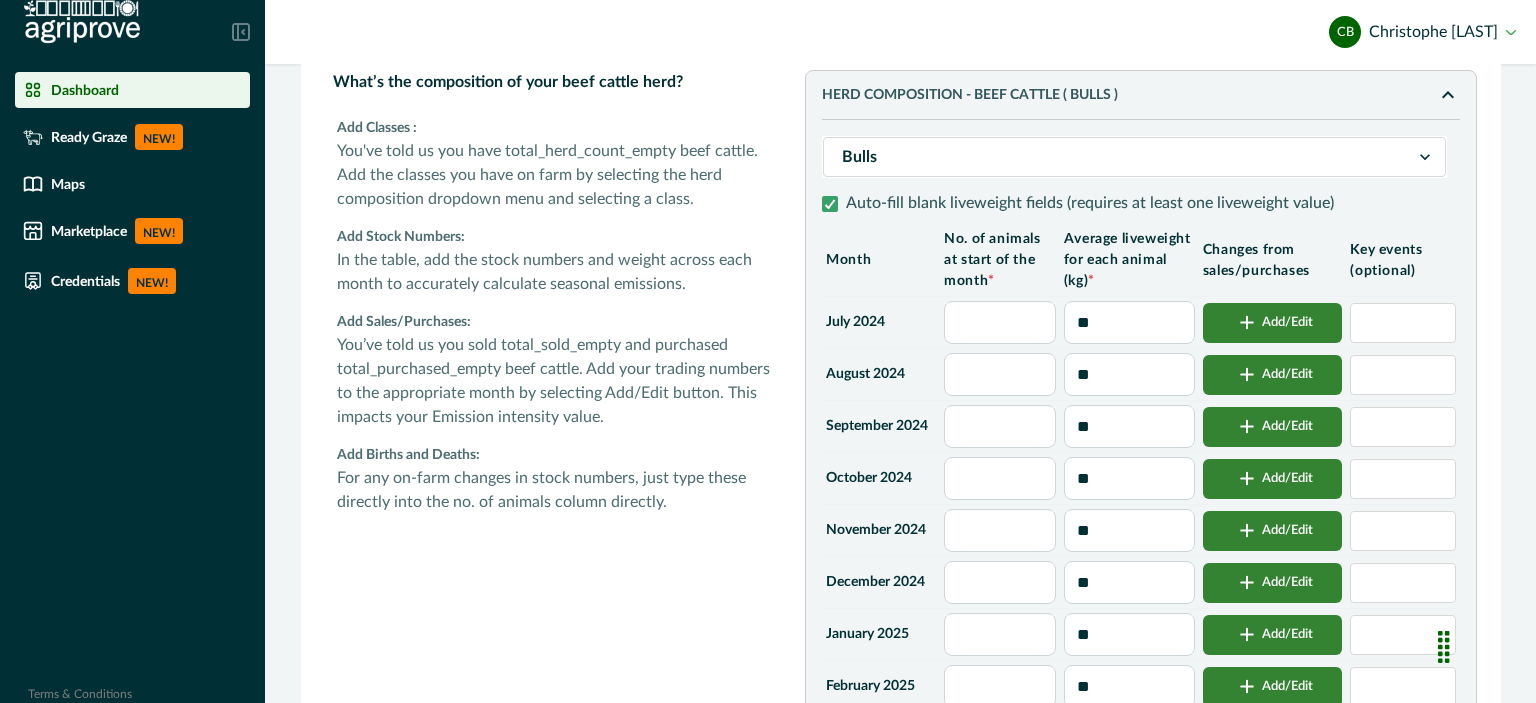 type on "*" 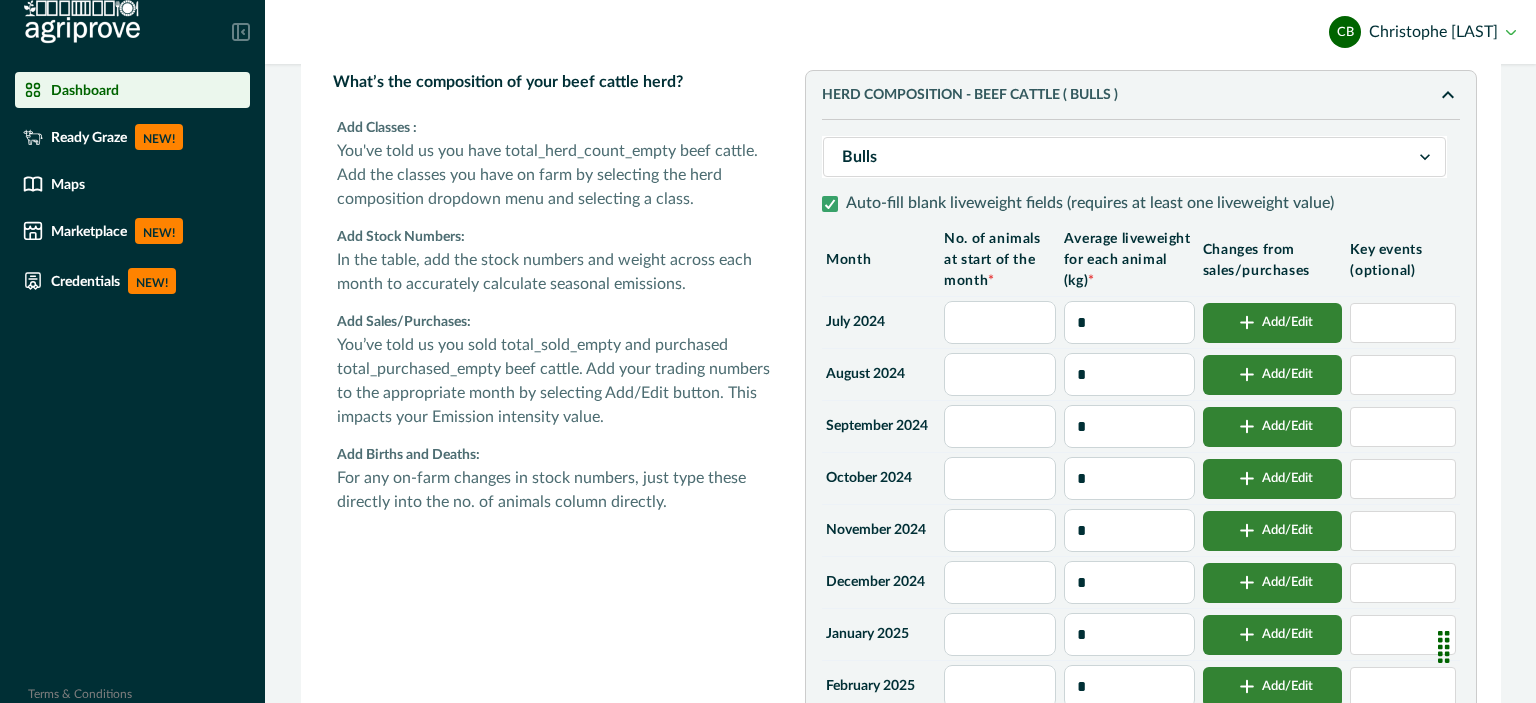 type 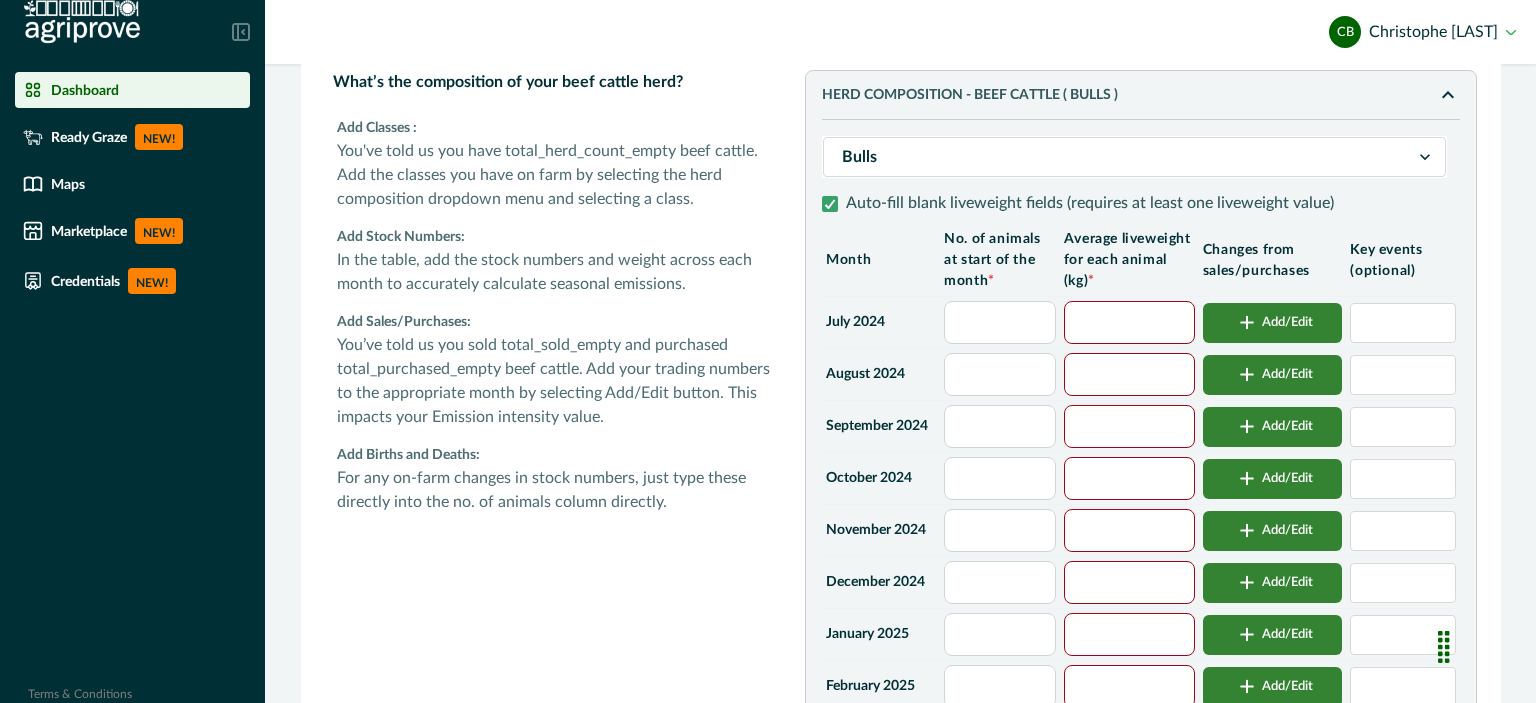 type on "***" 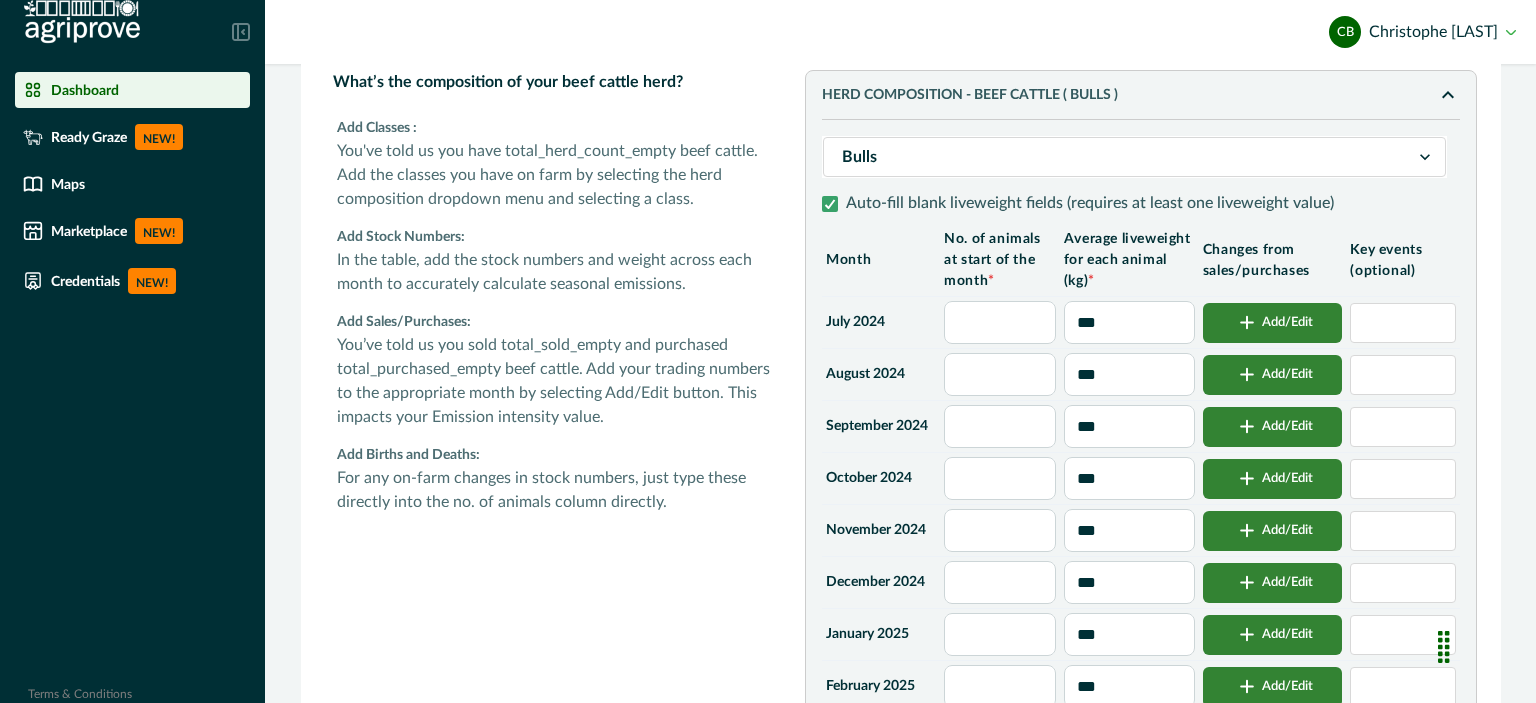 type on "**" 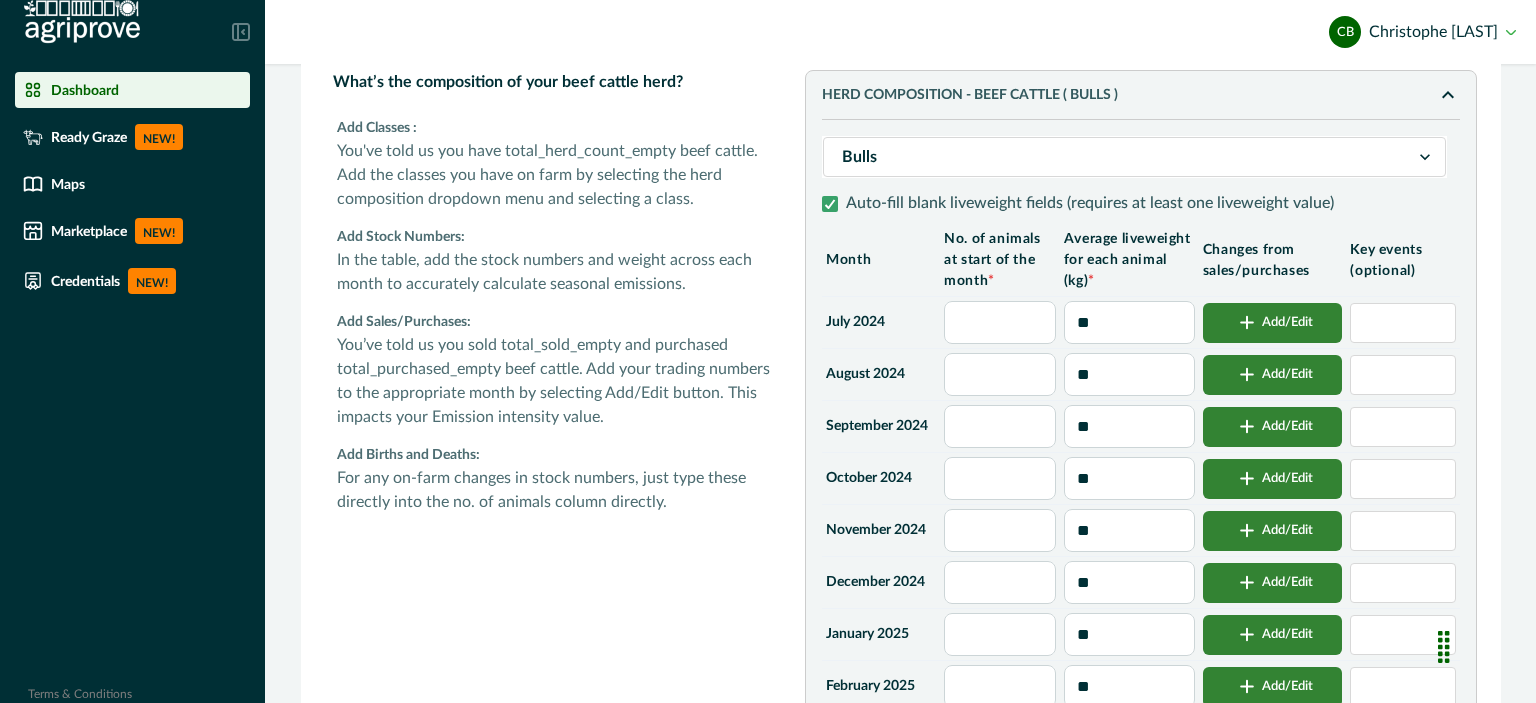 type on "*" 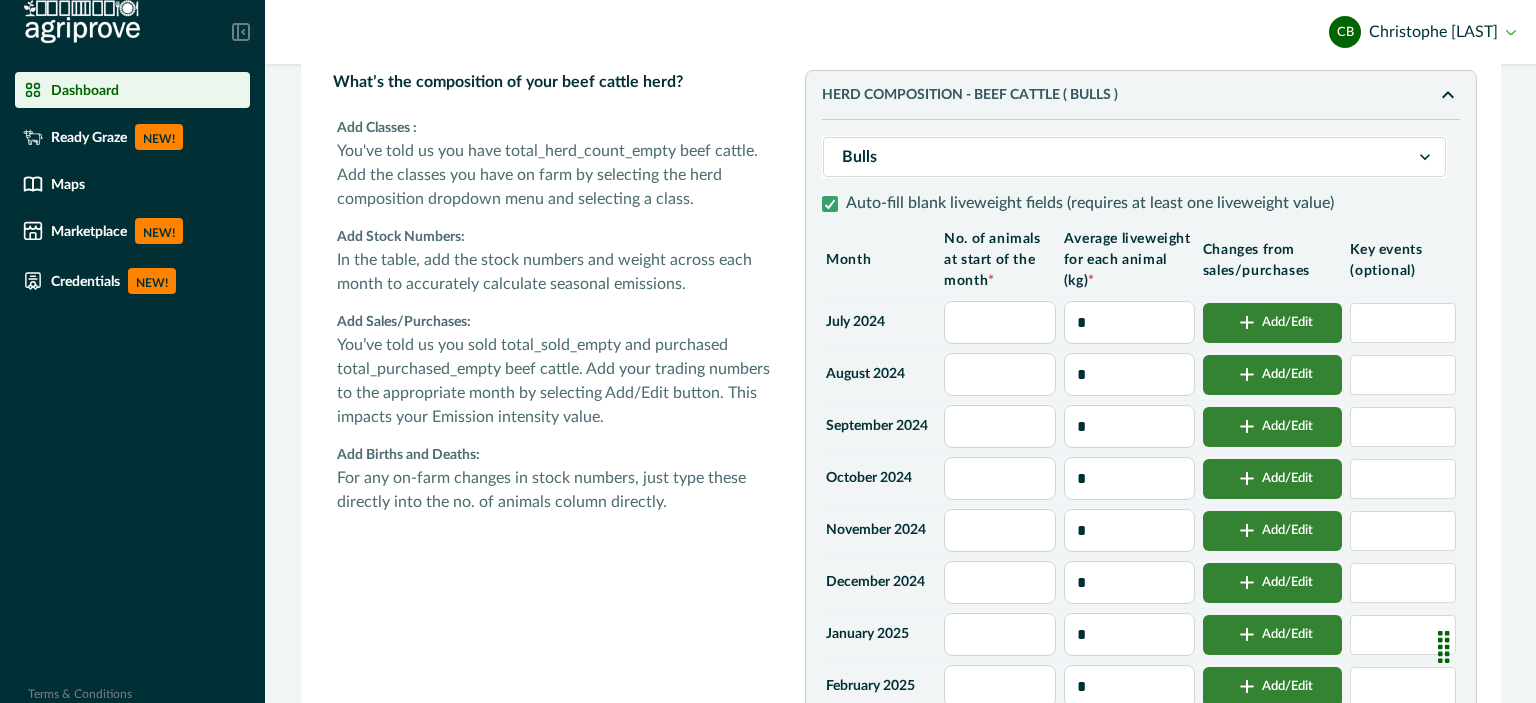 type 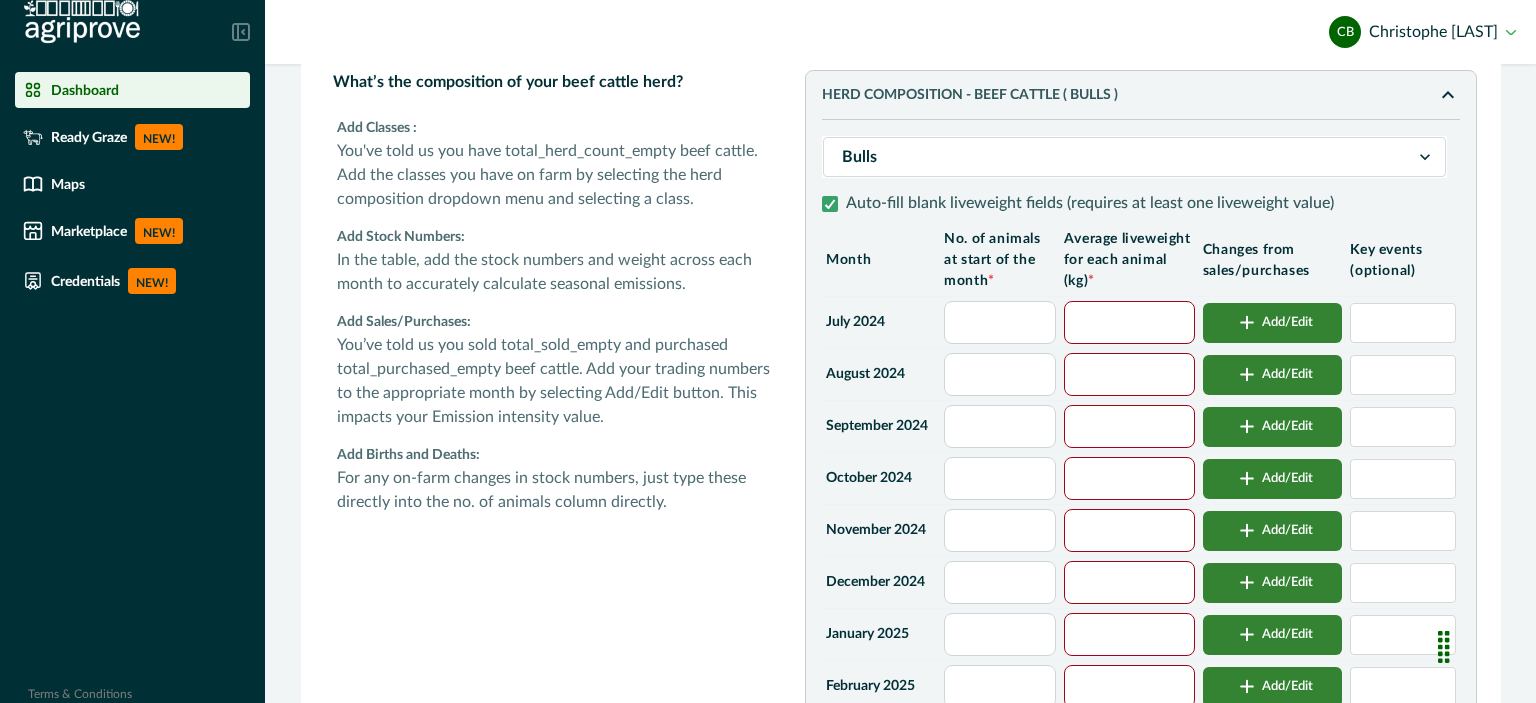 type on "*" 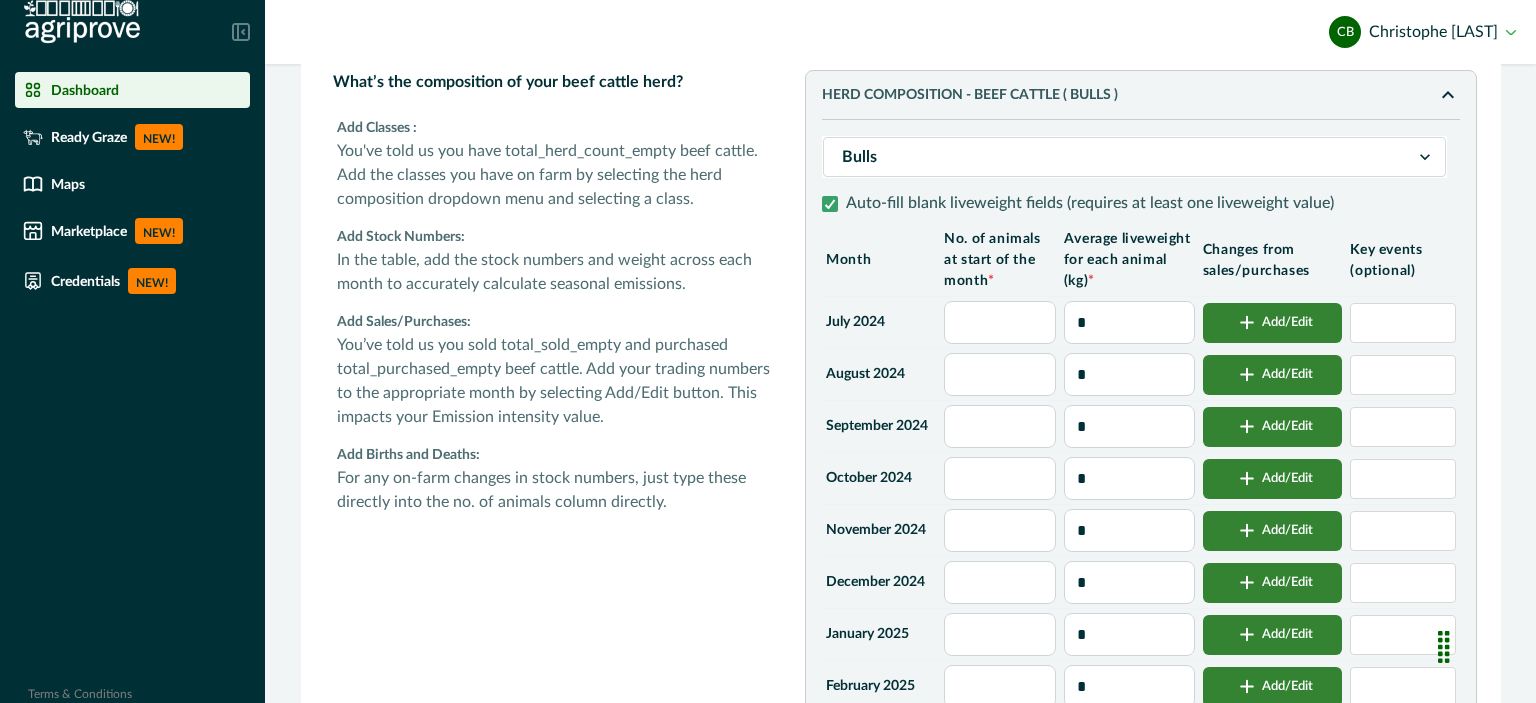 type on "**" 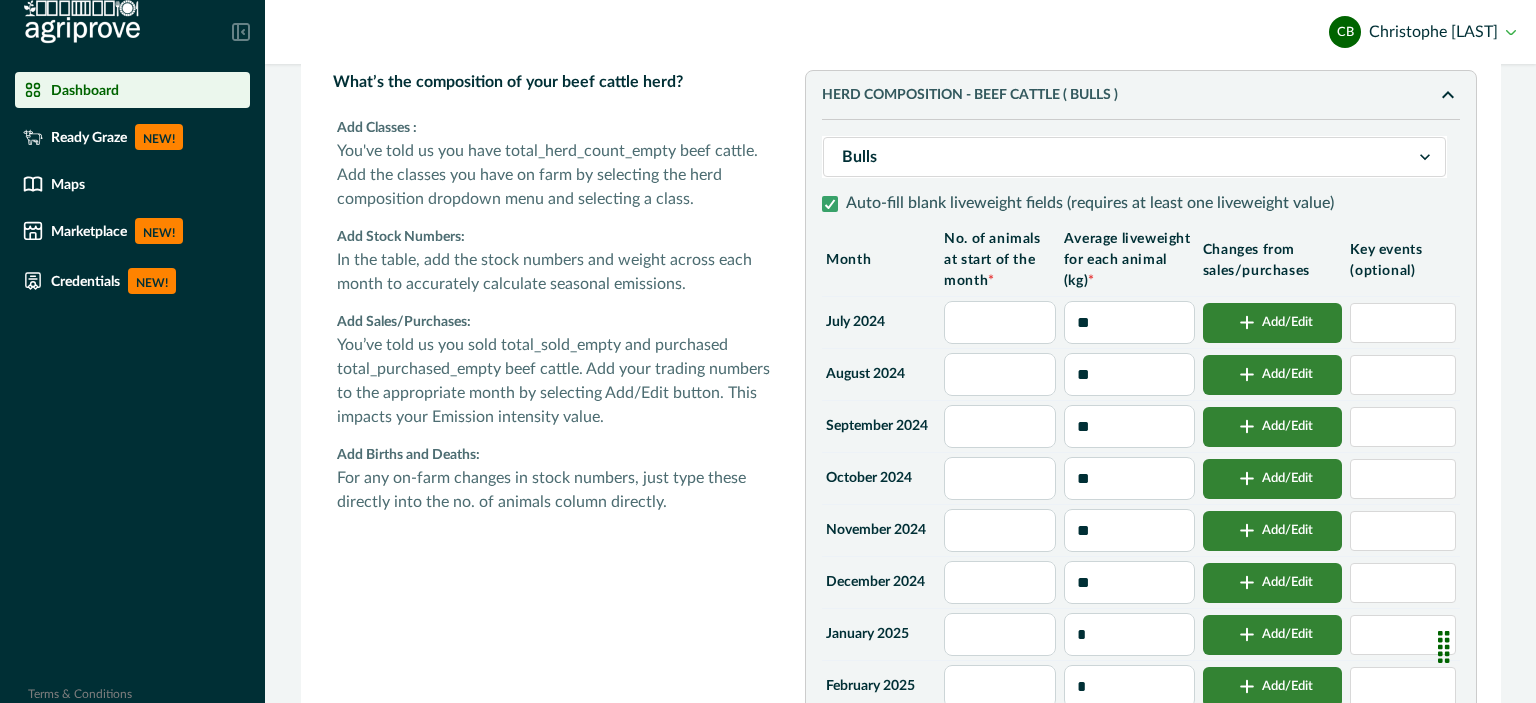 type on "**" 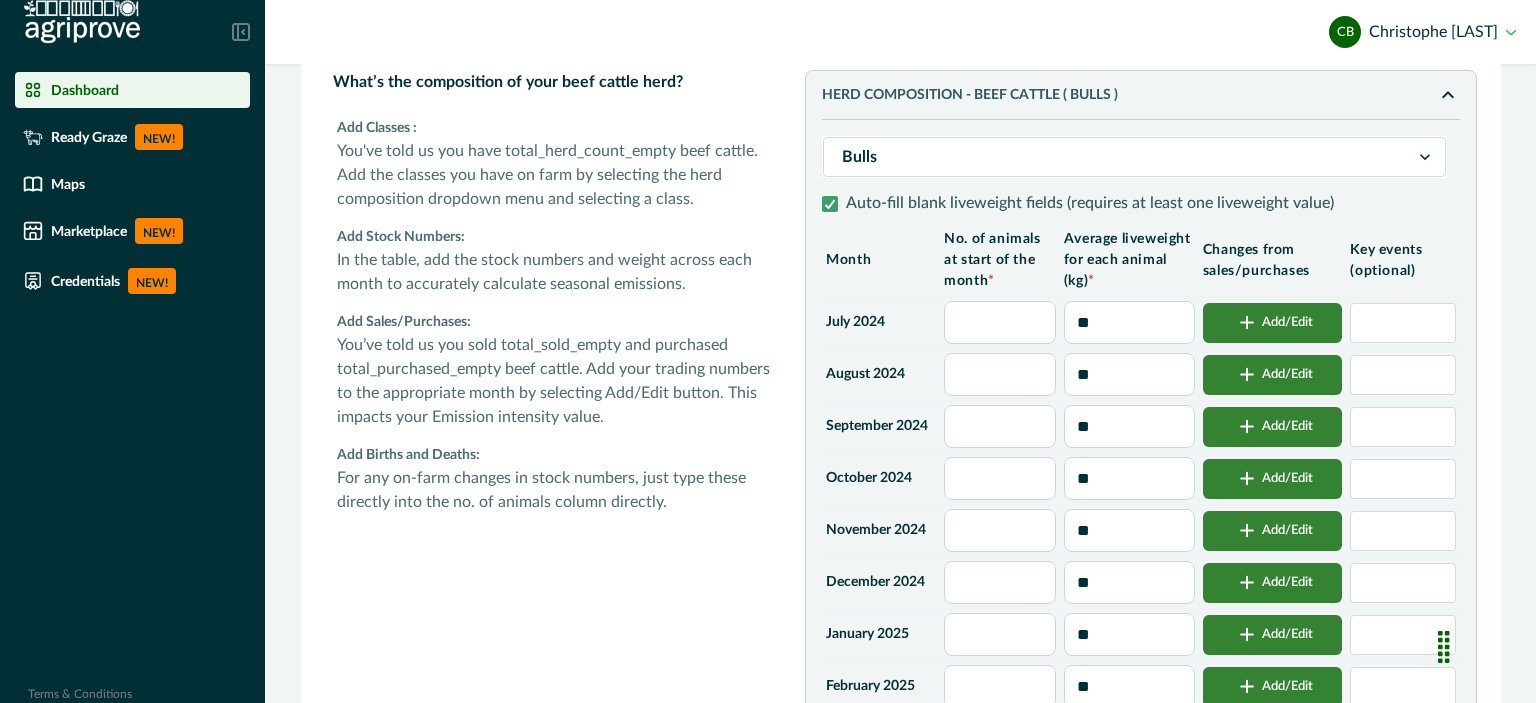 type on "***" 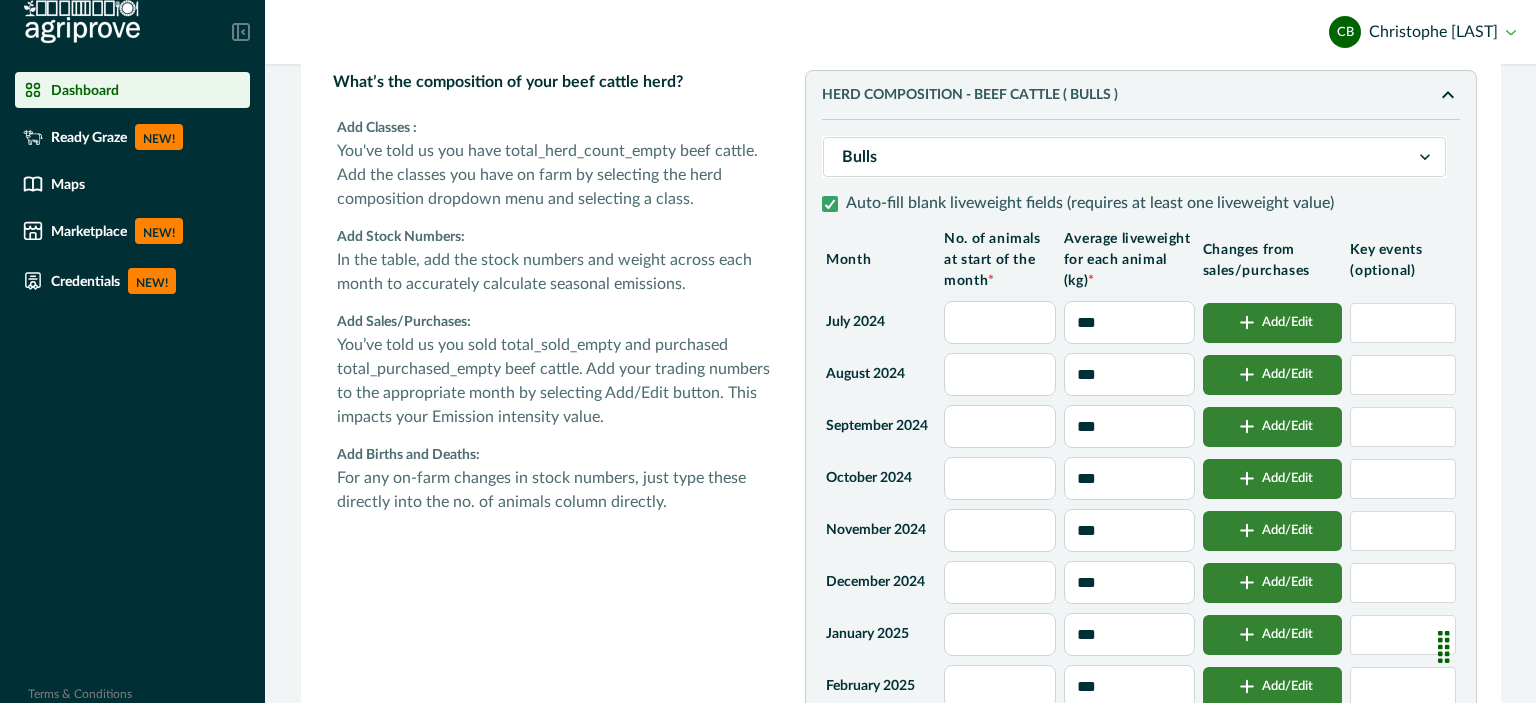 type on "*****" 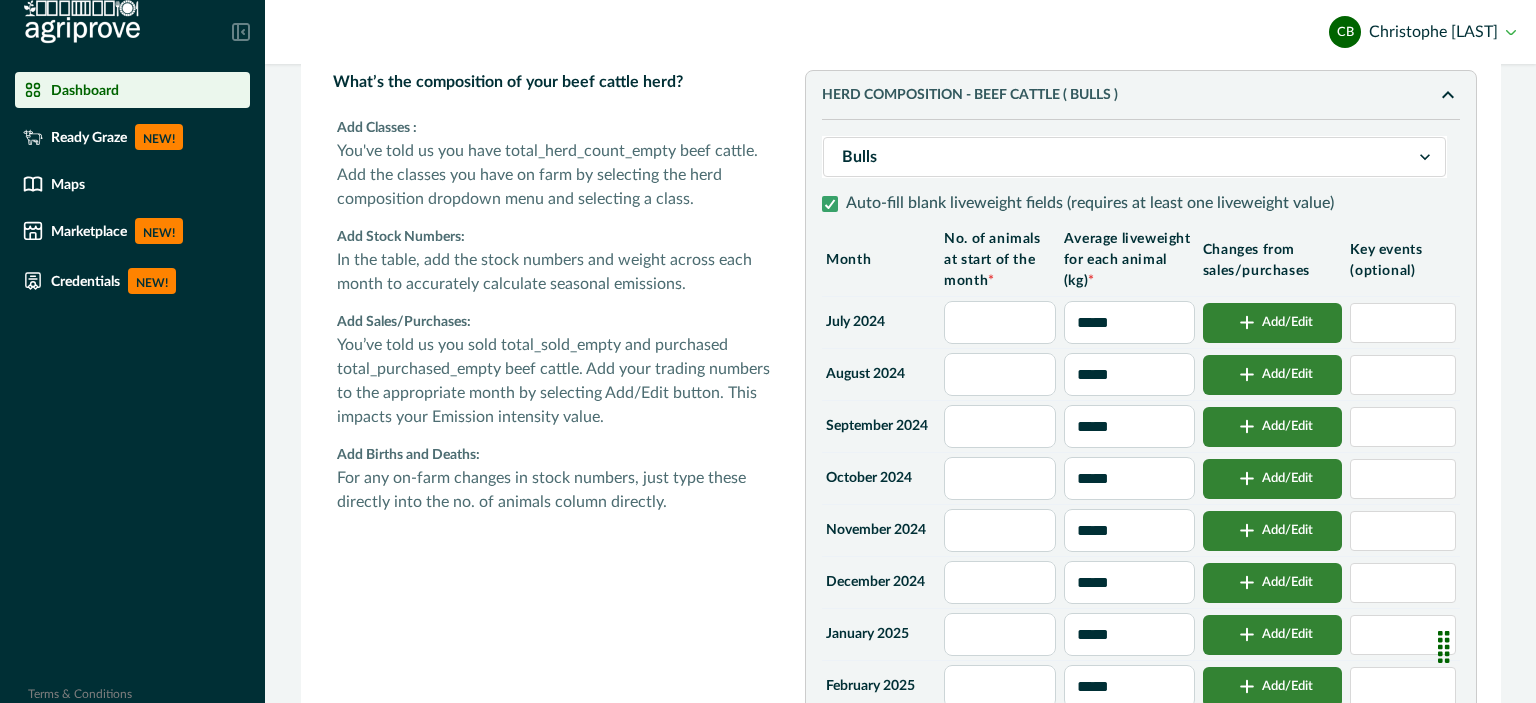click at bounding box center [1000, 322] 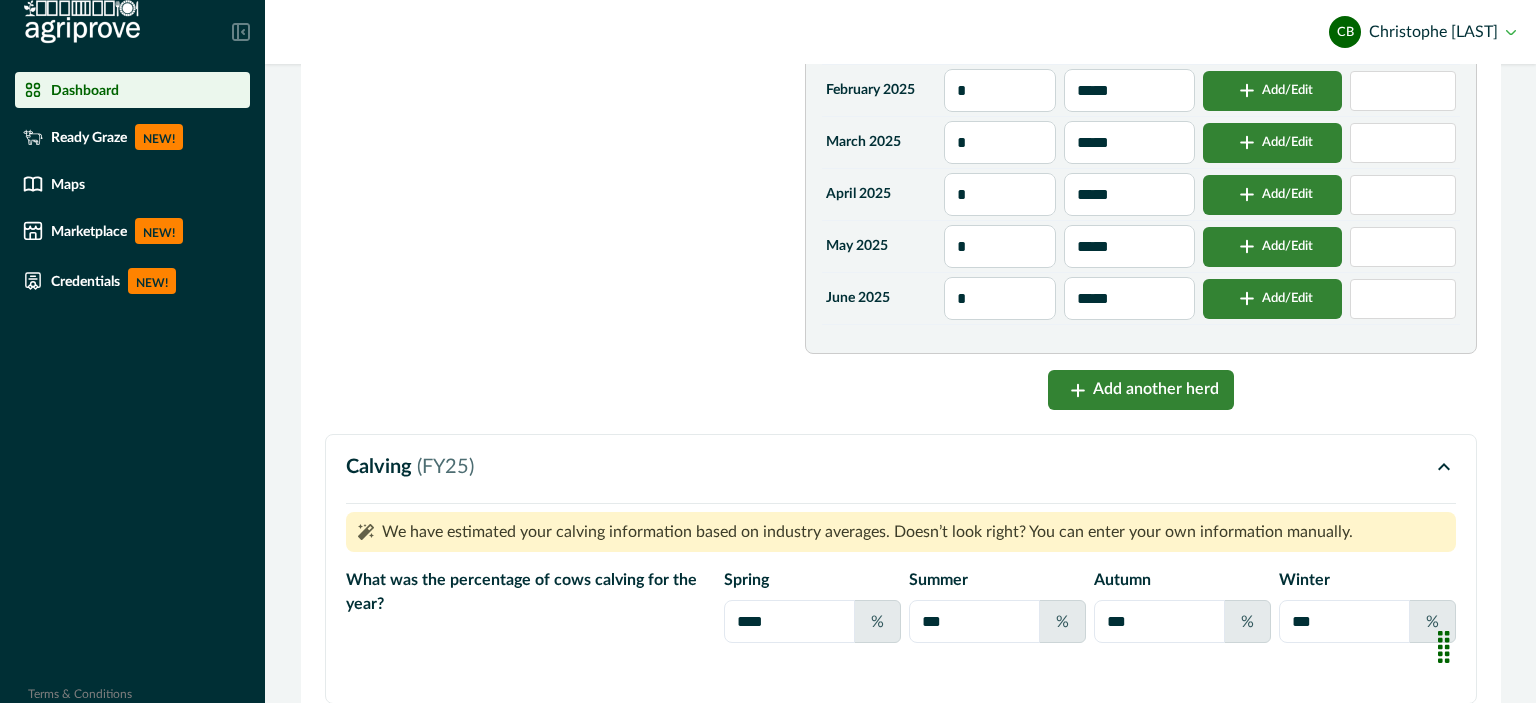 scroll, scrollTop: 1190, scrollLeft: 0, axis: vertical 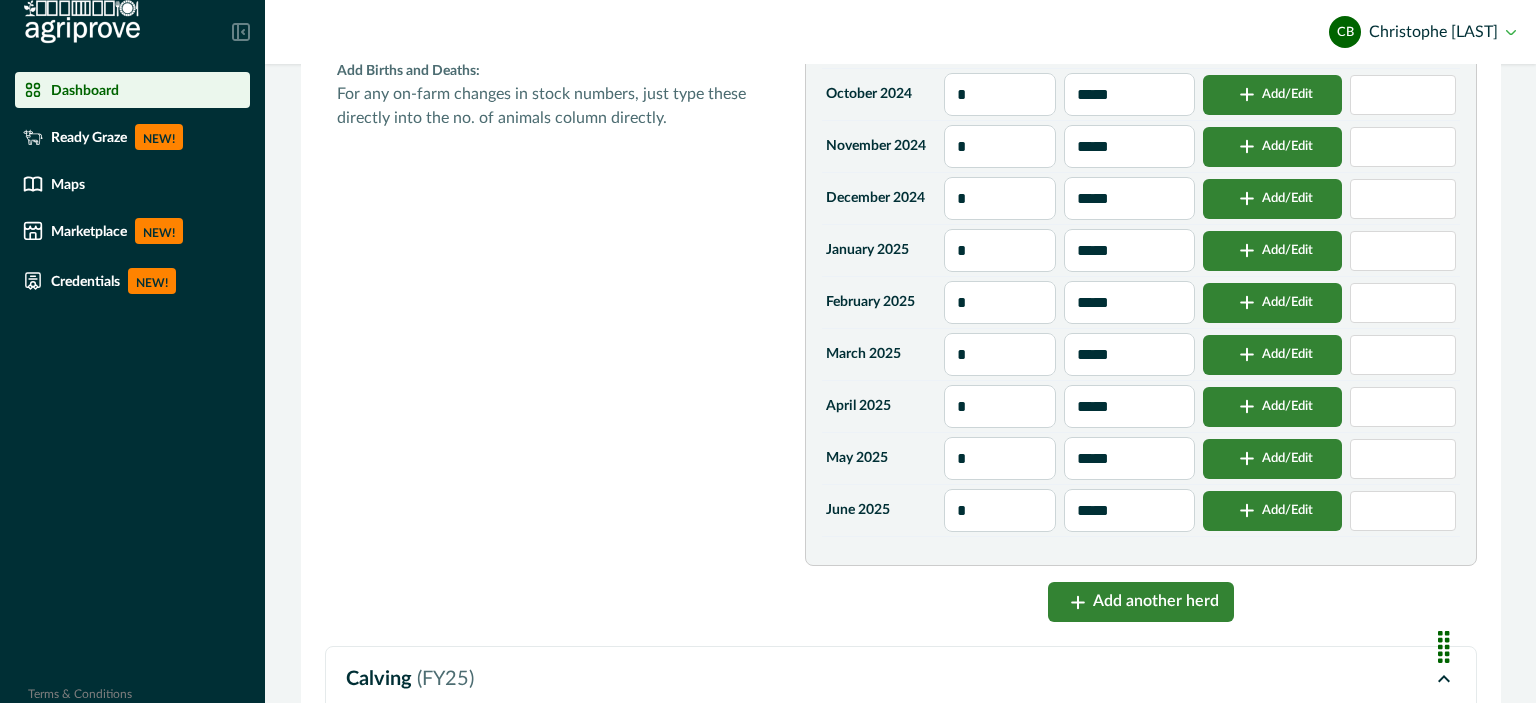 type on "*" 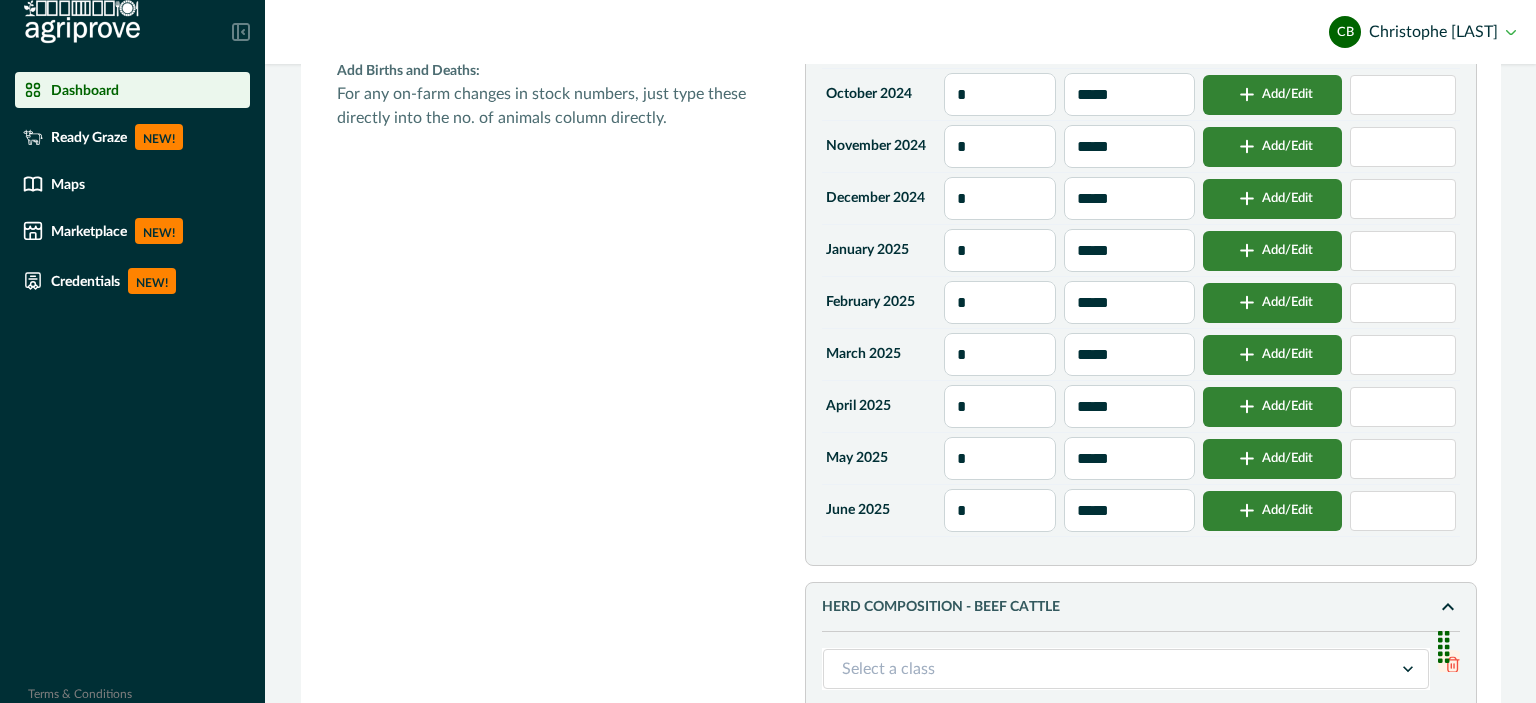 drag, startPoint x: 1112, startPoint y: 88, endPoint x: 1013, endPoint y: 89, distance: 99.00505 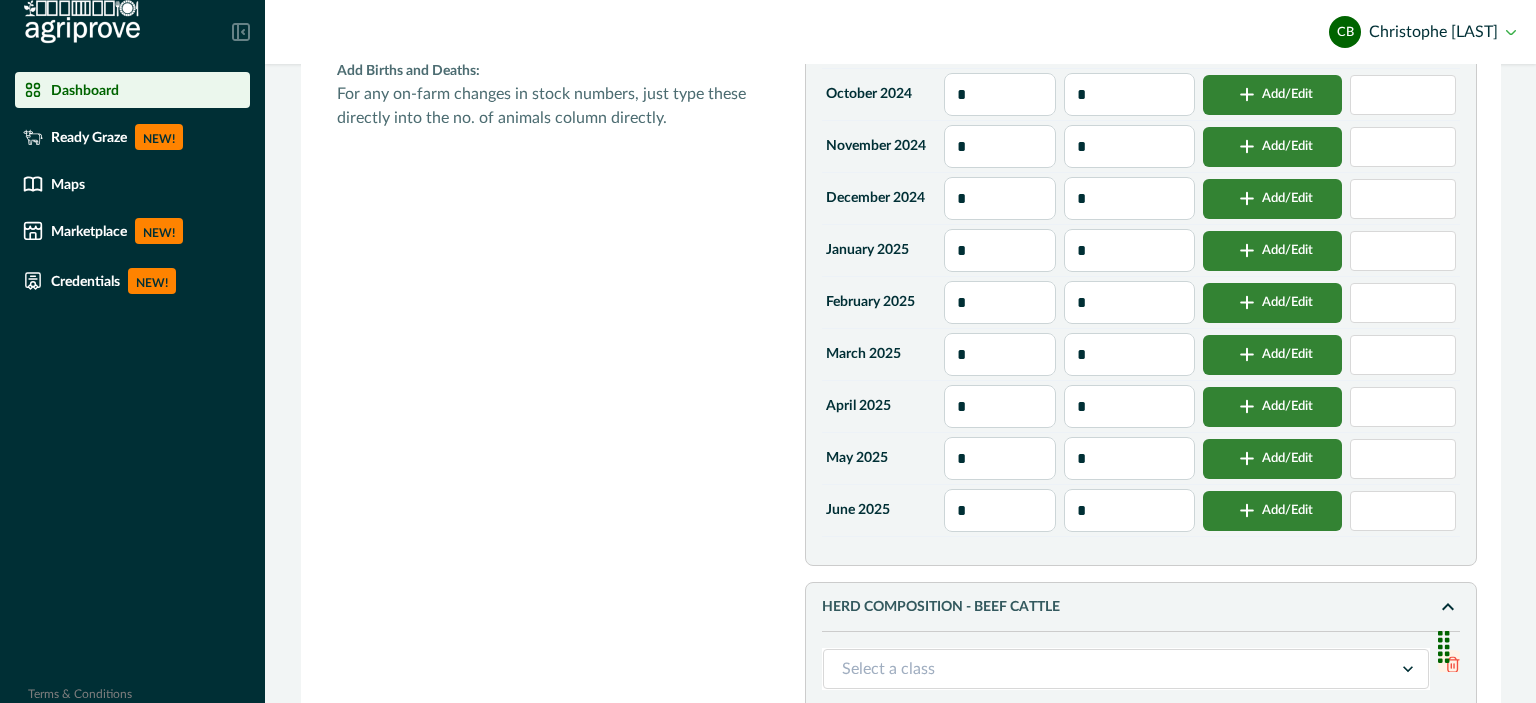 type on "**" 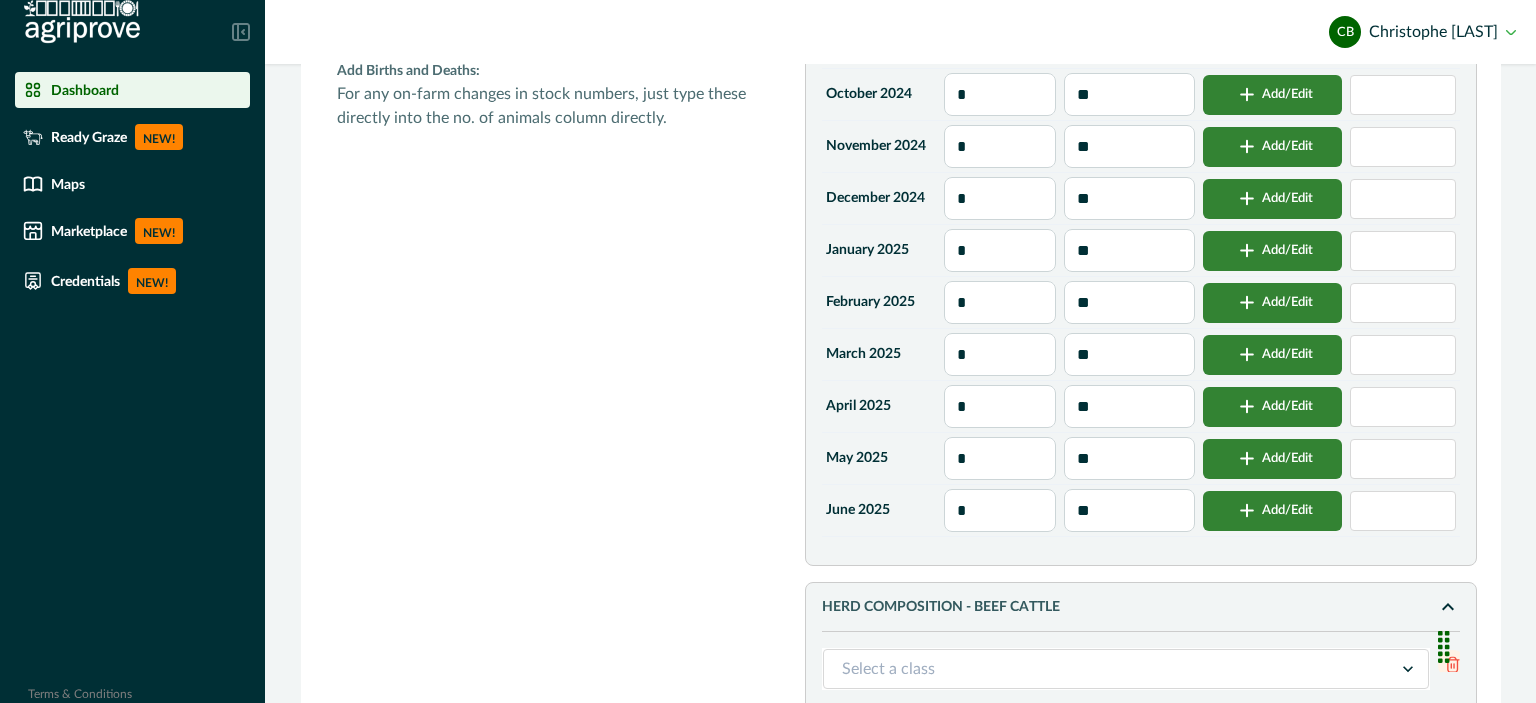type on "***" 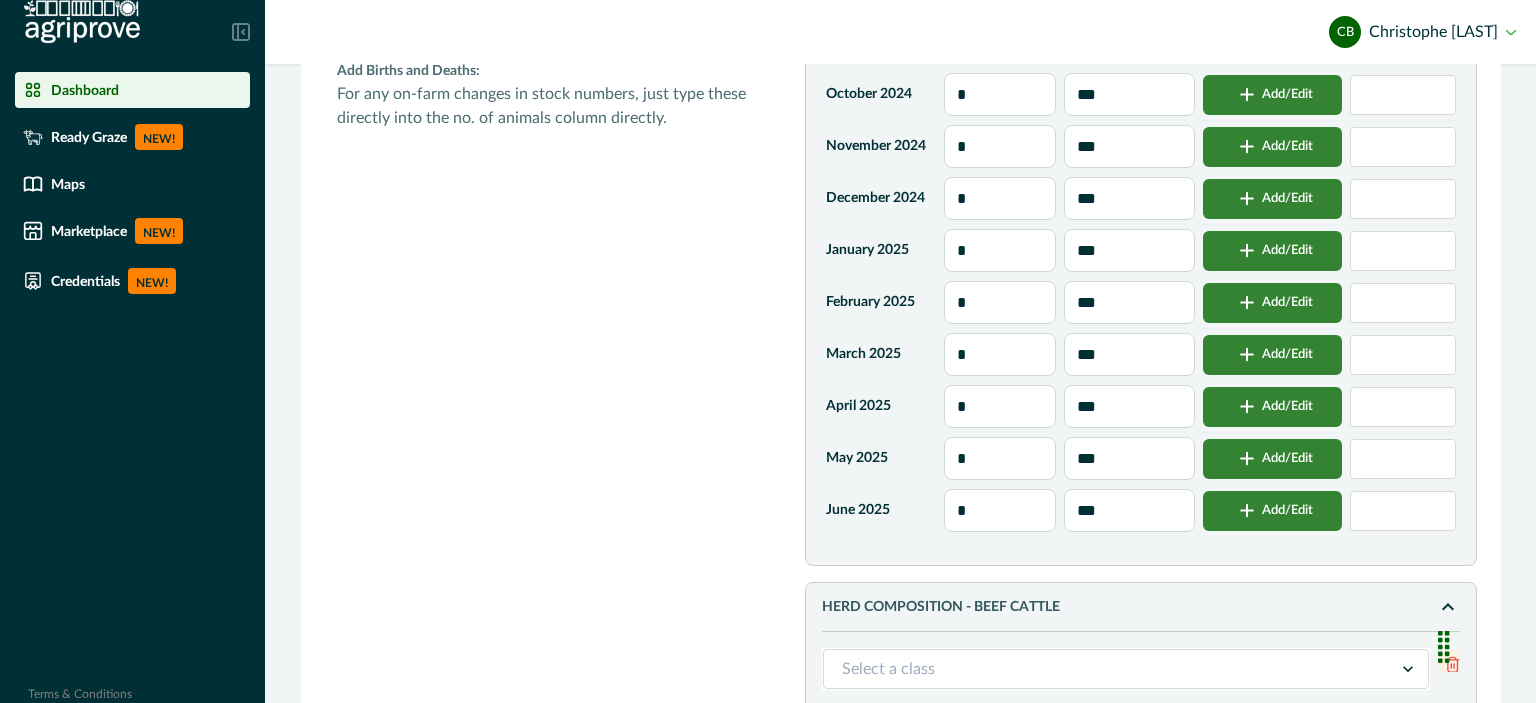 type on "*****" 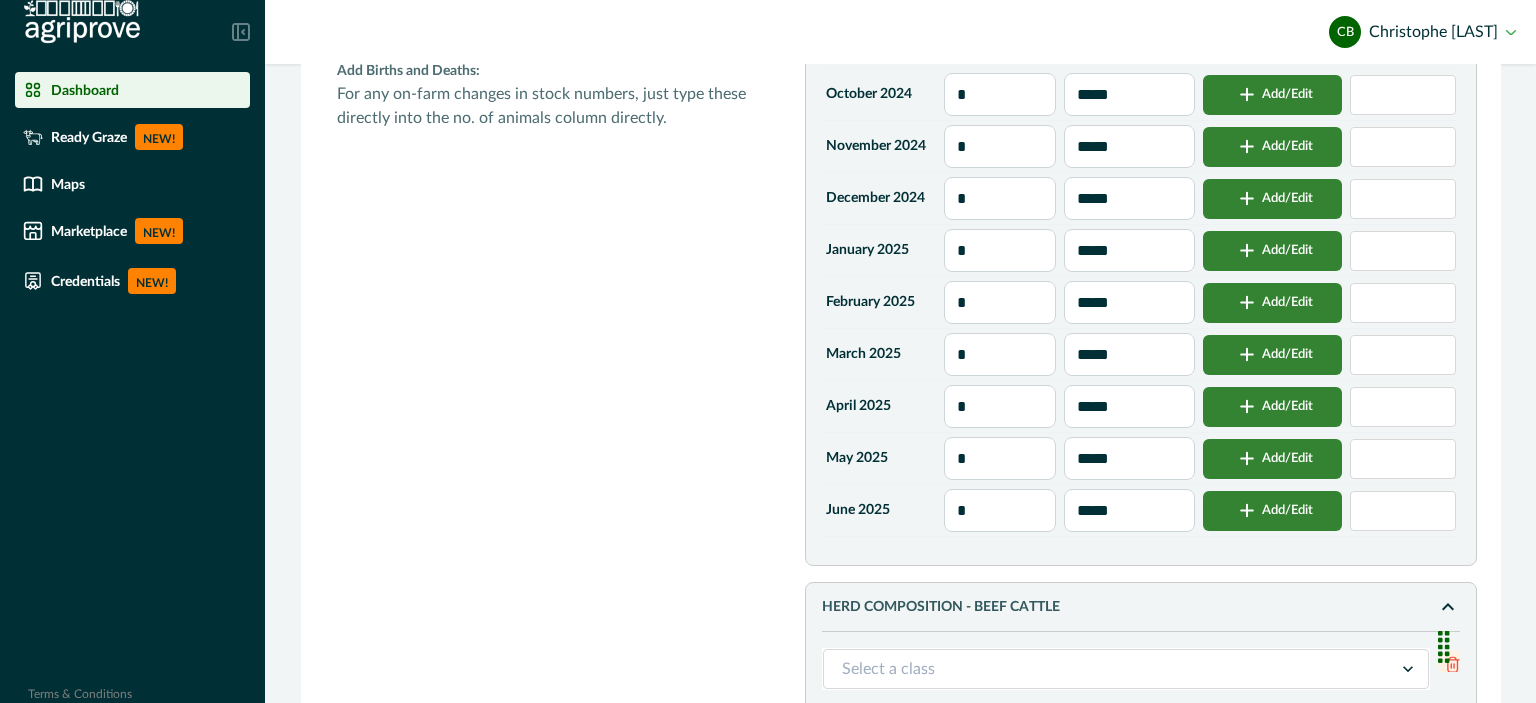 click on "January 2025" at bounding box center [881, 251] 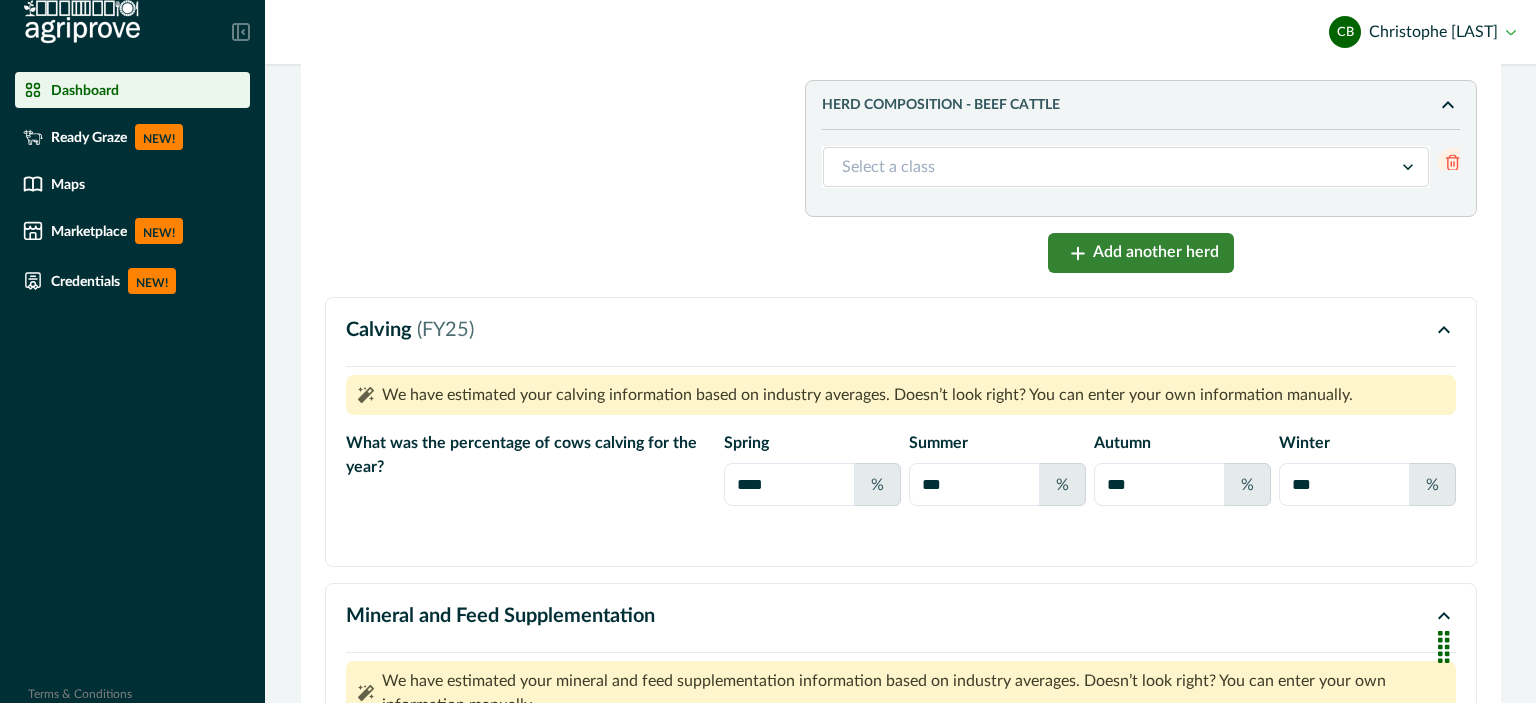 scroll, scrollTop: 1480, scrollLeft: 0, axis: vertical 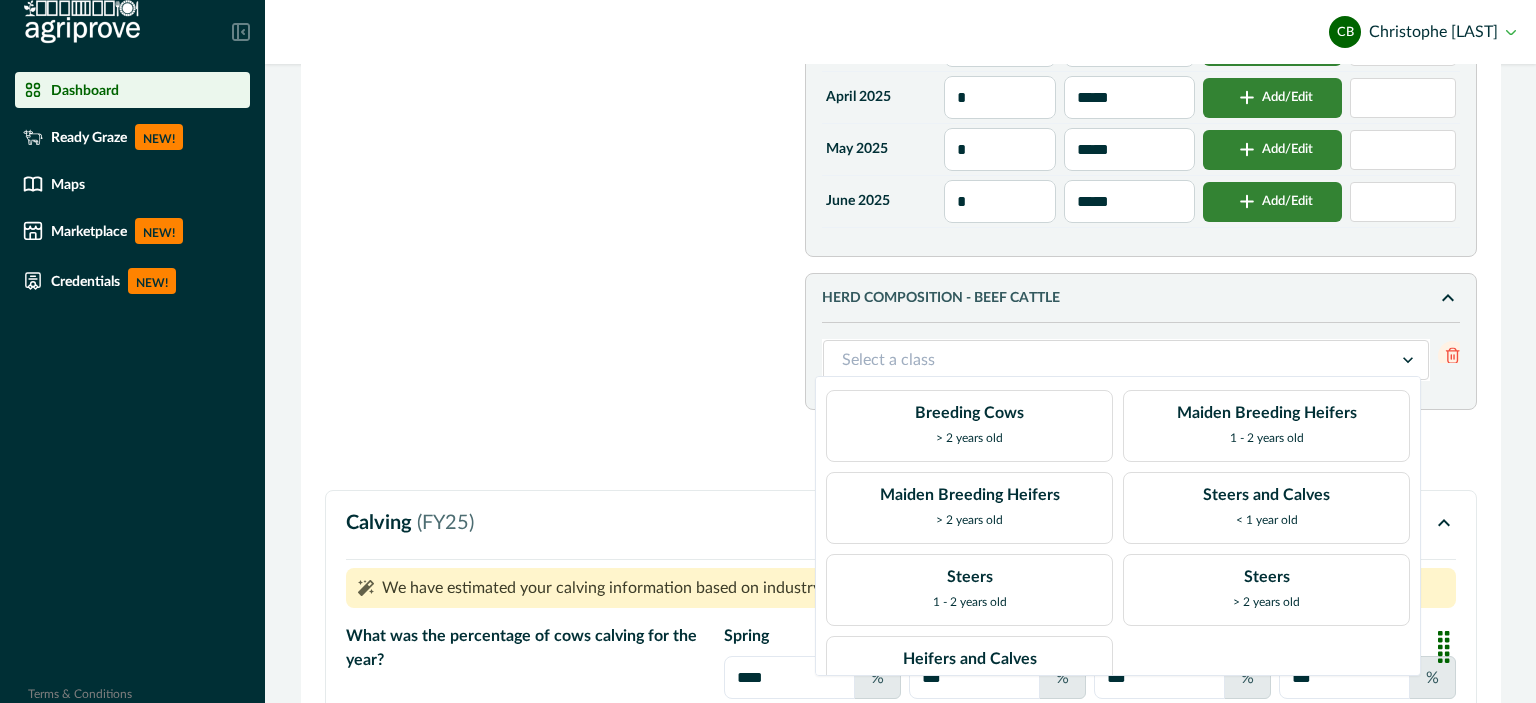 click 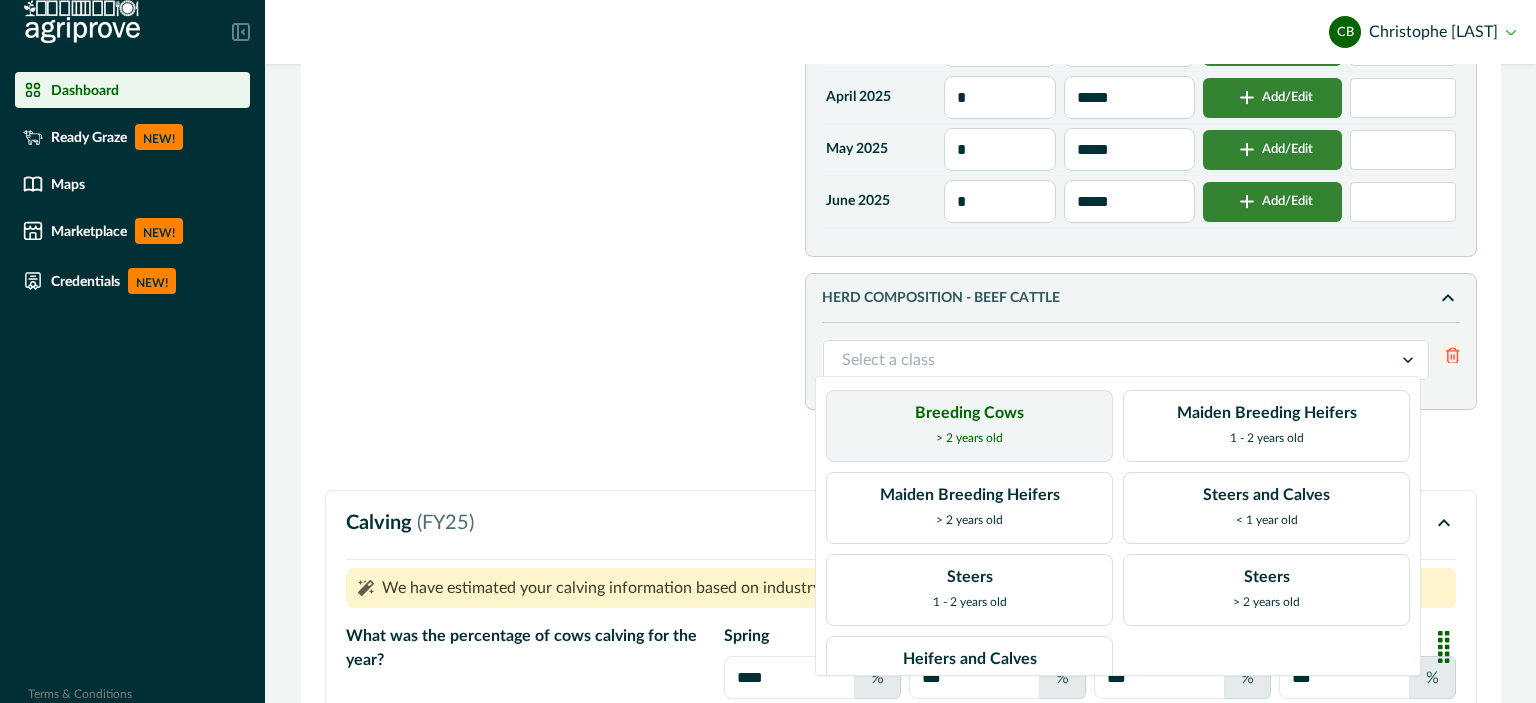 click on "Breeding Cows > 2 years old" at bounding box center (969, 426) 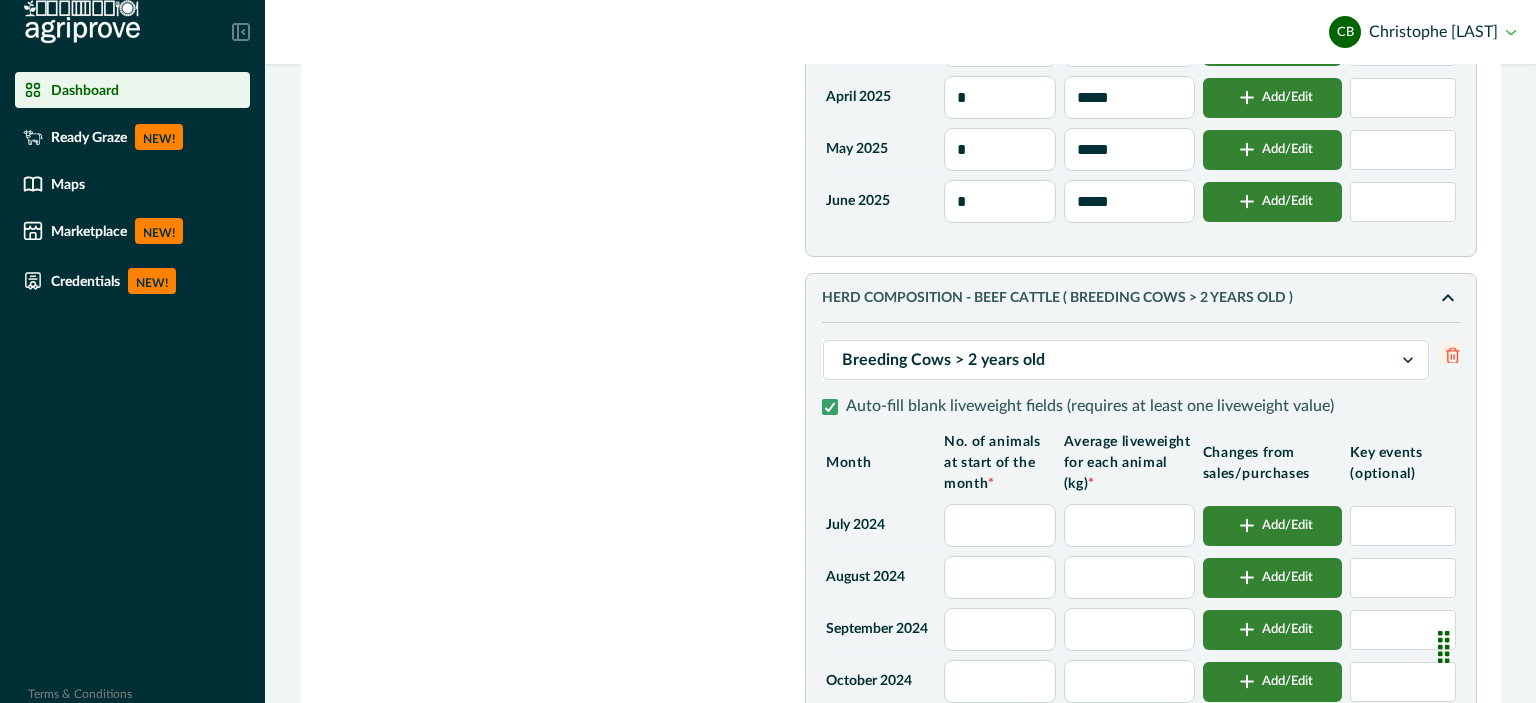 click at bounding box center (1000, 525) 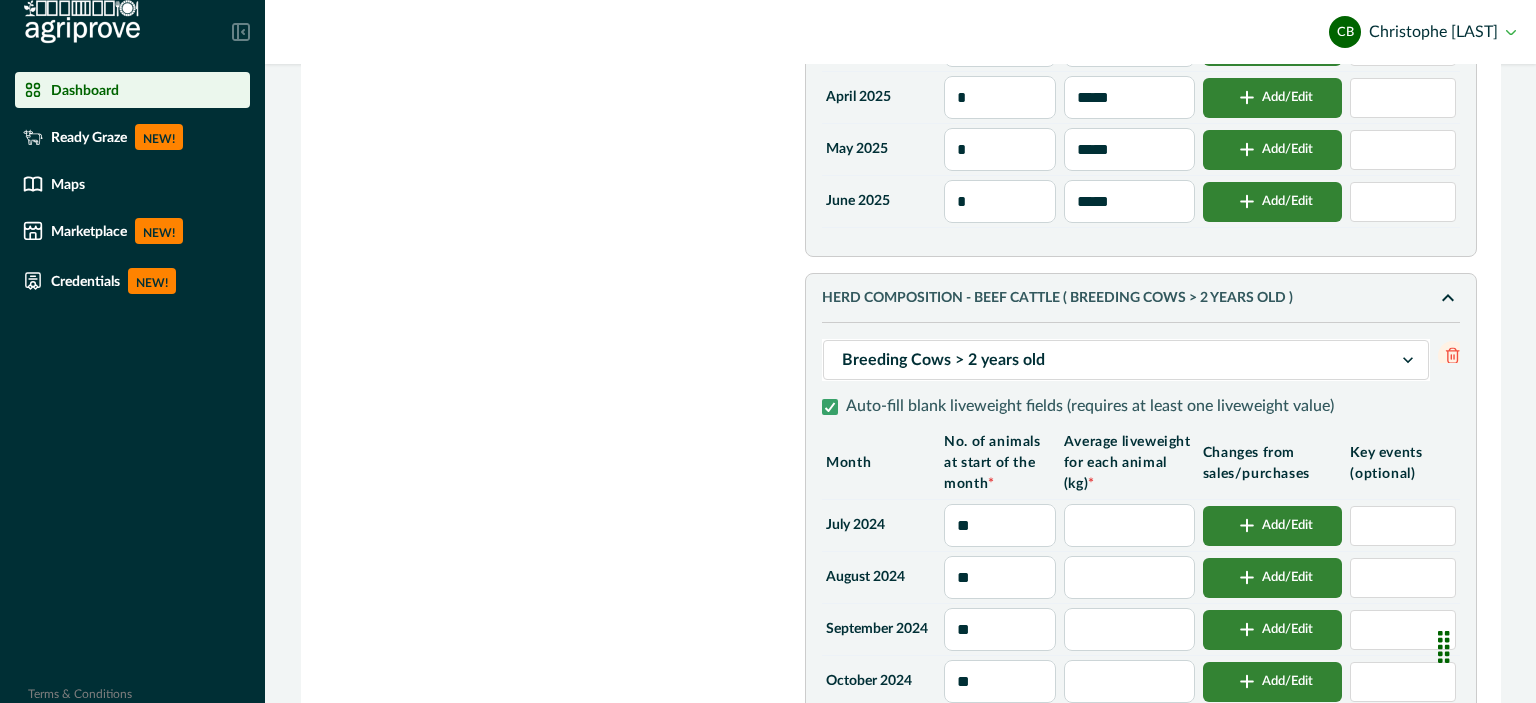 click at bounding box center [1129, 525] 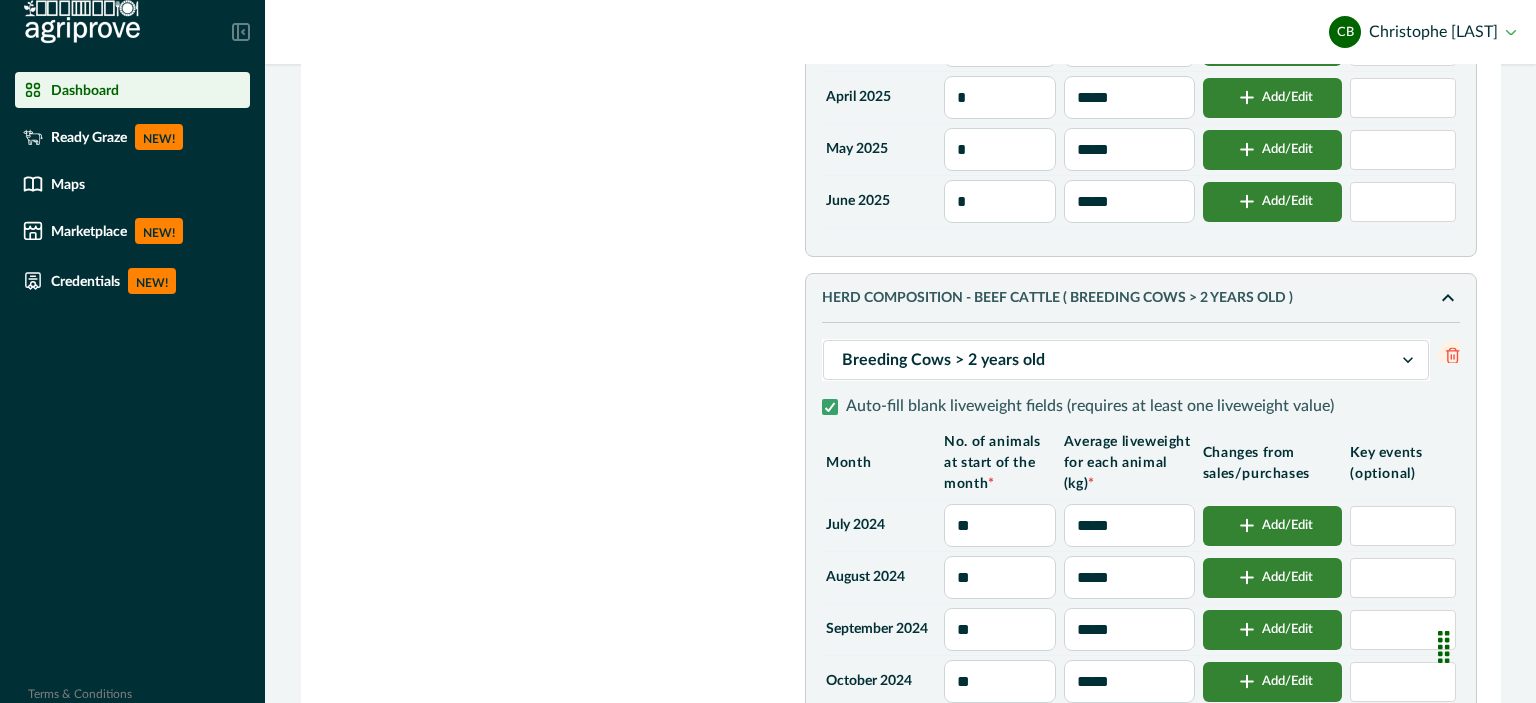 click 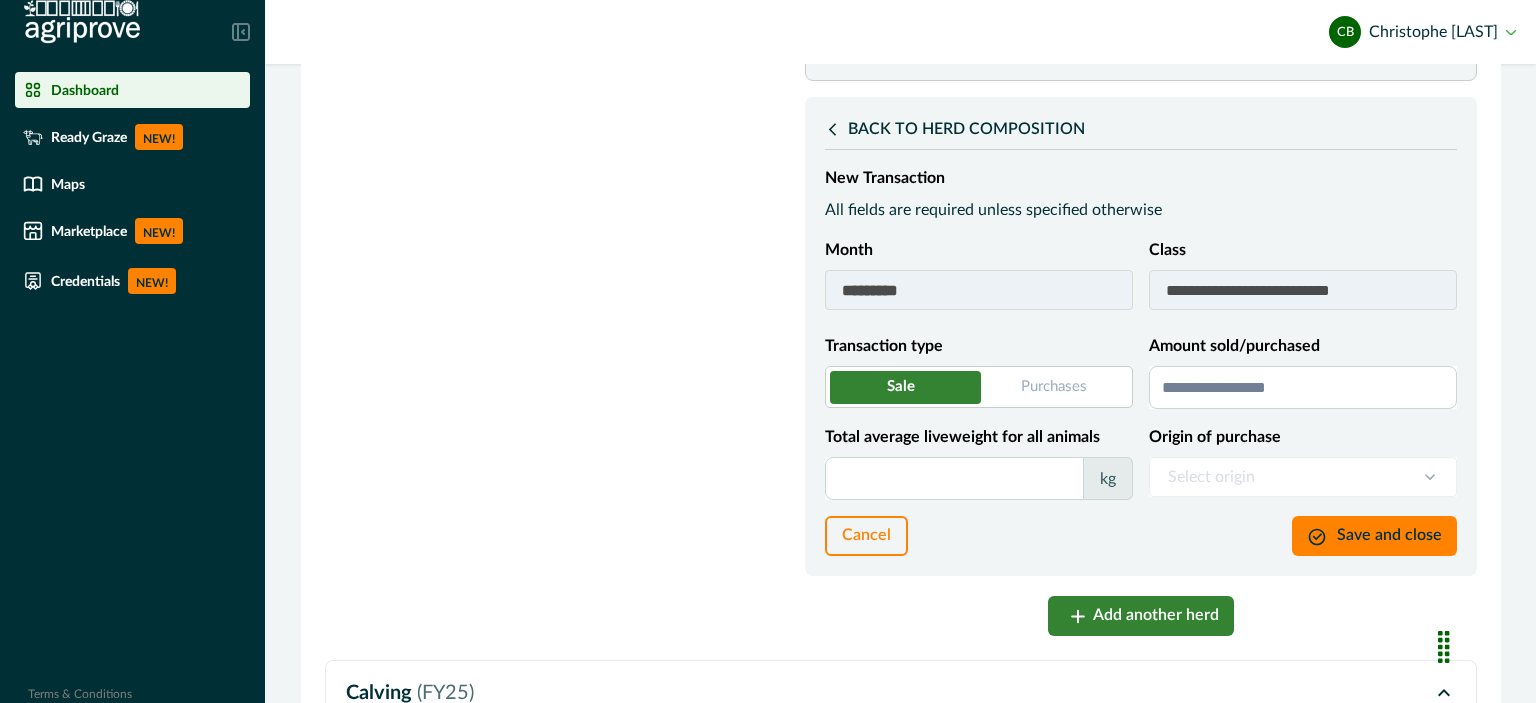 scroll, scrollTop: 1450, scrollLeft: 0, axis: vertical 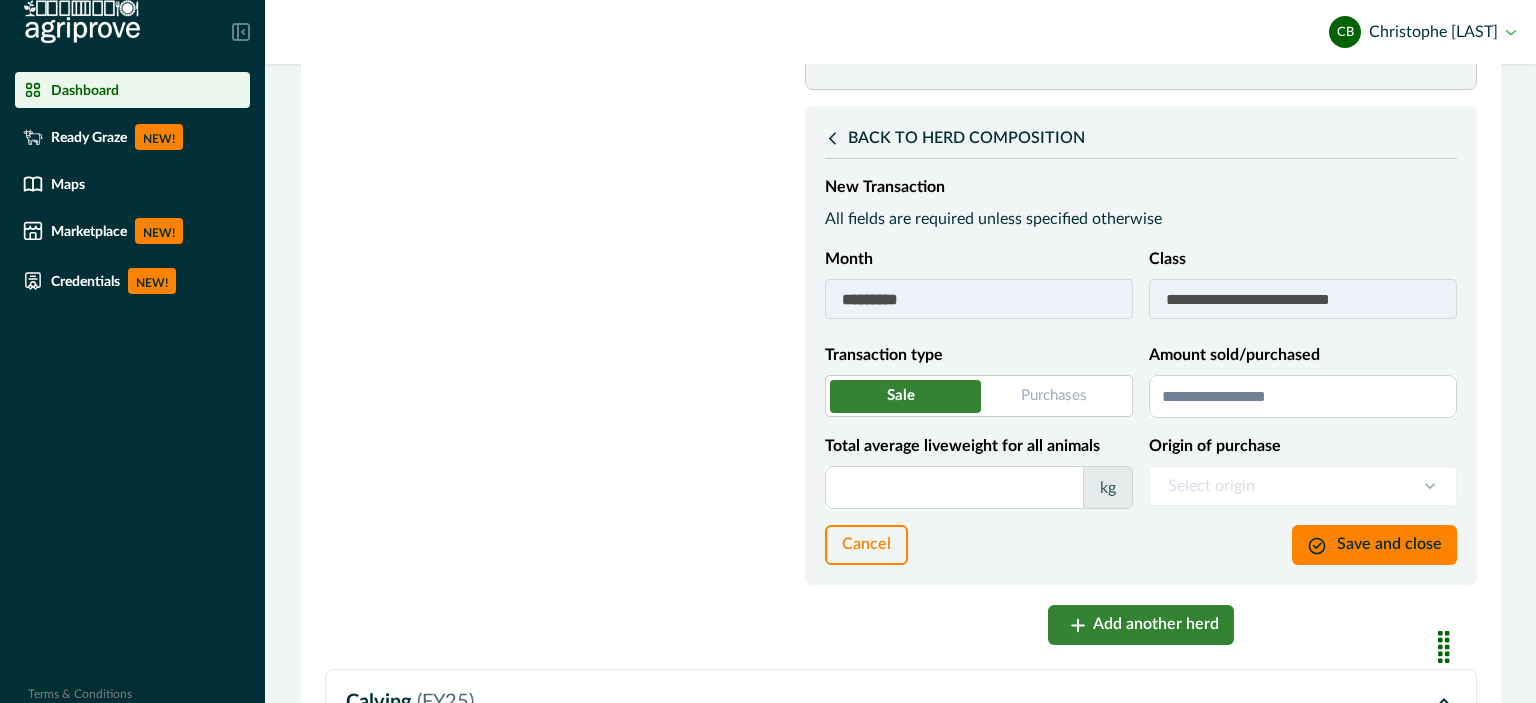 click 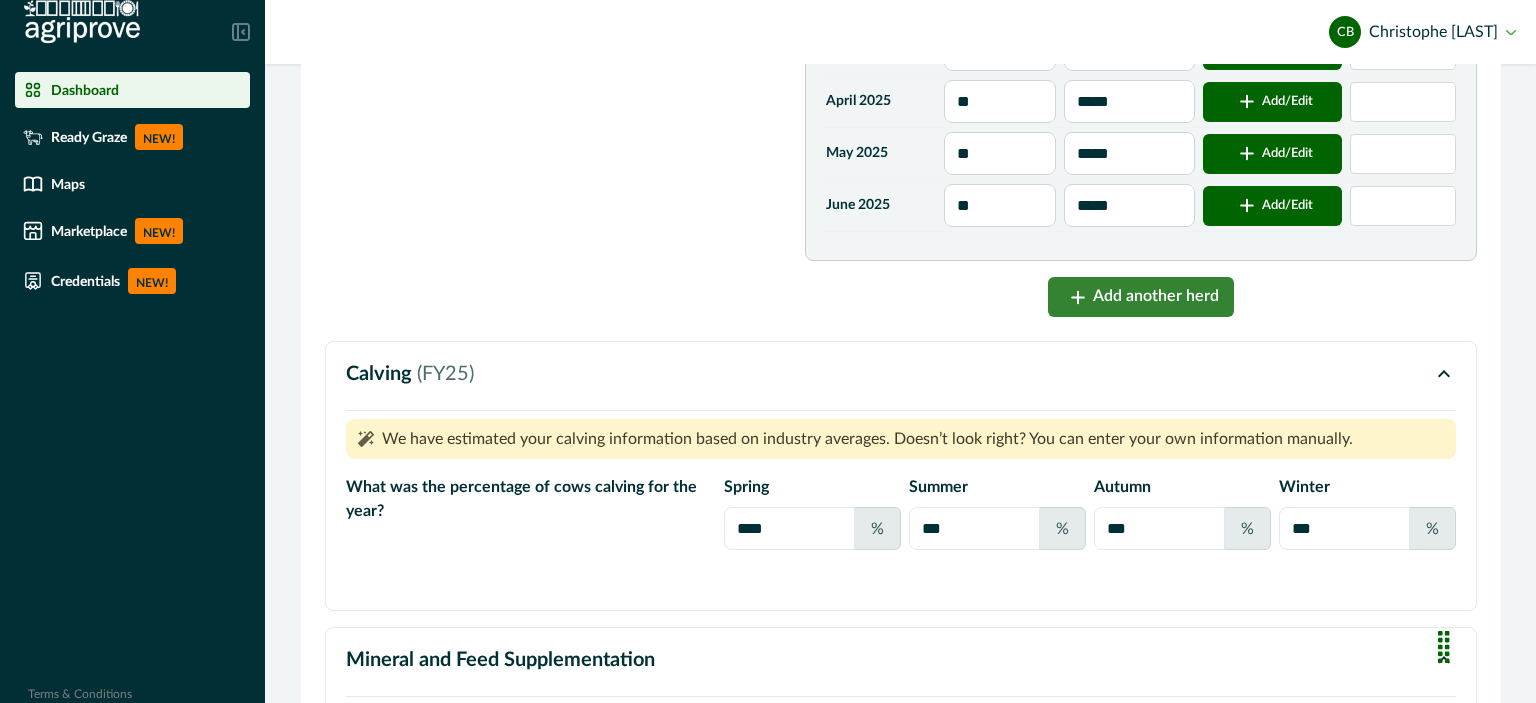 scroll, scrollTop: 2196, scrollLeft: 0, axis: vertical 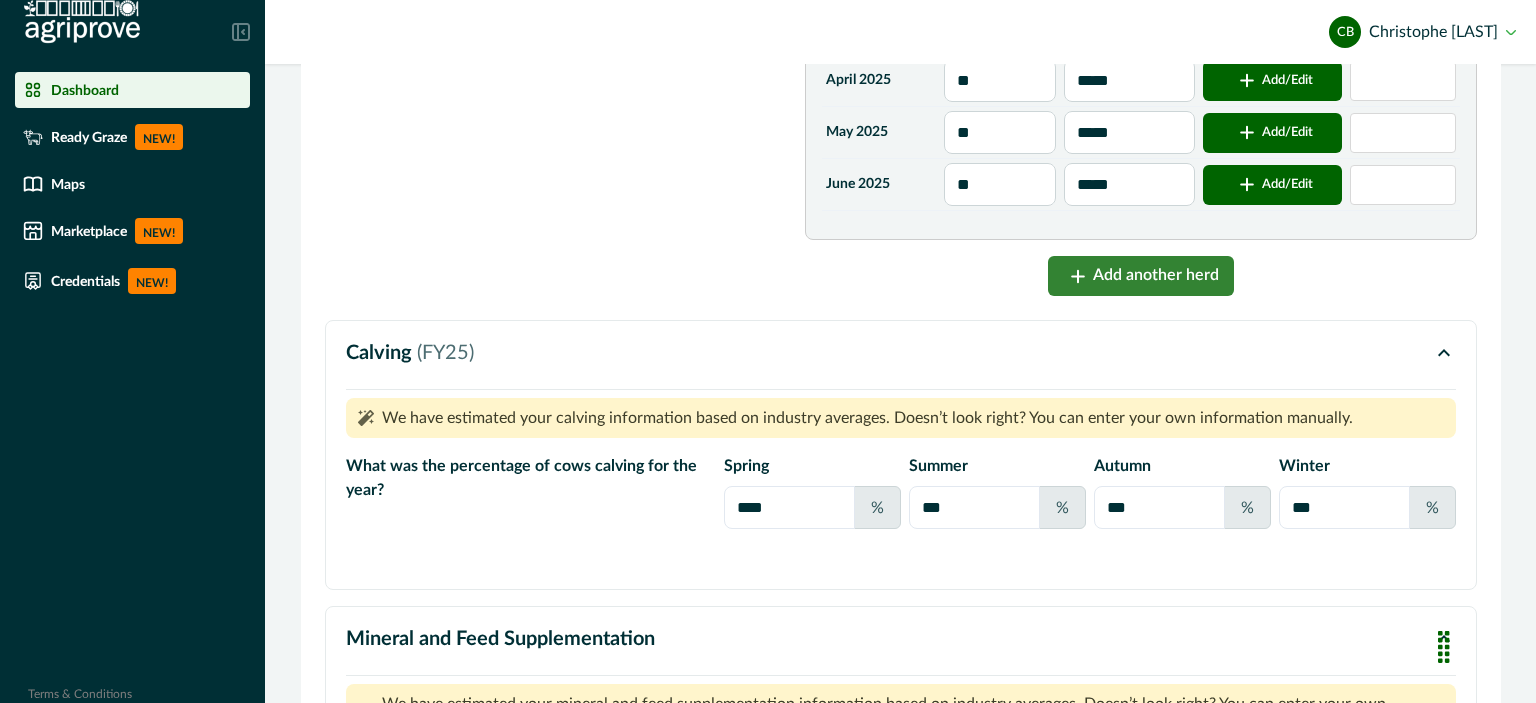 click on "Add another herd" at bounding box center [1141, 276] 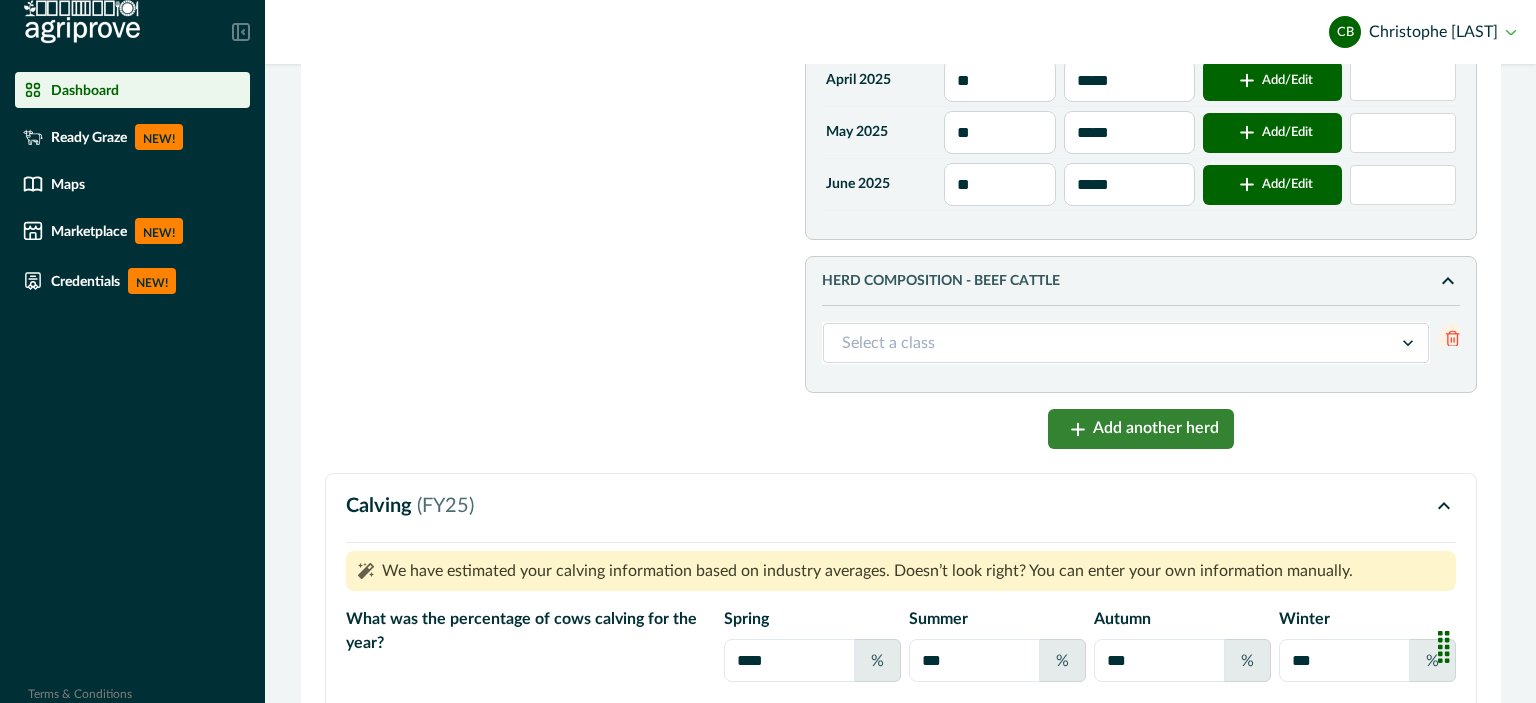 click at bounding box center (1107, 343) 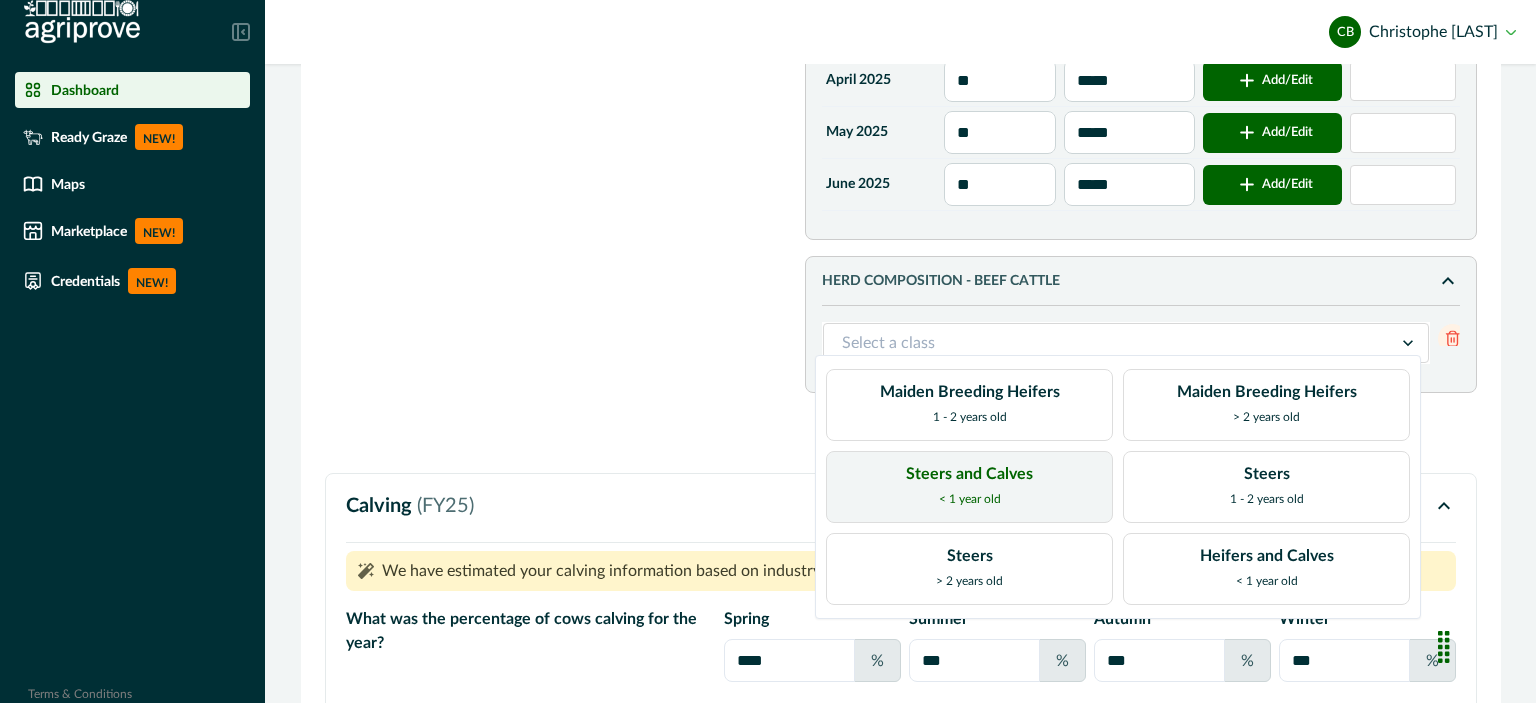 click on "Steers and Calves" at bounding box center (969, 474) 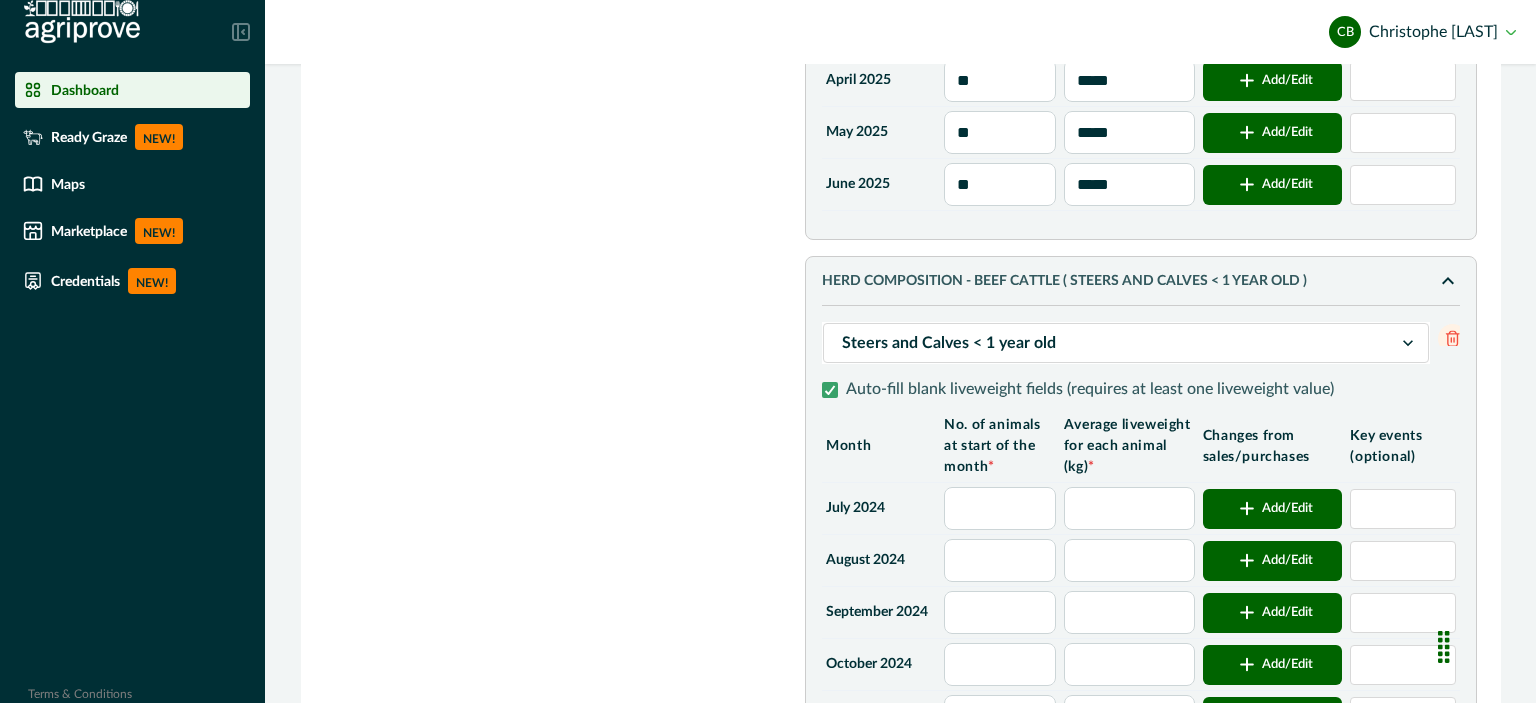 click at bounding box center (1000, 508) 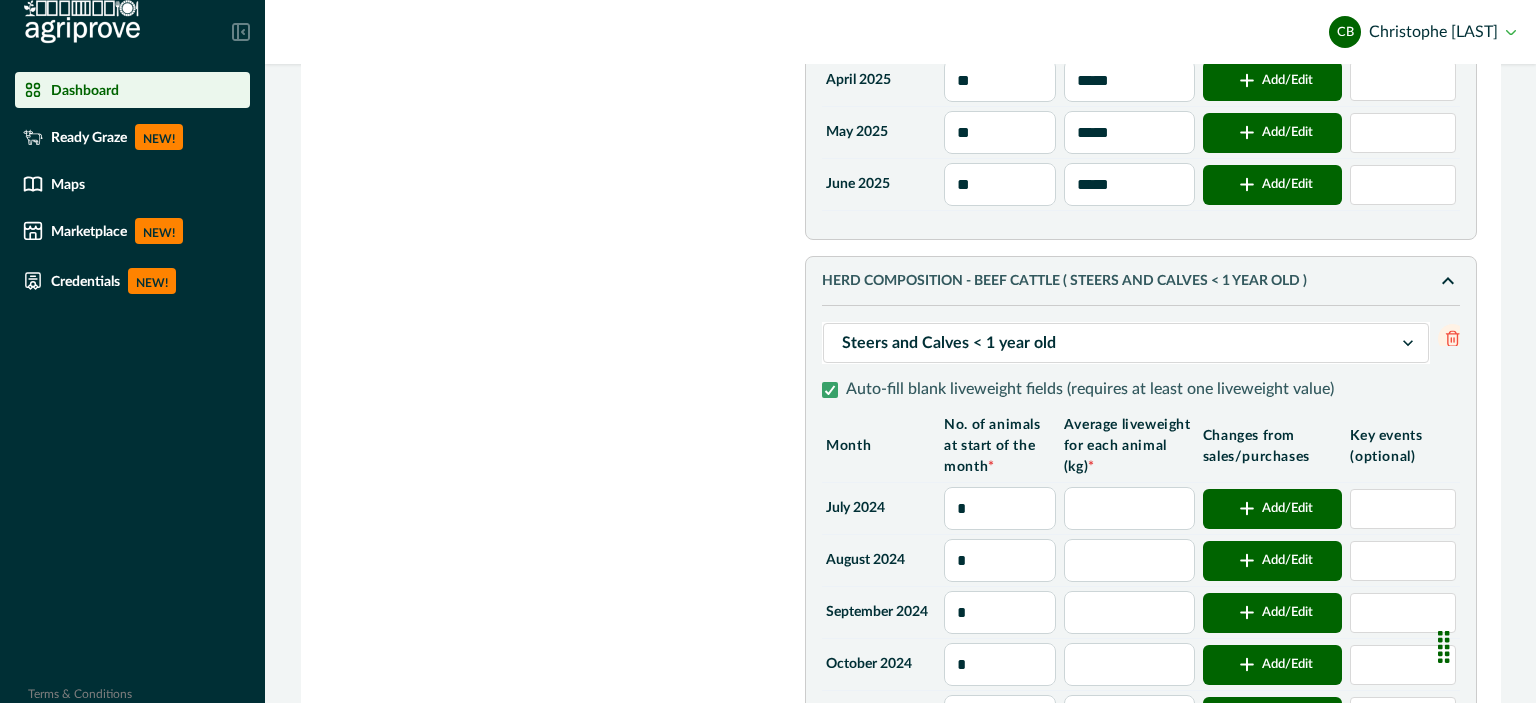 click at bounding box center [1129, 508] 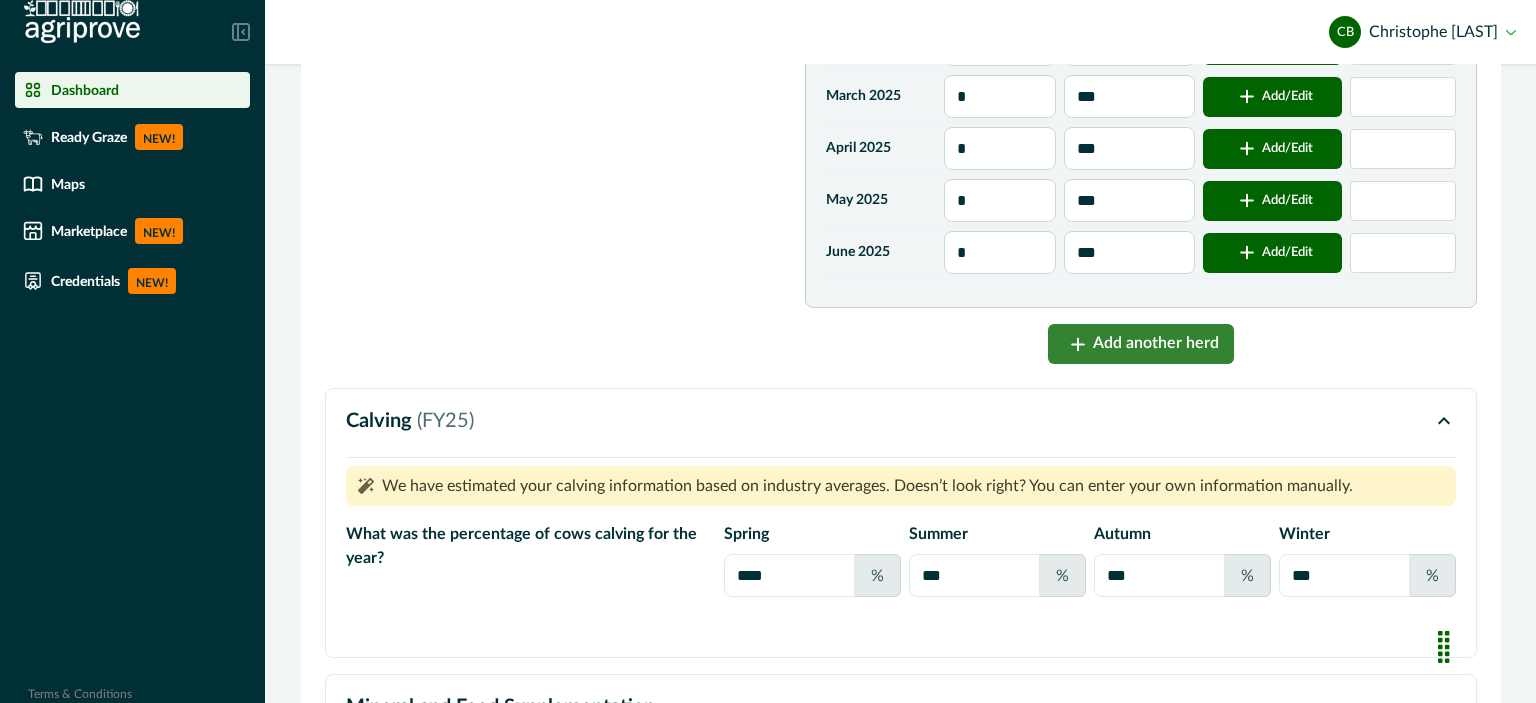 scroll, scrollTop: 3036, scrollLeft: 0, axis: vertical 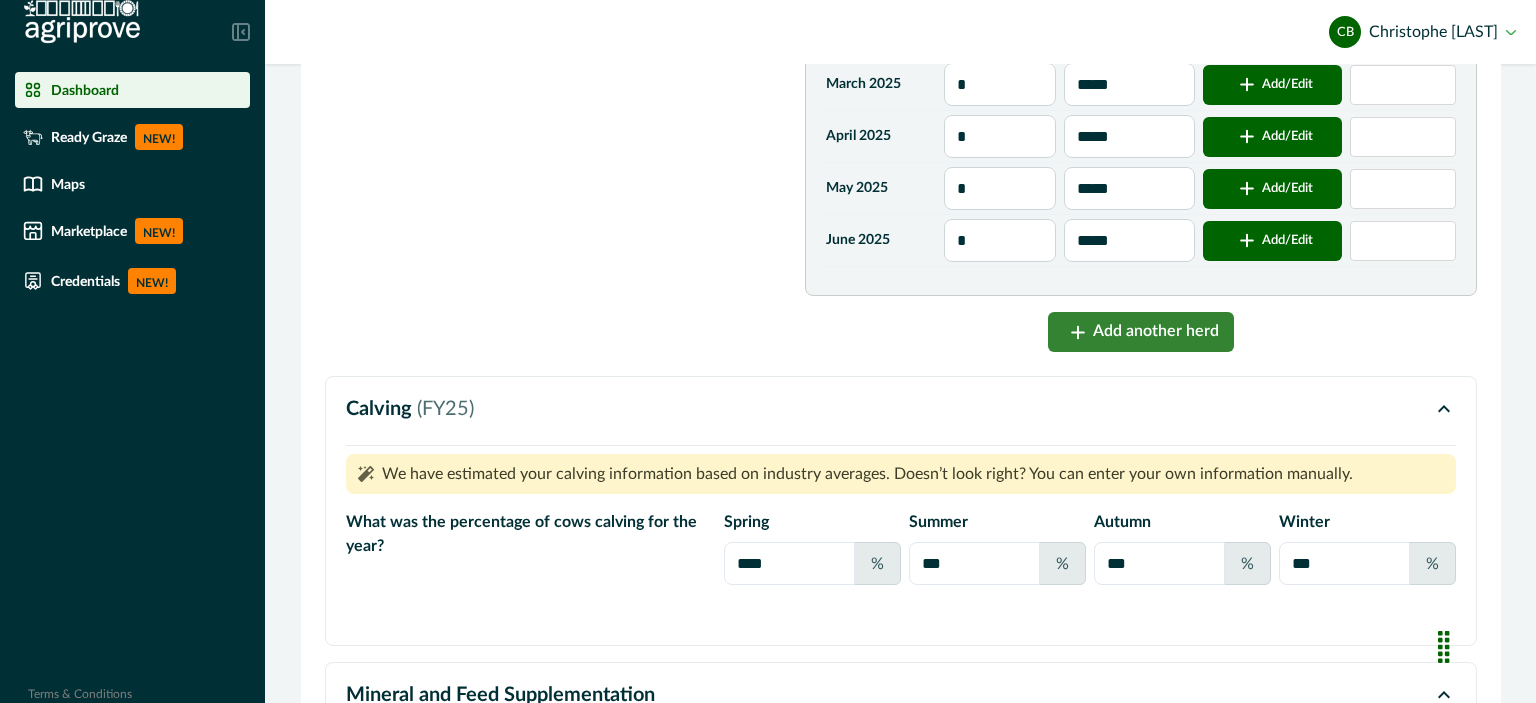 click on "Add another herd" at bounding box center (1141, 332) 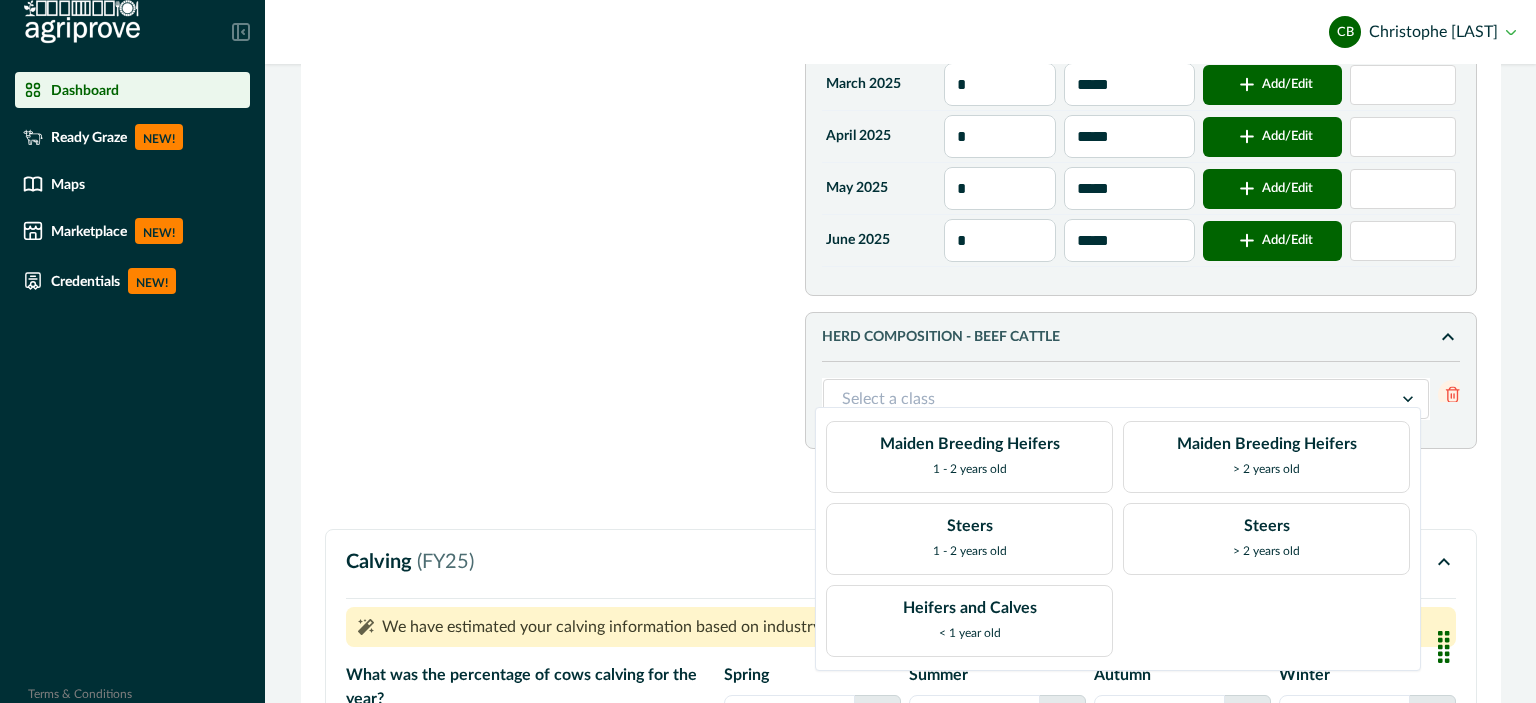 click 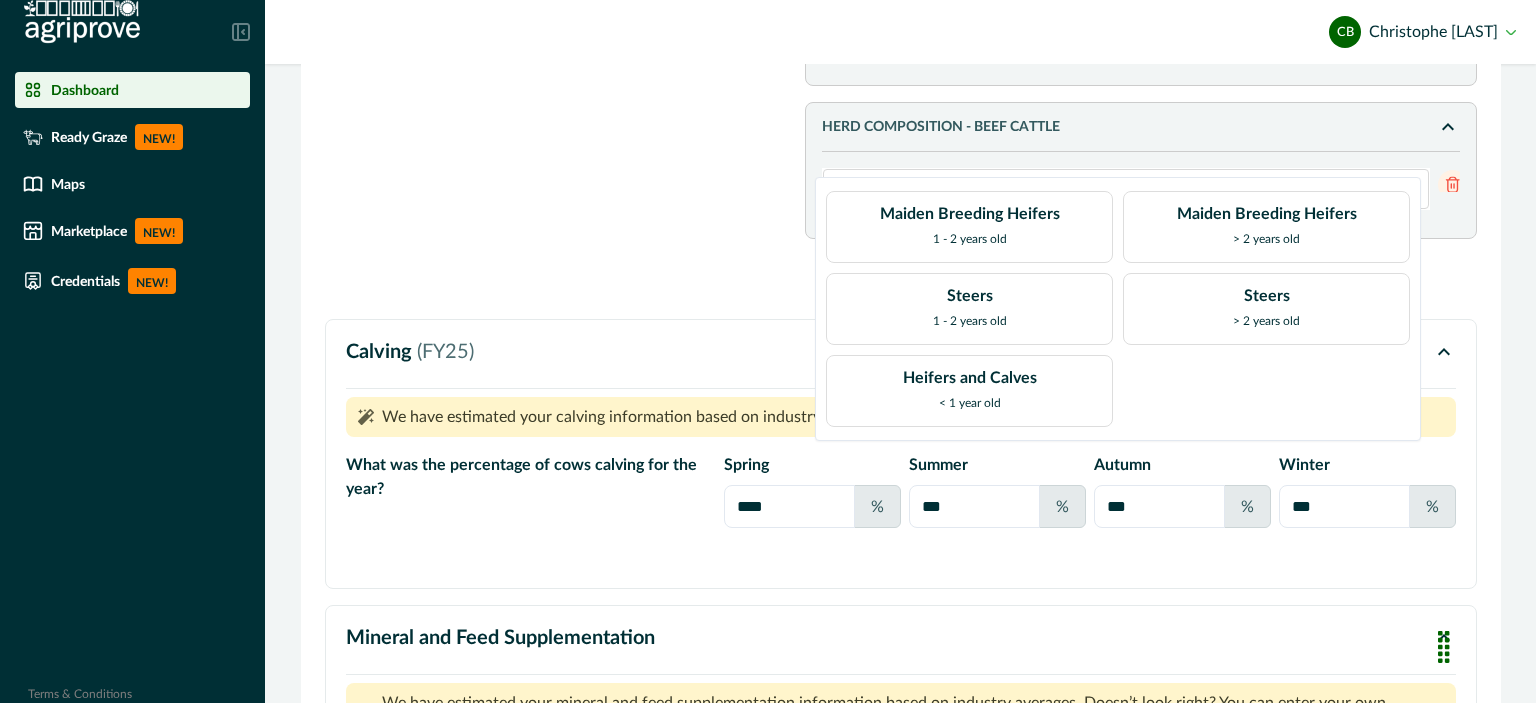 scroll, scrollTop: 3279, scrollLeft: 0, axis: vertical 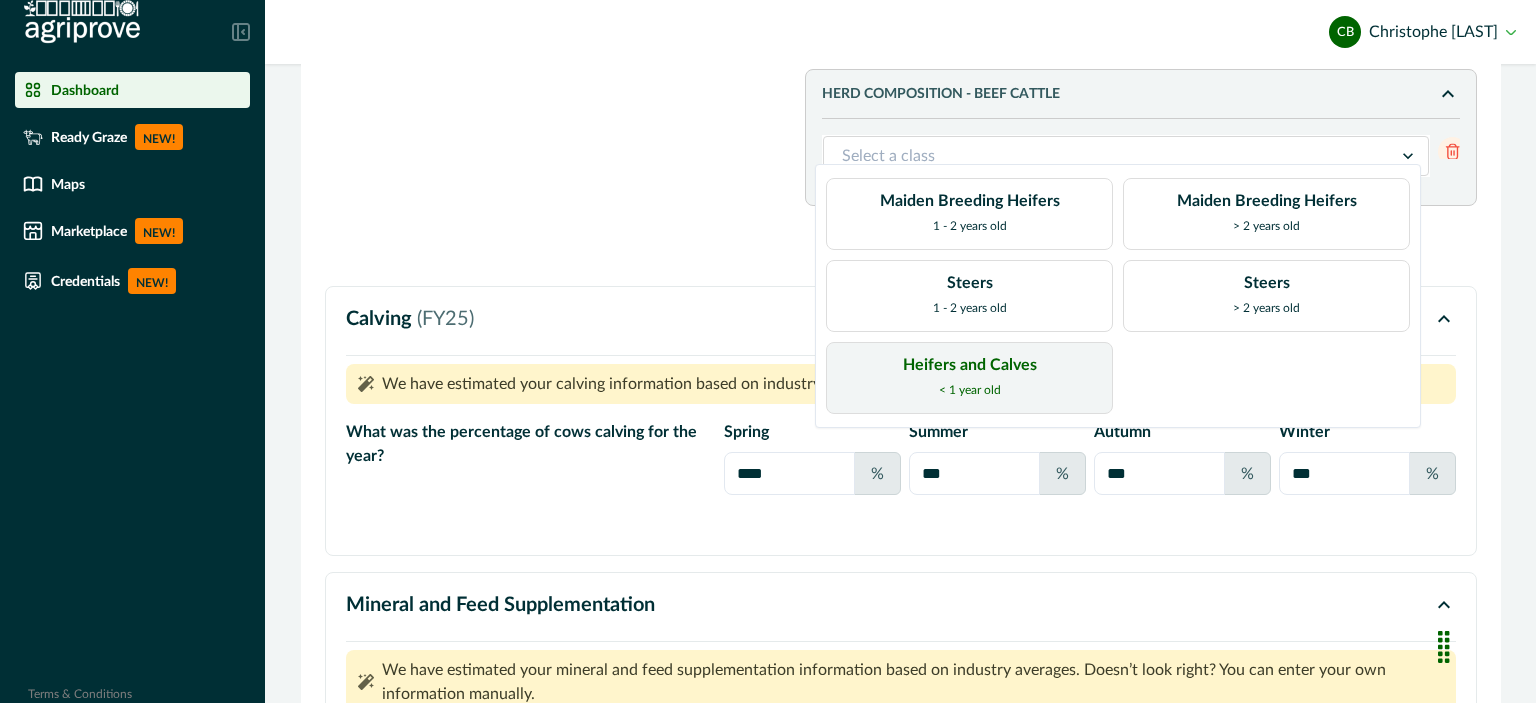 click on "Heifers and Calves < 1 year old" at bounding box center (970, 378) 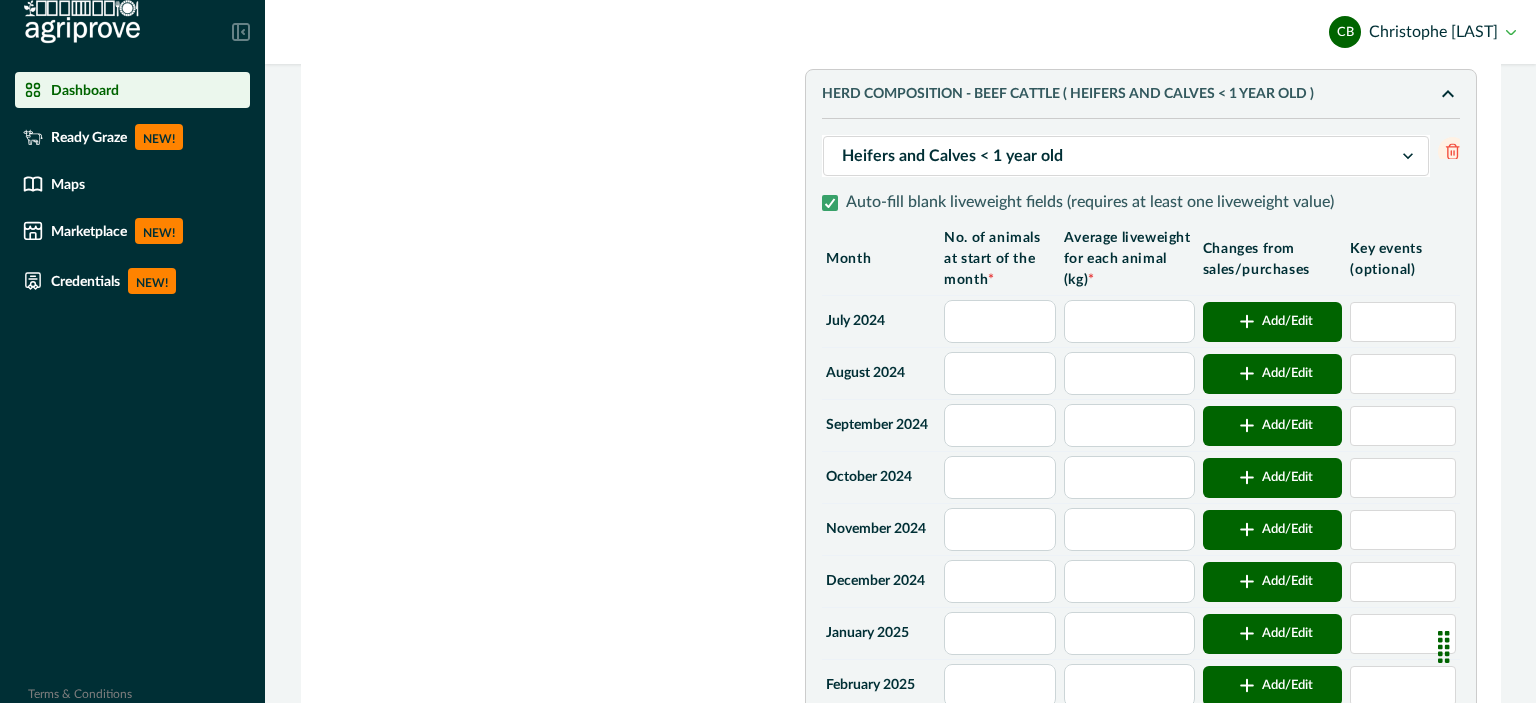 click at bounding box center (1000, 321) 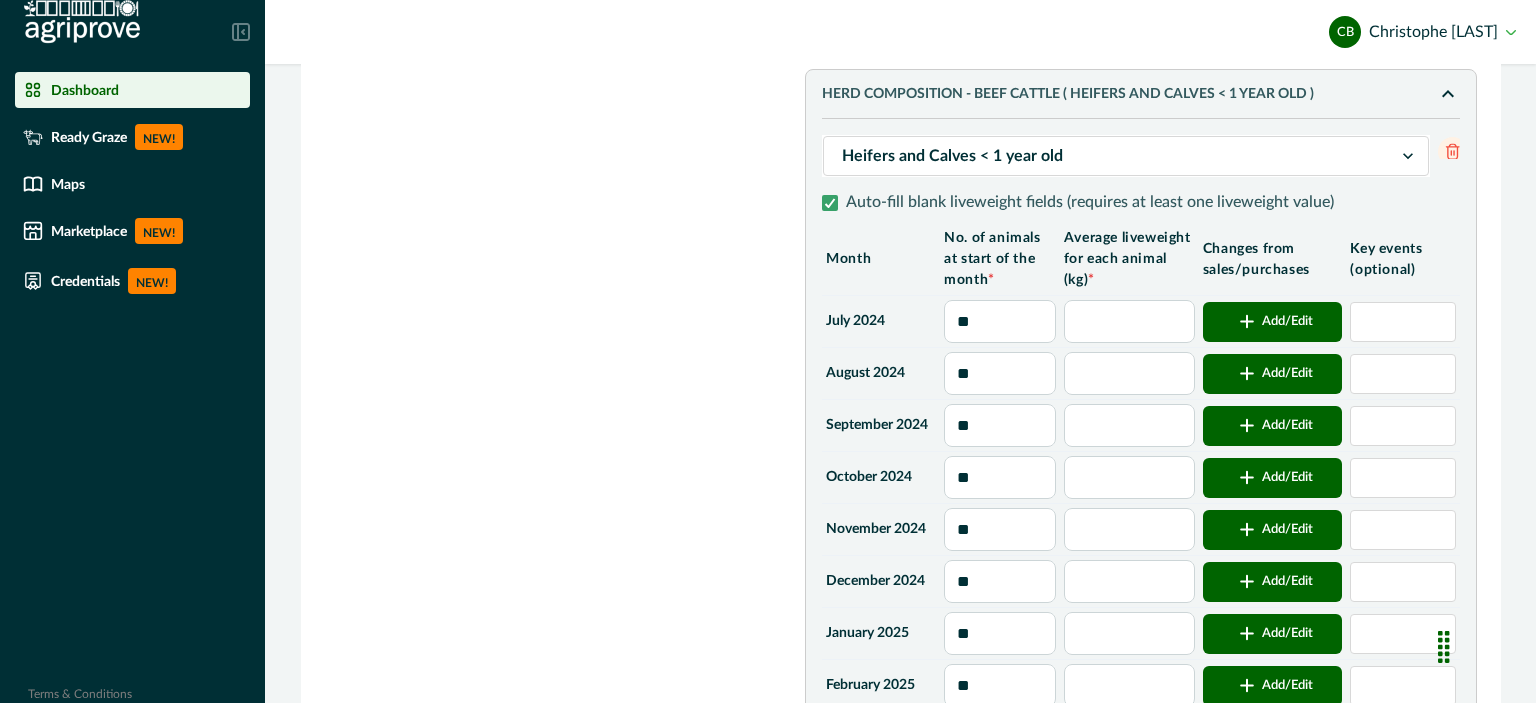 click at bounding box center [1129, 321] 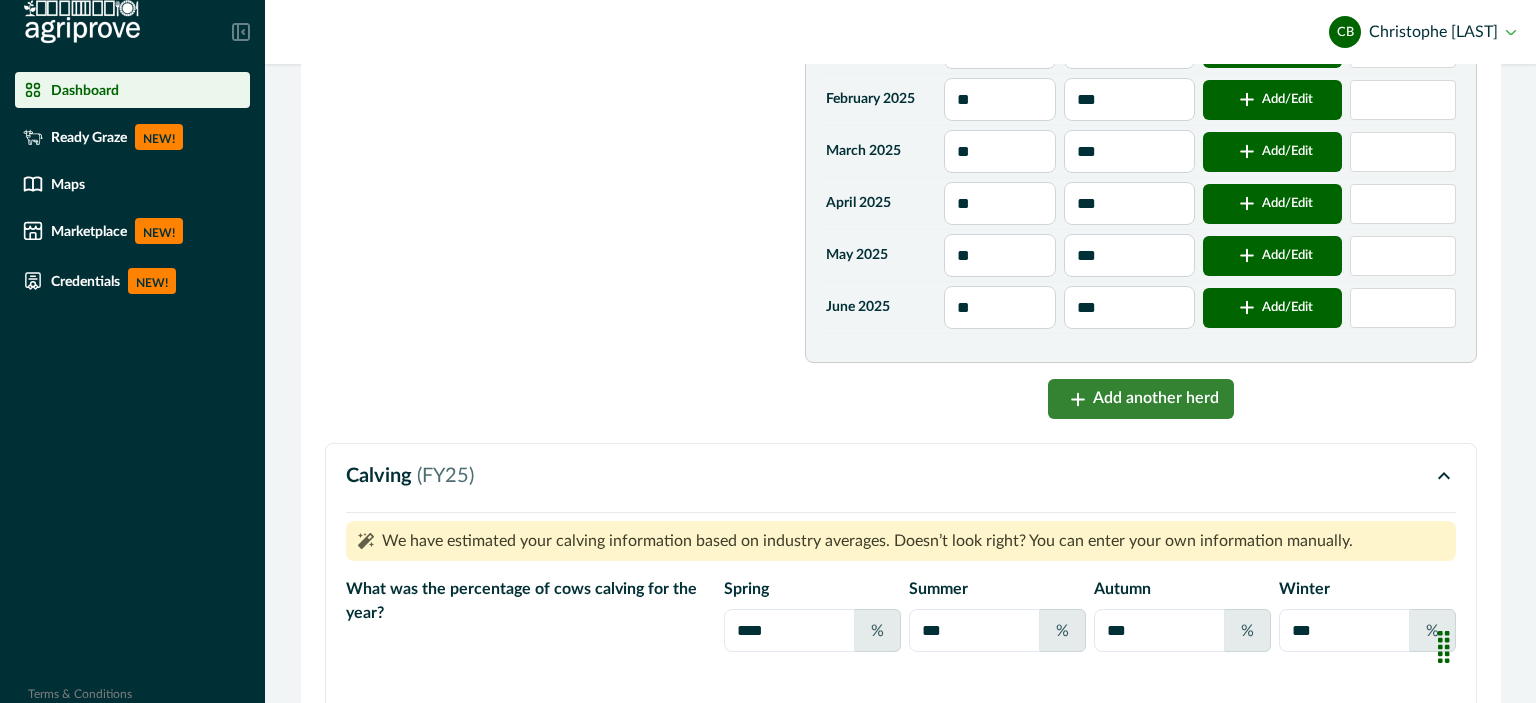 scroll, scrollTop: 3872, scrollLeft: 0, axis: vertical 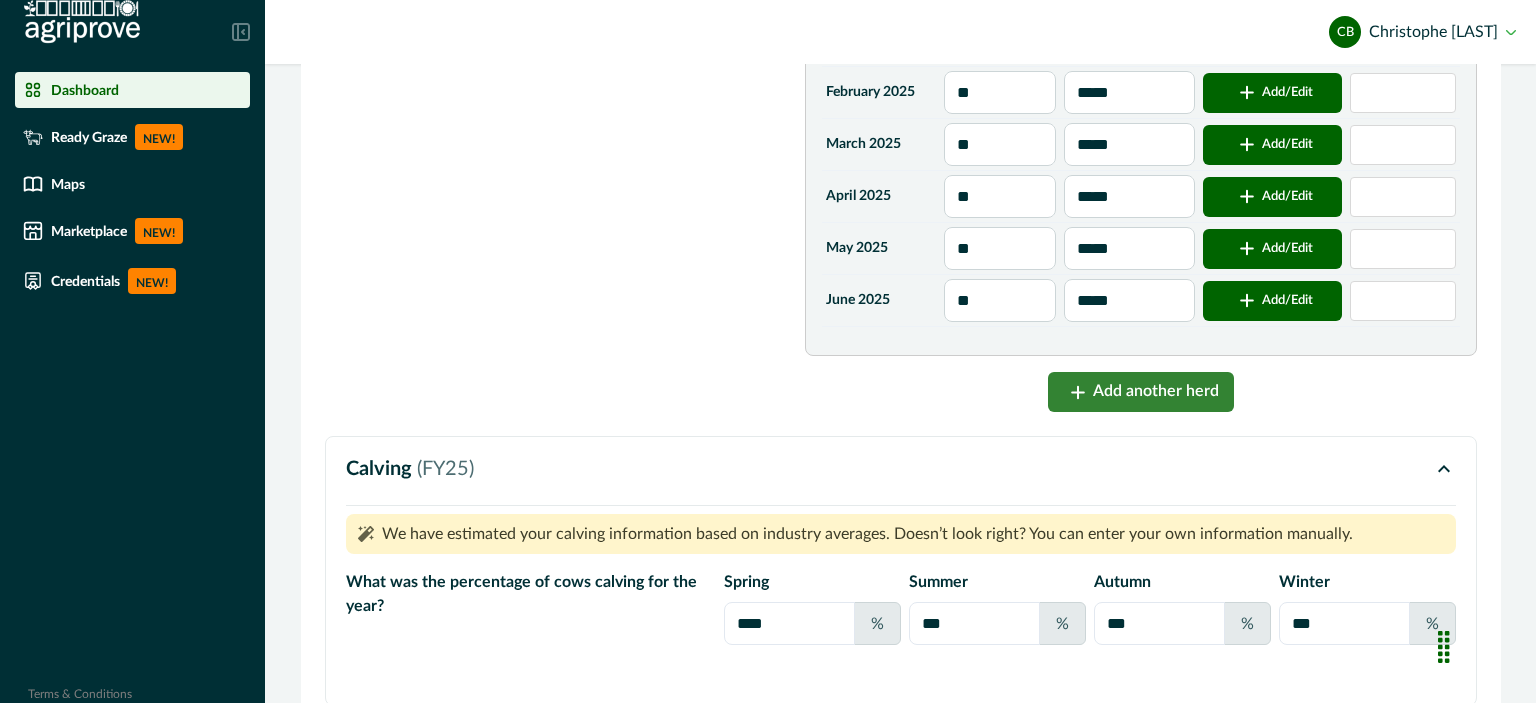 click on "Add another herd" at bounding box center [1141, 392] 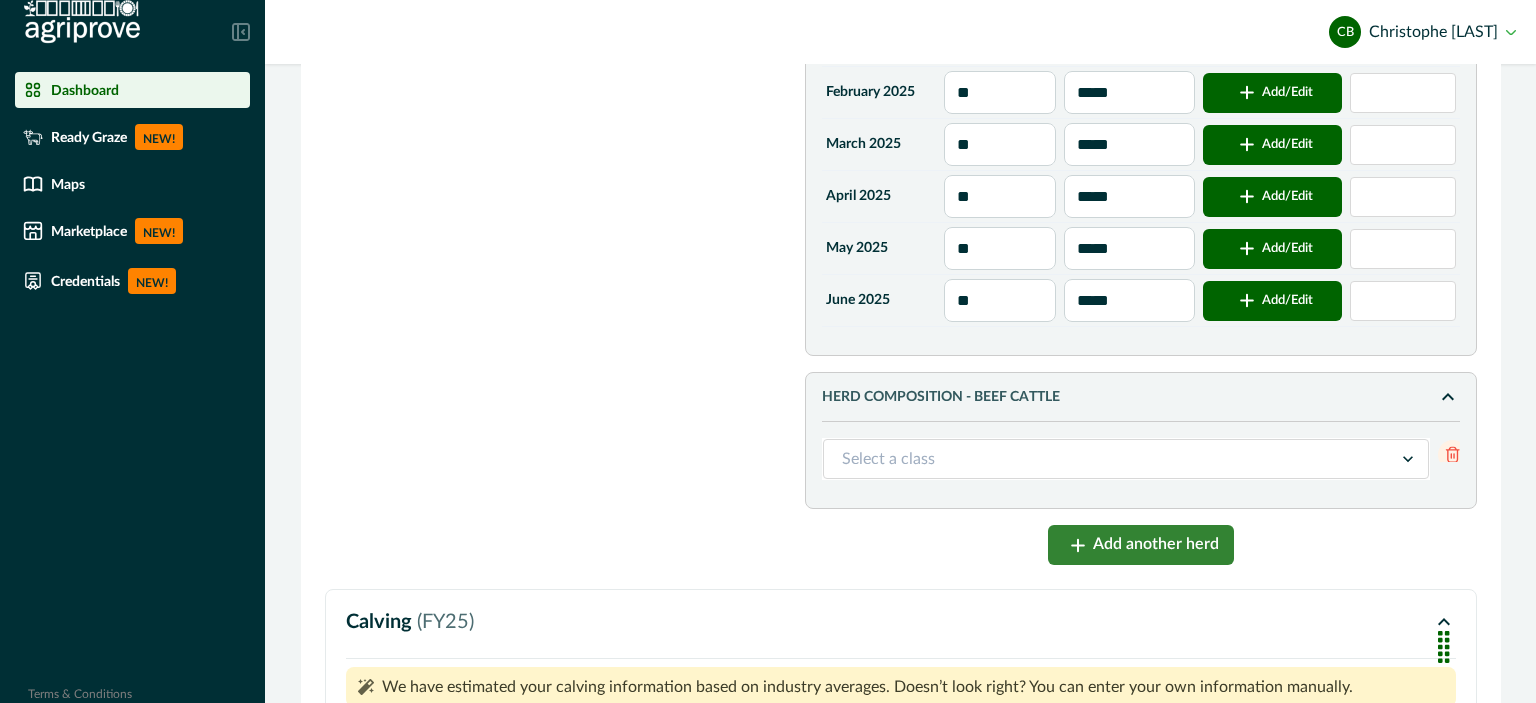 click 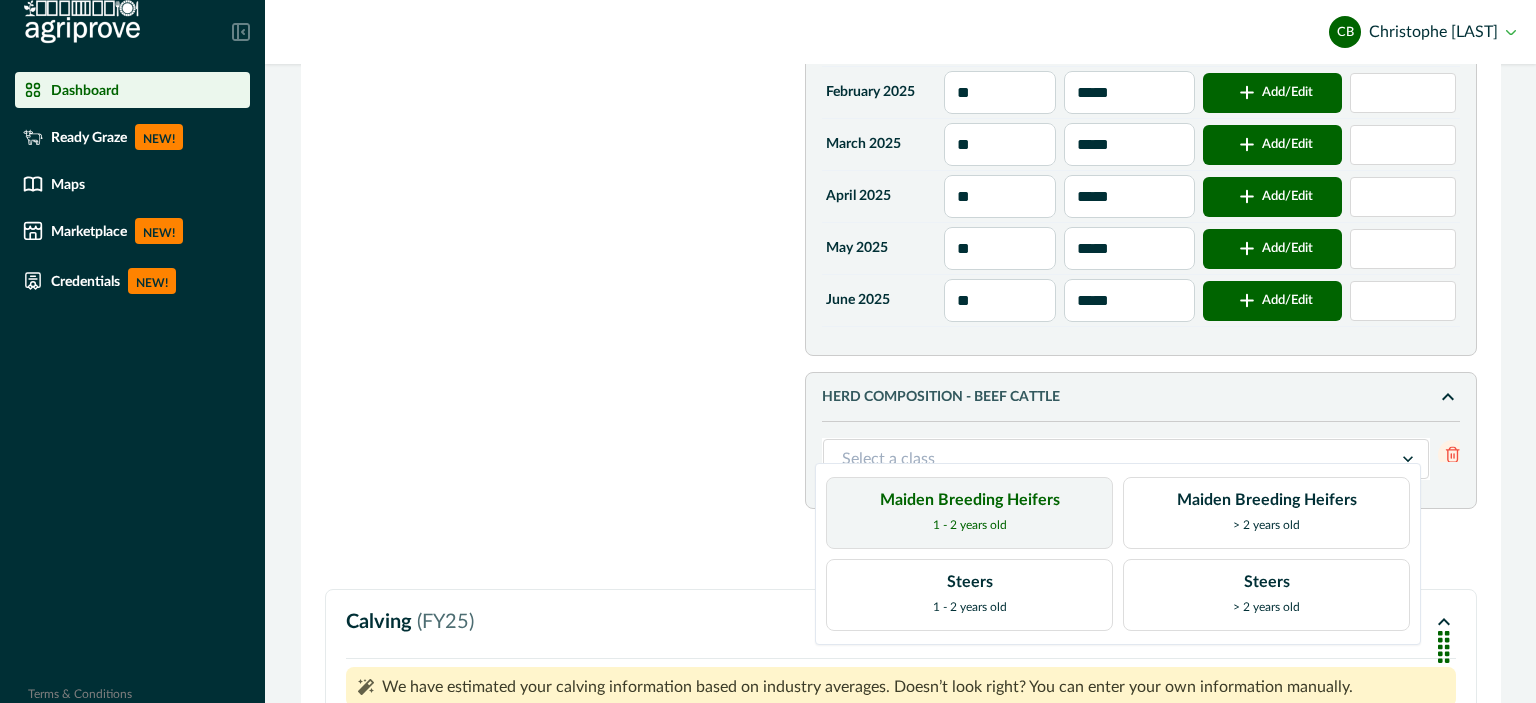 click on "1 - 2 years old" at bounding box center (970, 525) 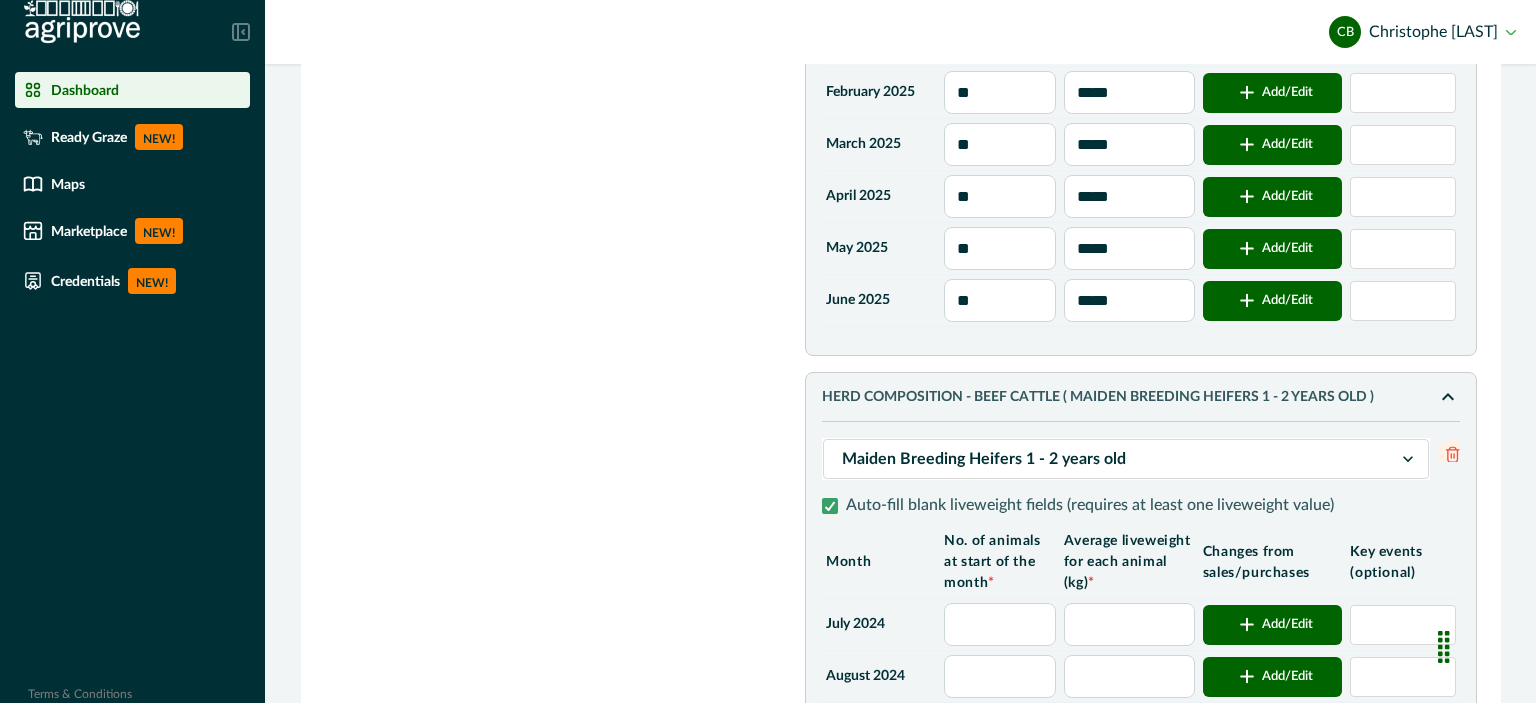 click at bounding box center [1000, 624] 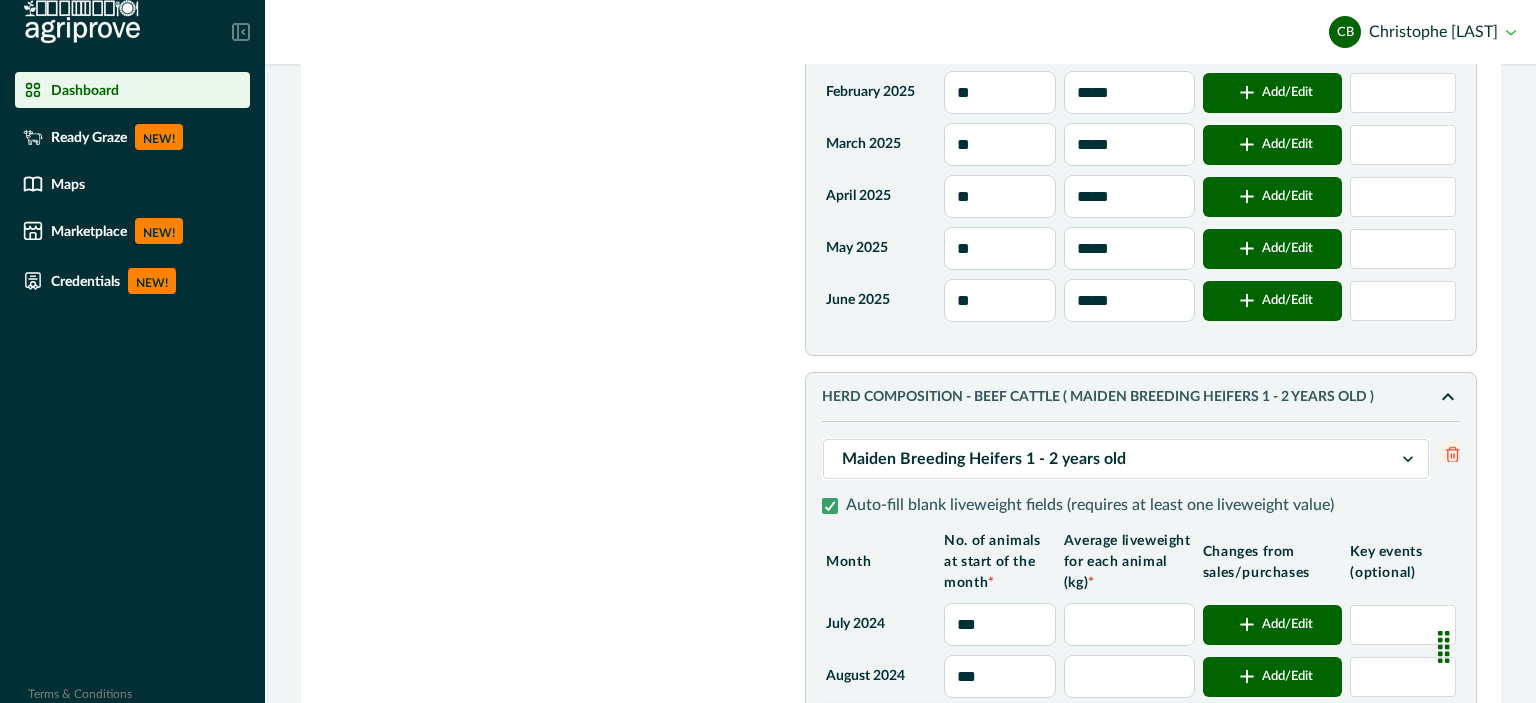 click at bounding box center (1129, 624) 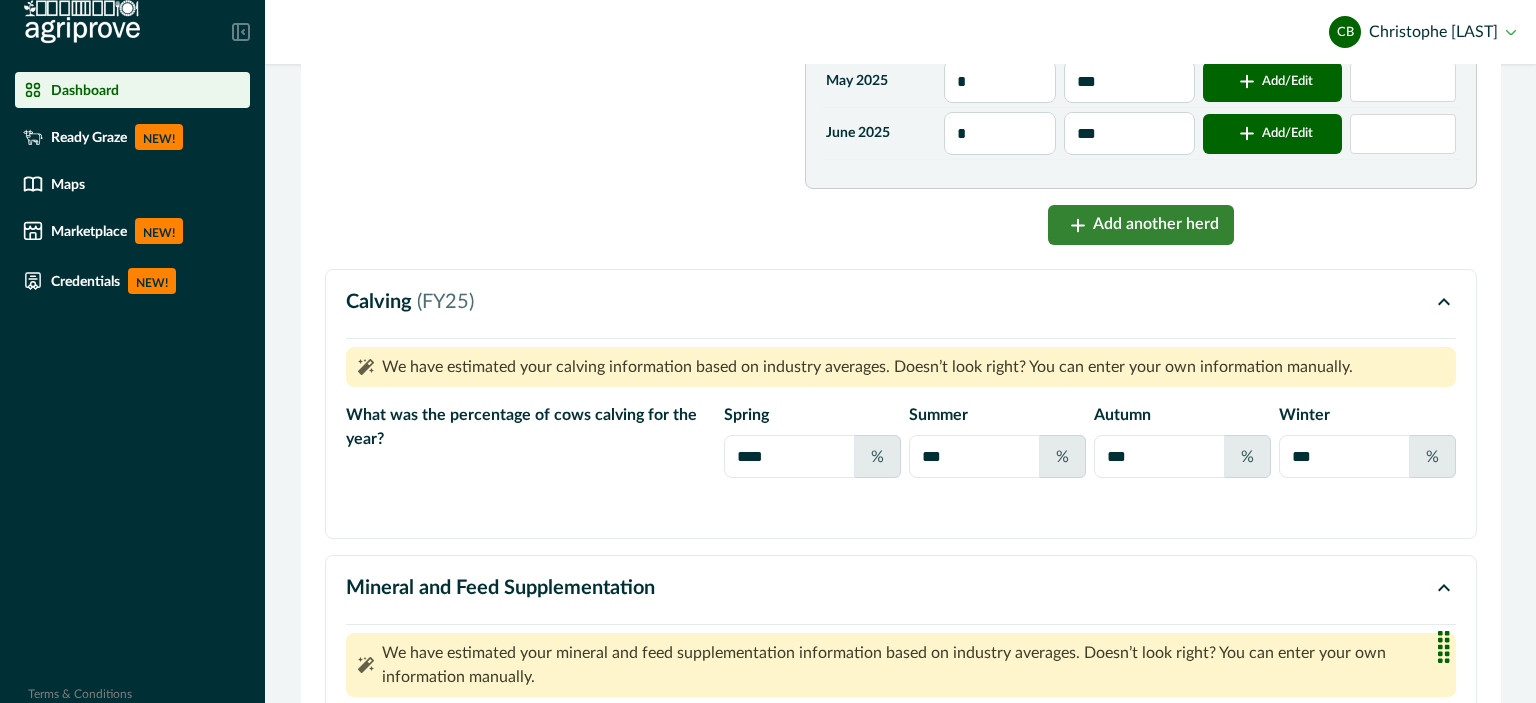 scroll, scrollTop: 4926, scrollLeft: 0, axis: vertical 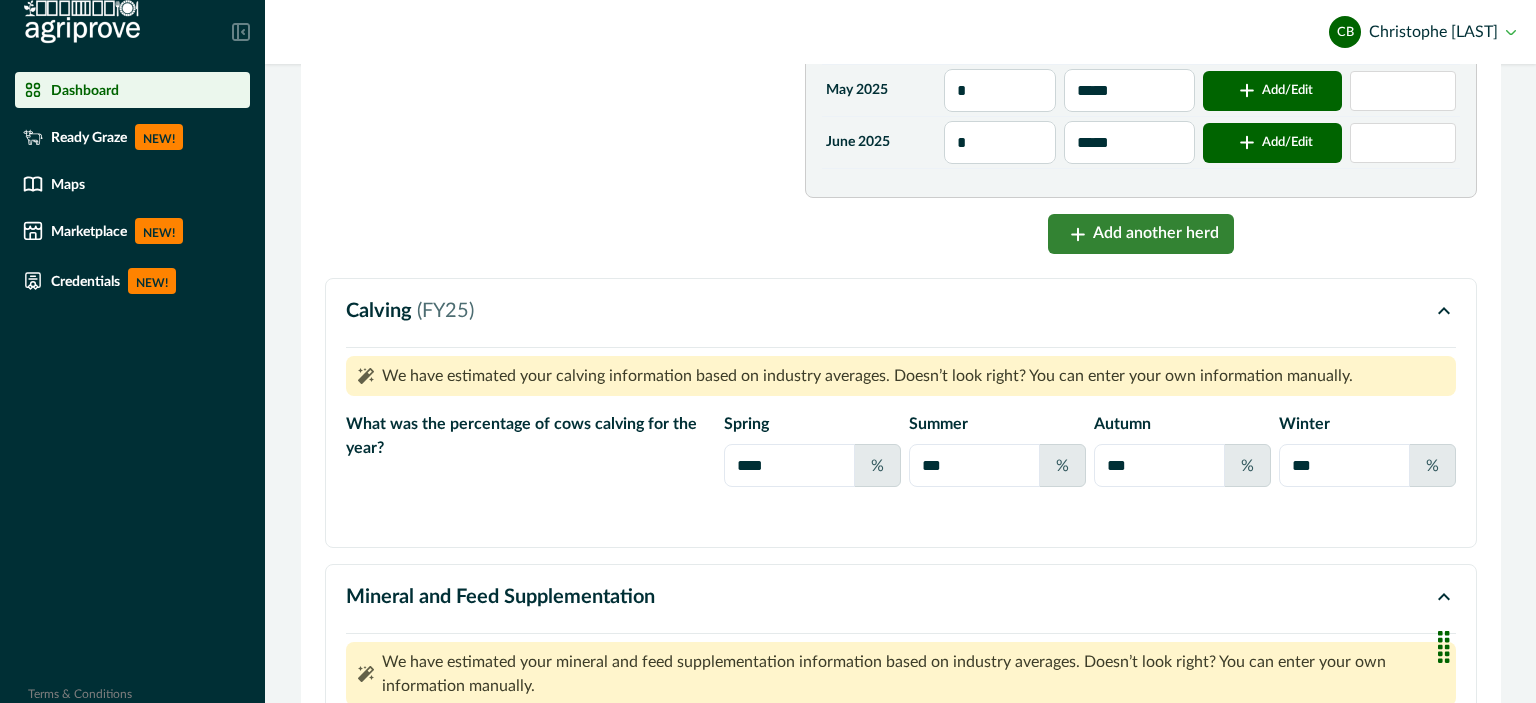 click on "Mineral and Feed Supplementation We have estimated your mineral and feed supplementation information based on industry averages. Doesn’t look right? You can enter your own information manually. Do you provide mineral supplementation for livestock ? No" at bounding box center [901, 705] 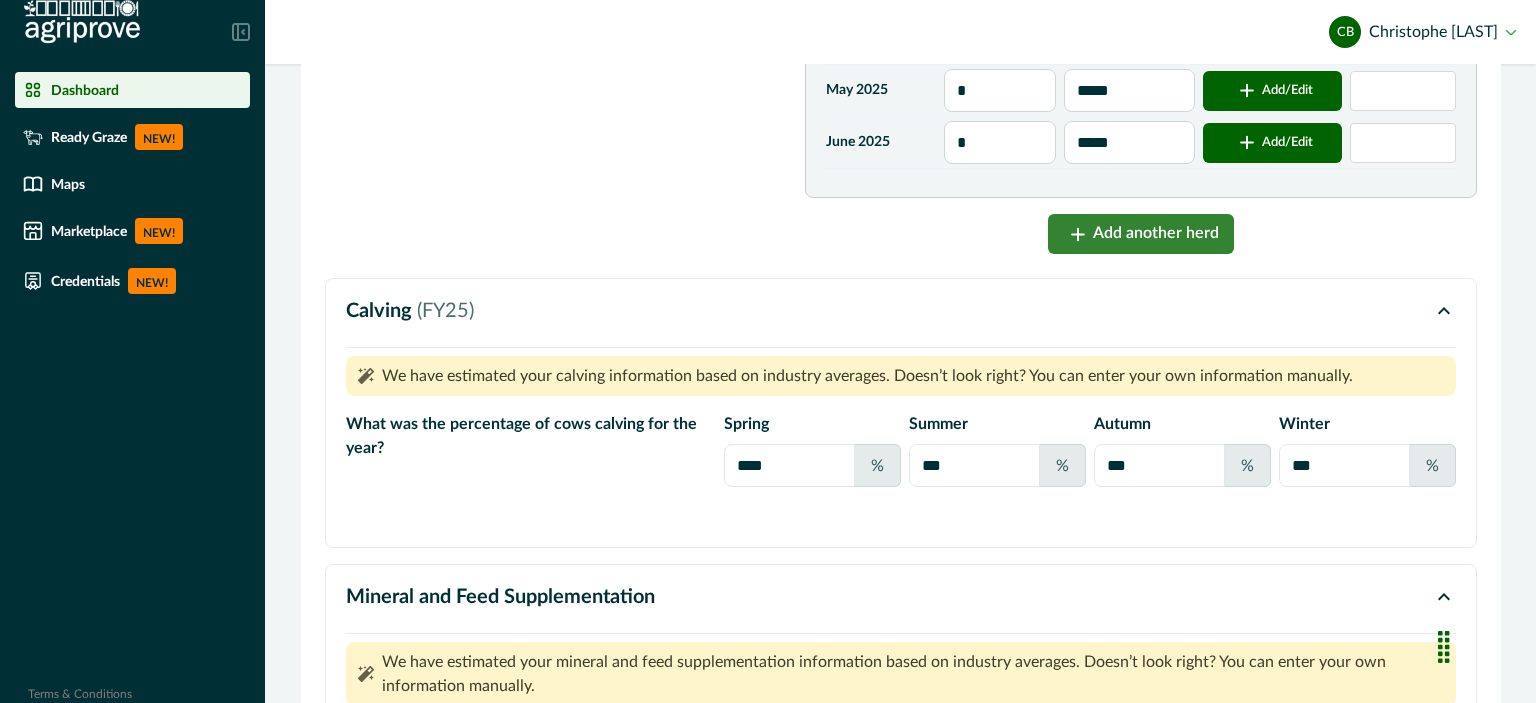 drag, startPoint x: 1316, startPoint y: 445, endPoint x: 1233, endPoint y: 448, distance: 83.0542 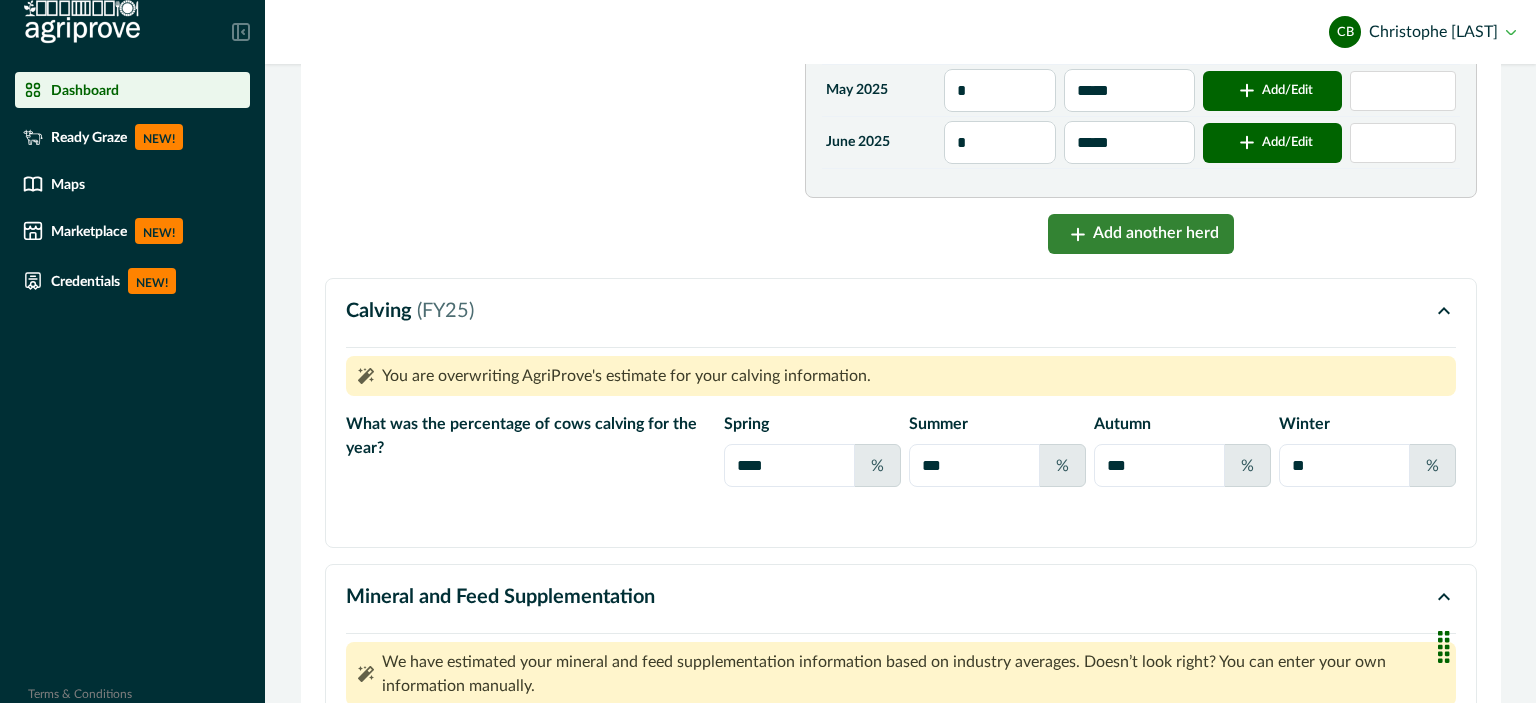 drag, startPoint x: 739, startPoint y: 445, endPoint x: 673, endPoint y: 447, distance: 66.0303 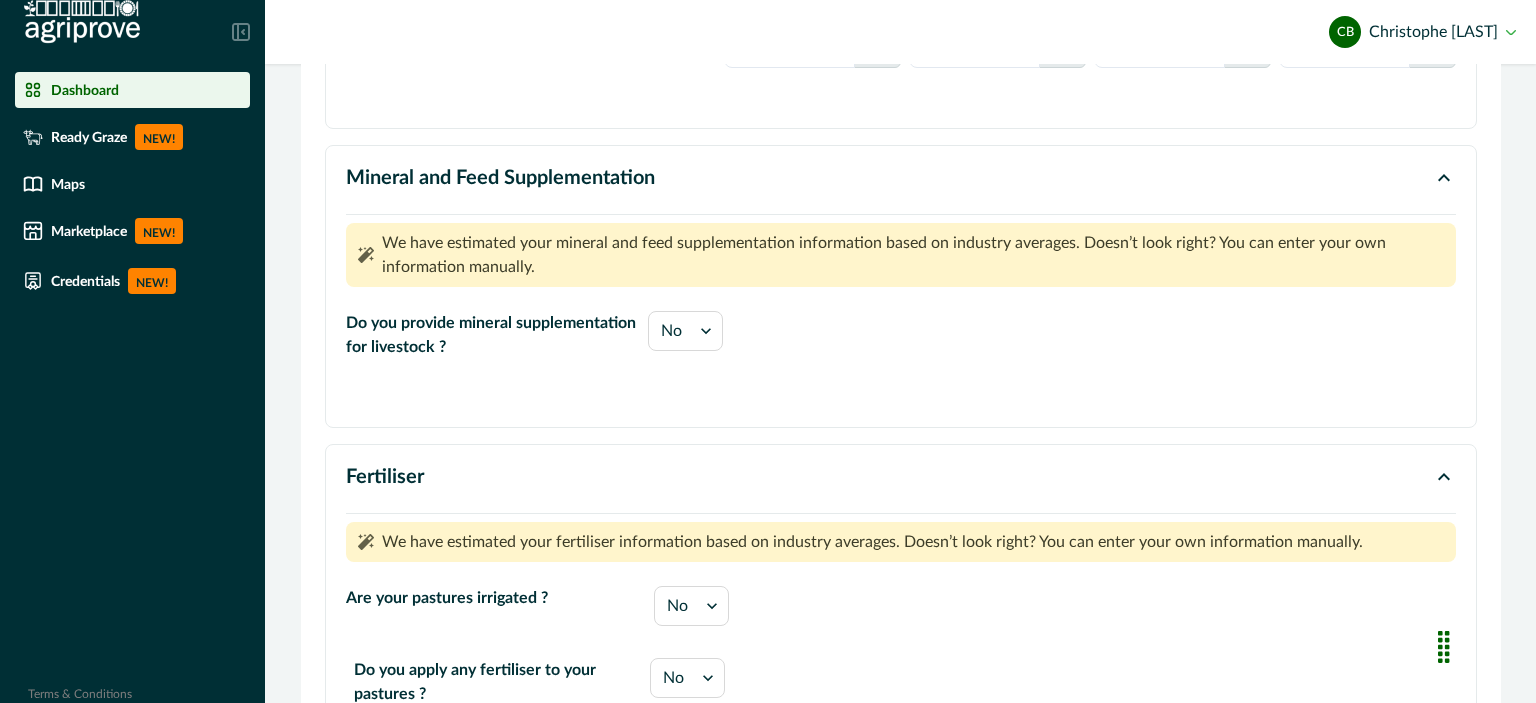 scroll, scrollTop: 5354, scrollLeft: 0, axis: vertical 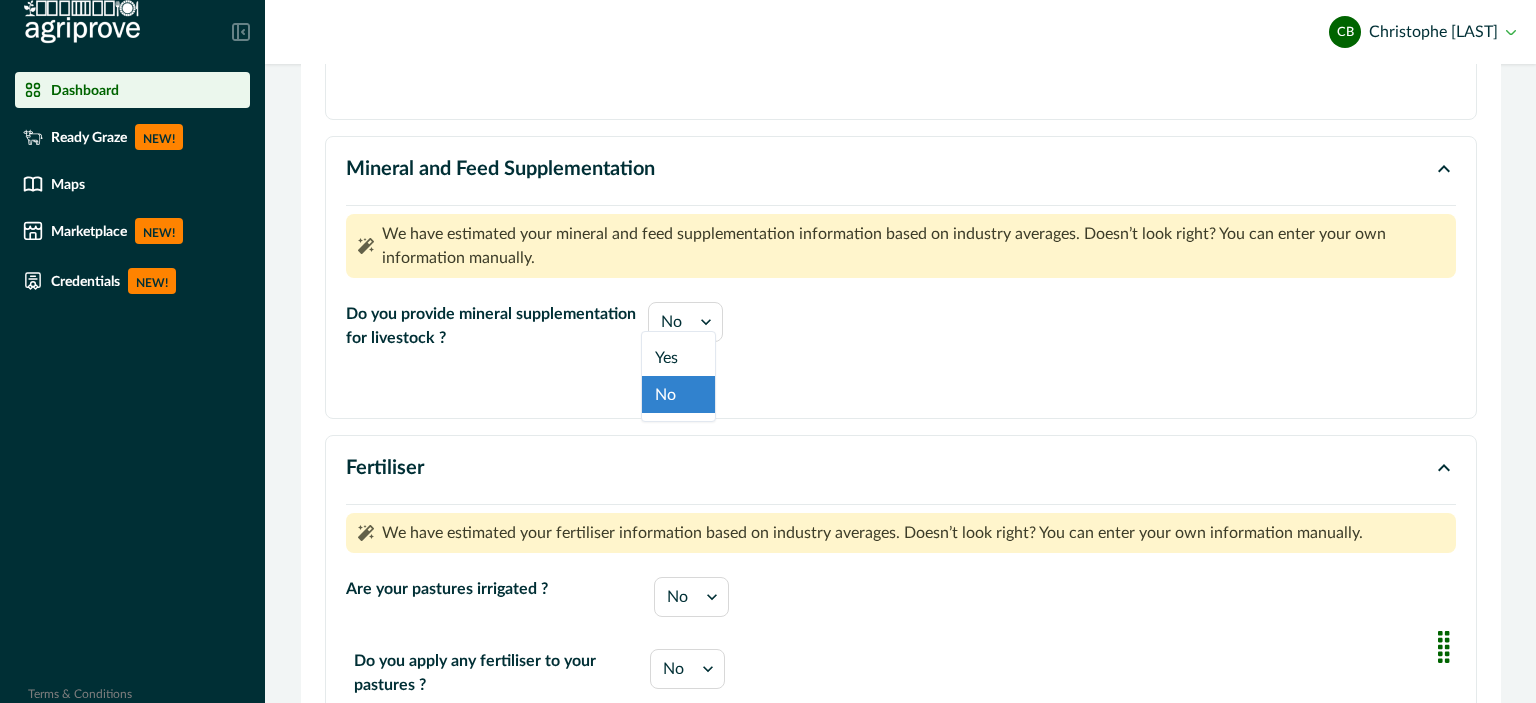 click 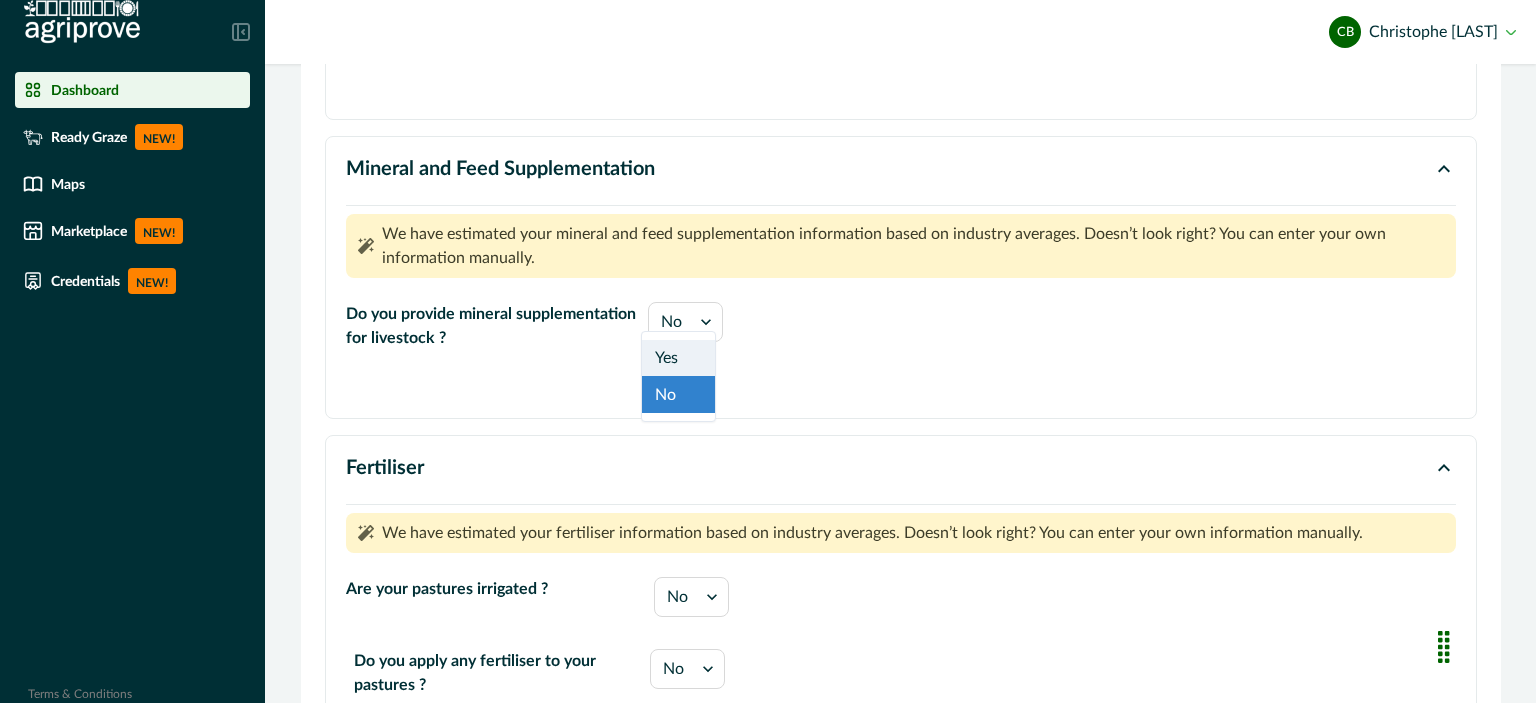 click on "Yes" at bounding box center [678, 358] 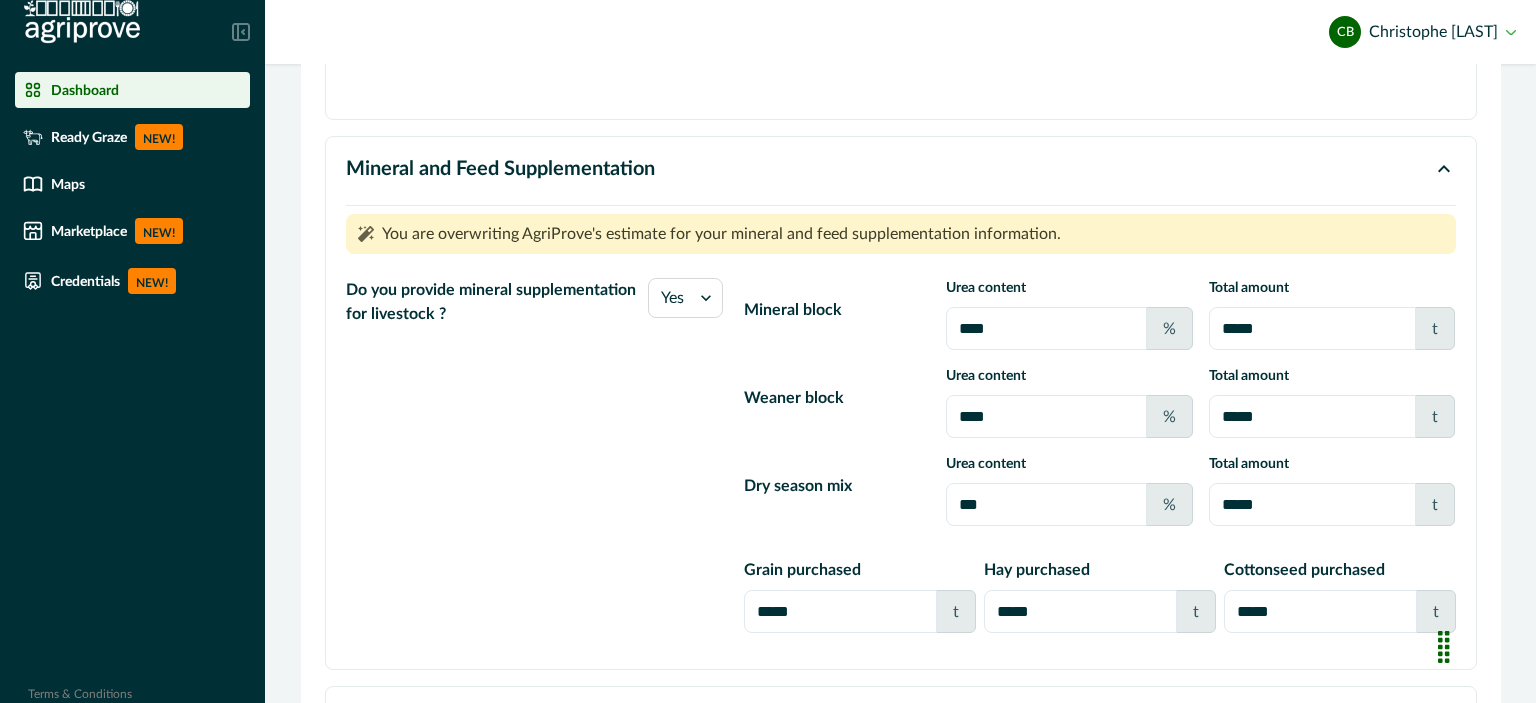 drag, startPoint x: 988, startPoint y: 307, endPoint x: 948, endPoint y: 303, distance: 40.1995 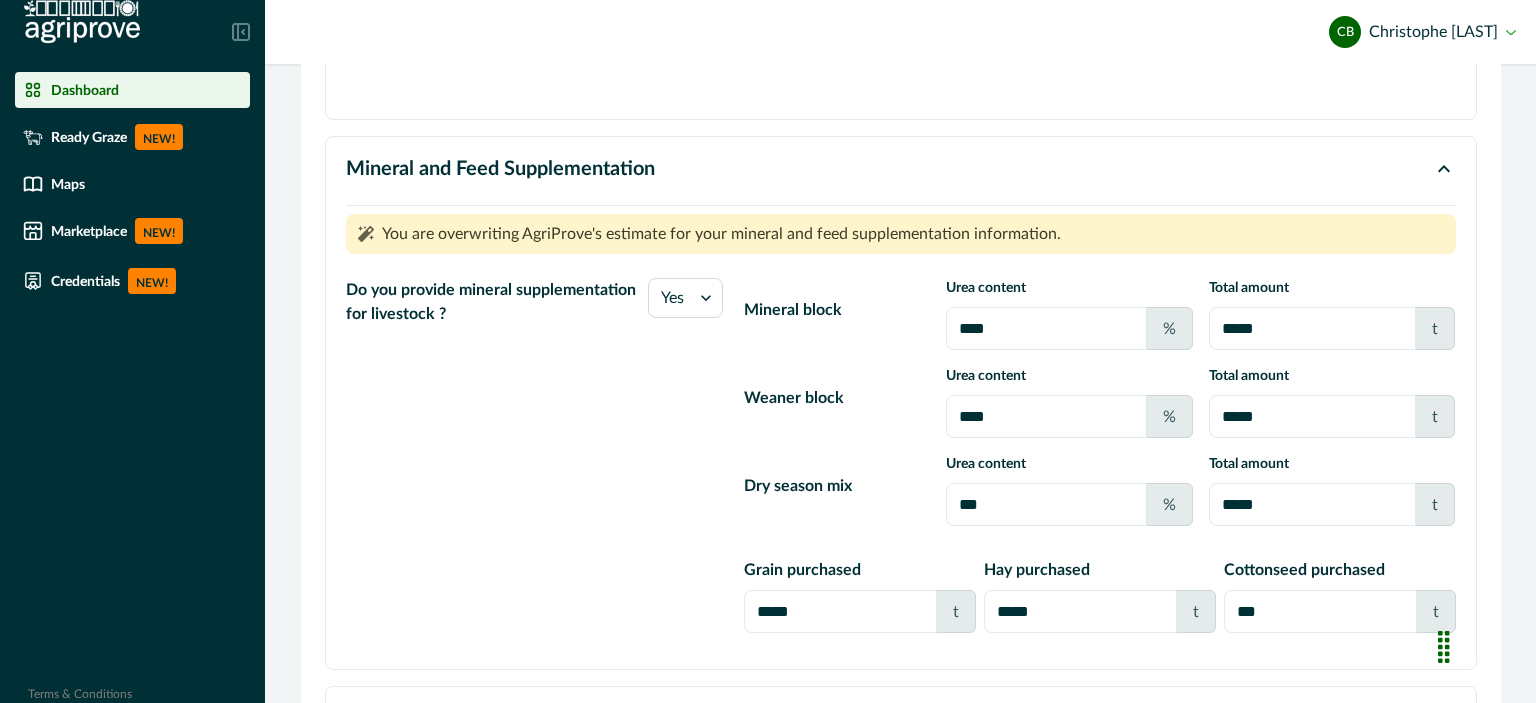 drag, startPoint x: 1060, startPoint y: 603, endPoint x: 965, endPoint y: 597, distance: 95.189285 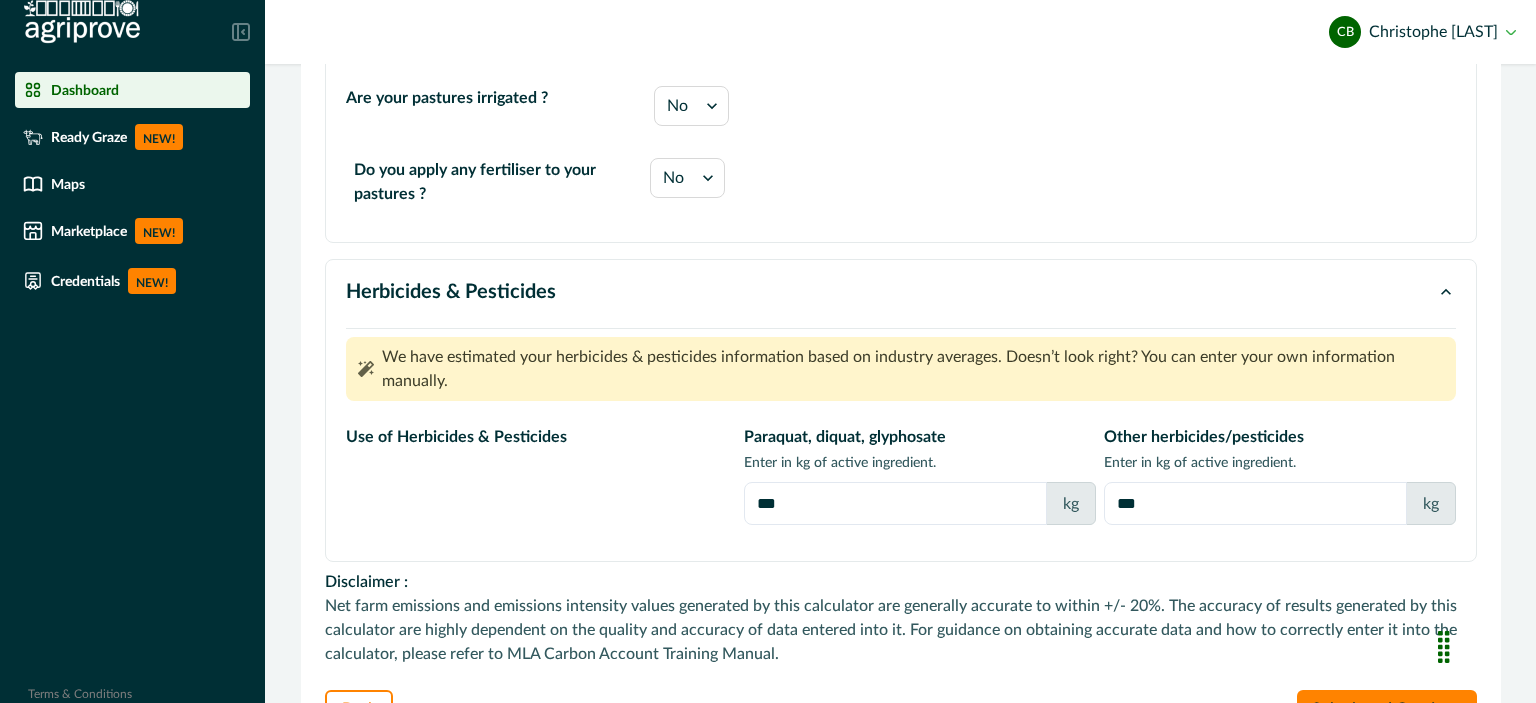 scroll, scrollTop: 6150, scrollLeft: 0, axis: vertical 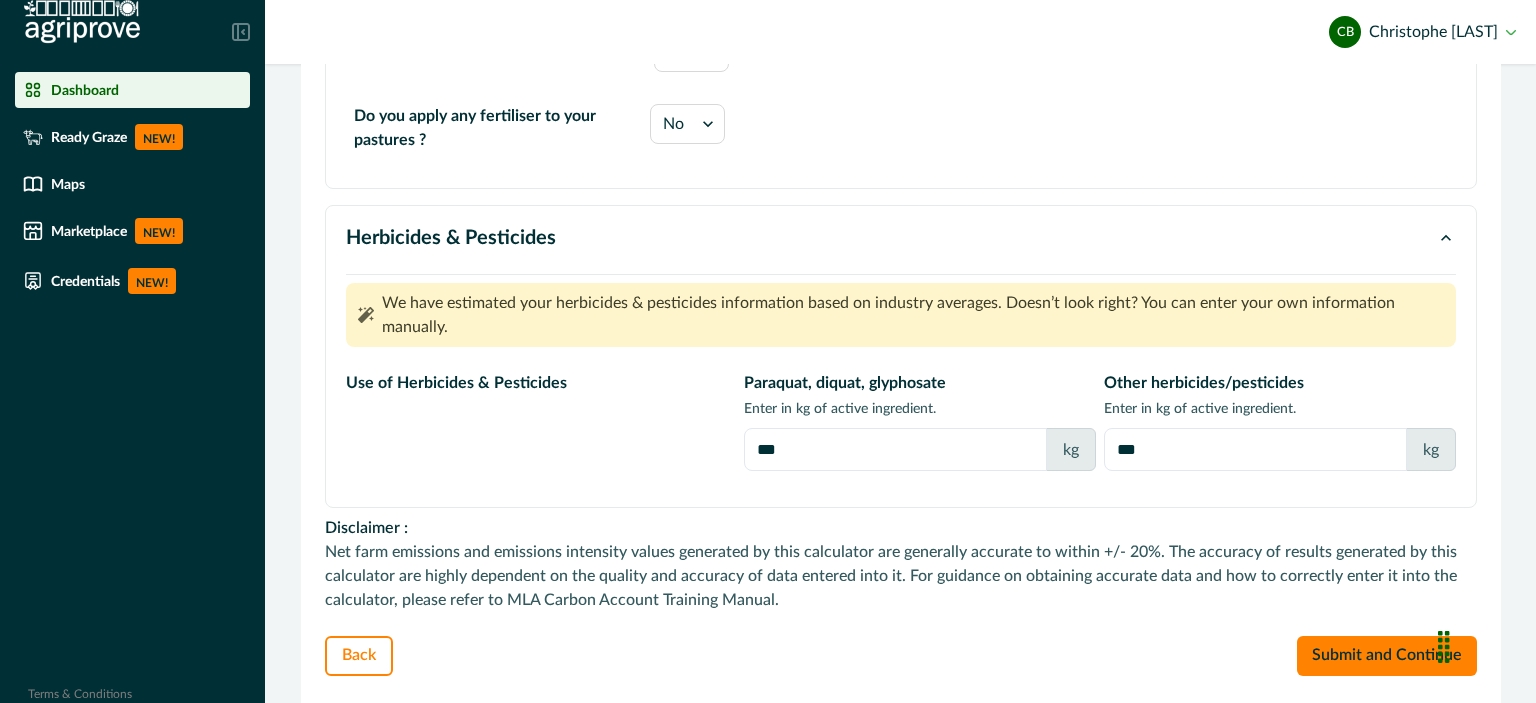 drag, startPoint x: 818, startPoint y: 414, endPoint x: 672, endPoint y: 410, distance: 146.05478 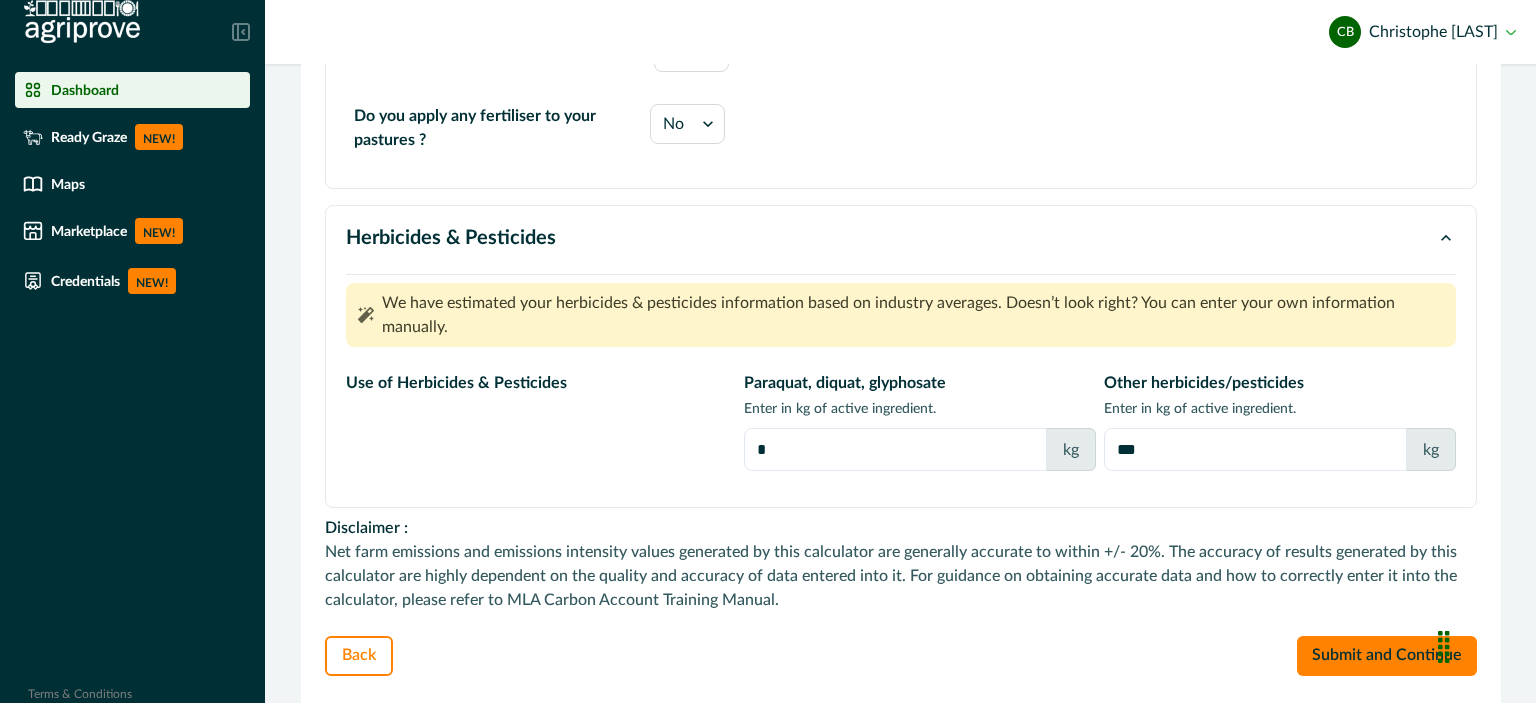 scroll, scrollTop: 6126, scrollLeft: 0, axis: vertical 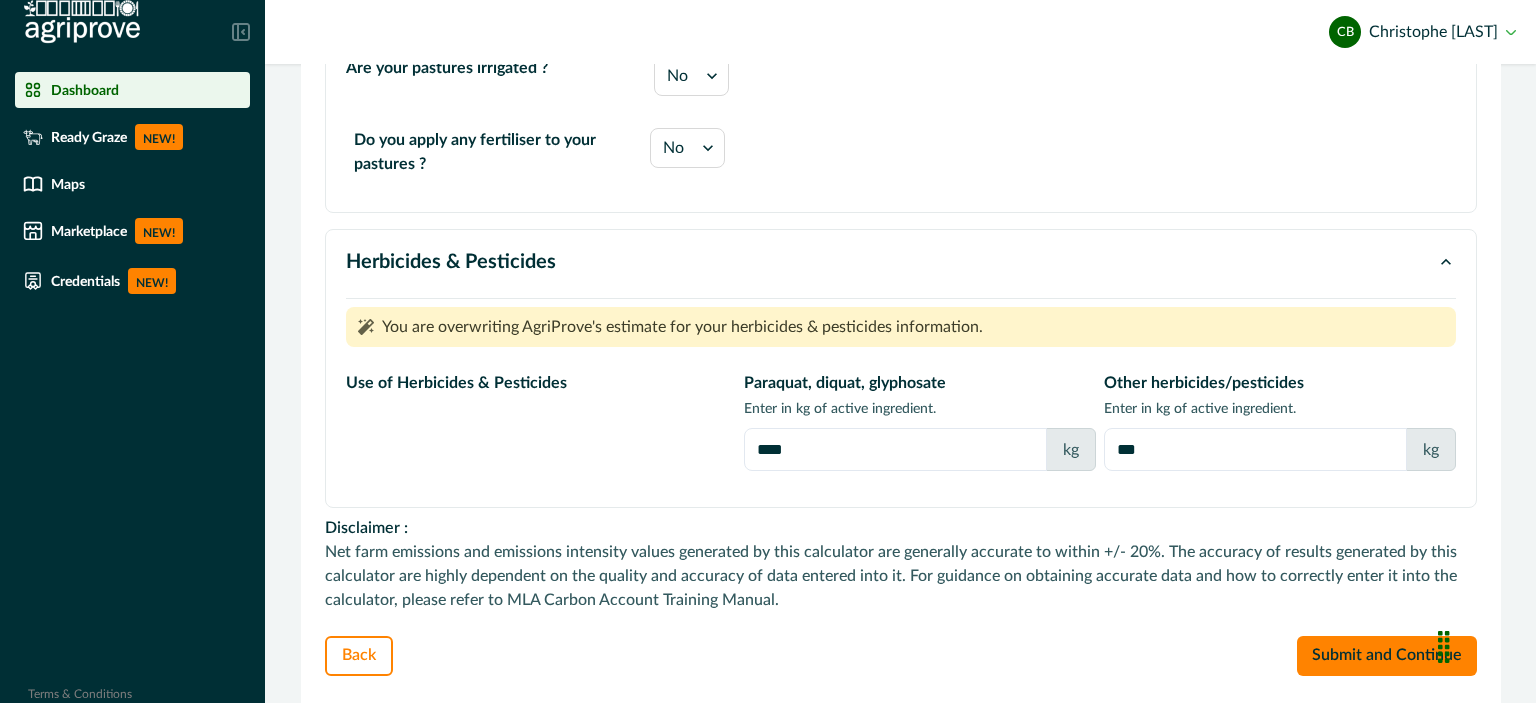 drag, startPoint x: 1173, startPoint y: 415, endPoint x: 1063, endPoint y: 415, distance: 110 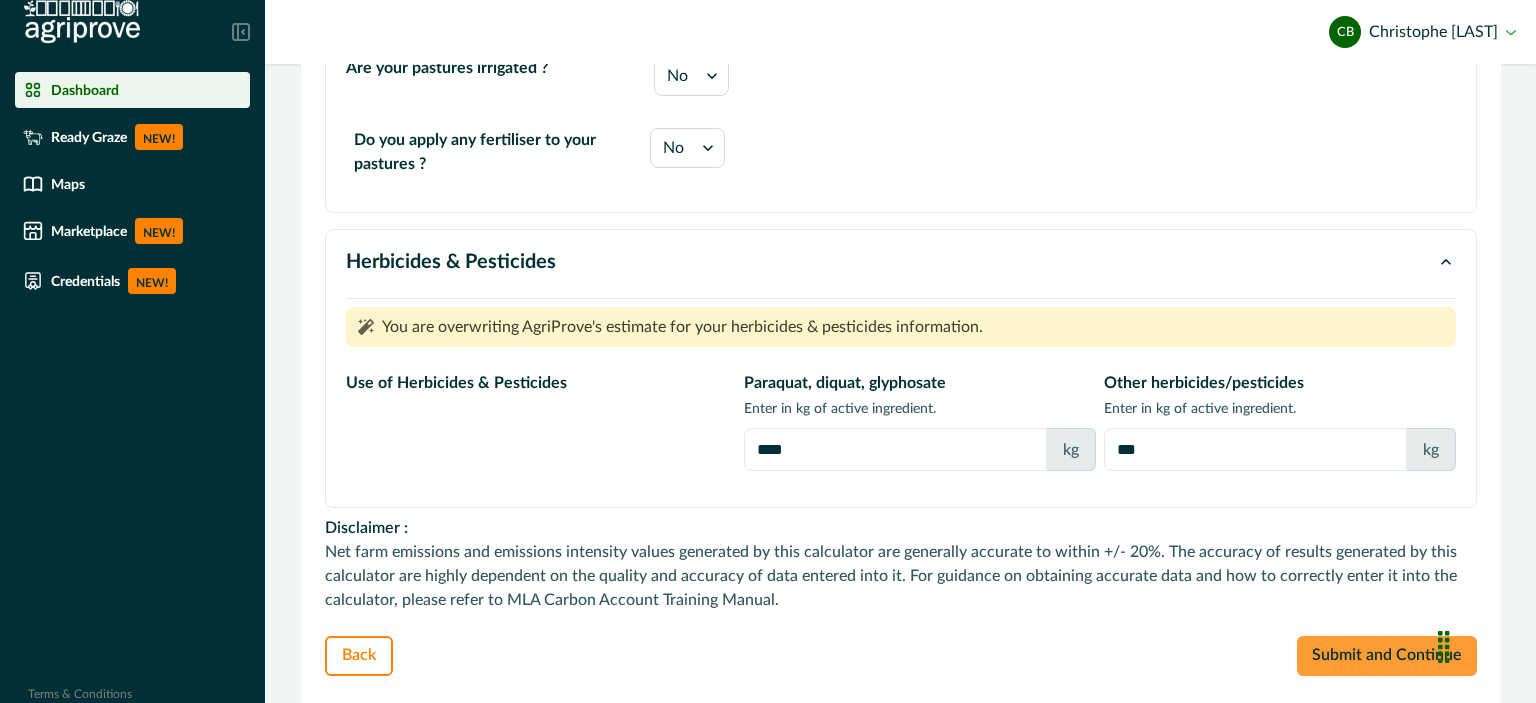 click on "Submit and Continue" at bounding box center (1387, 656) 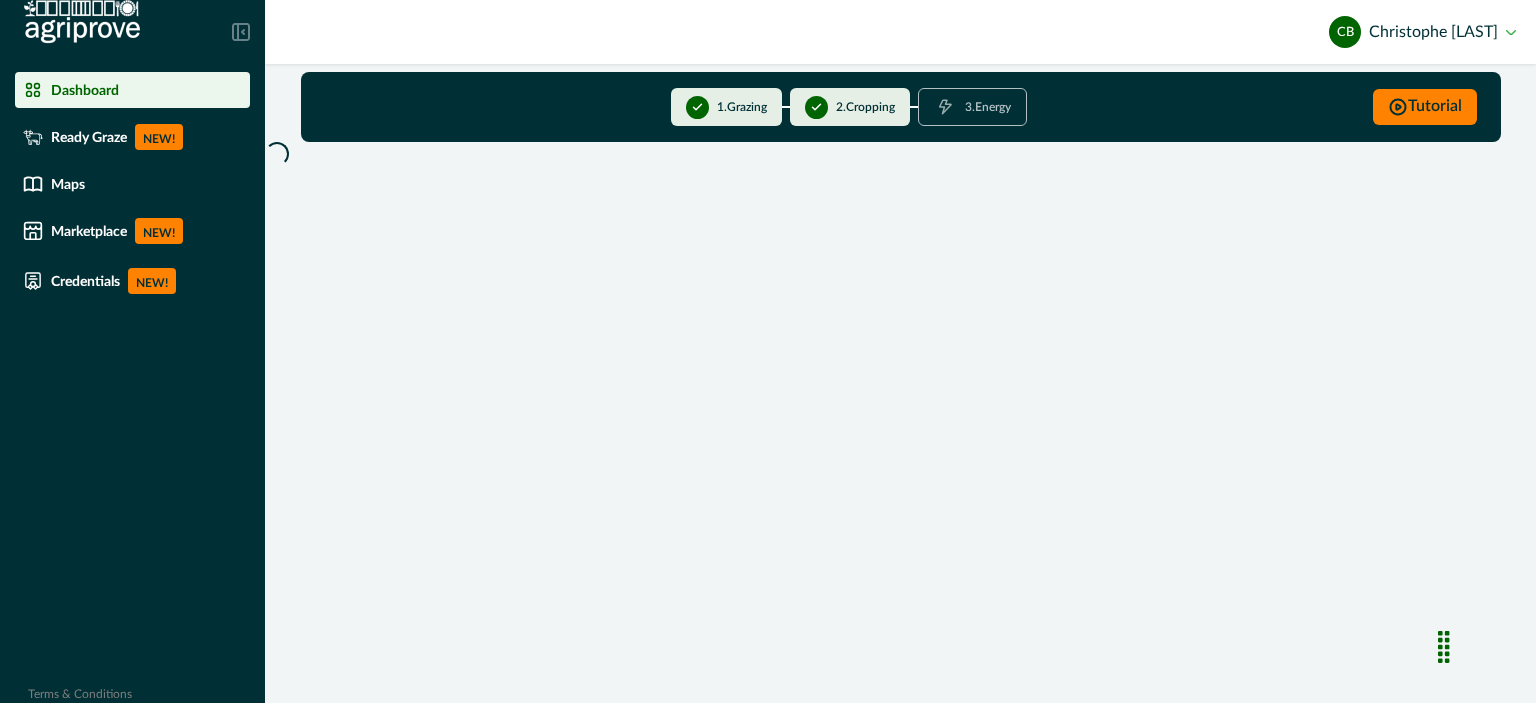 scroll, scrollTop: 0, scrollLeft: 0, axis: both 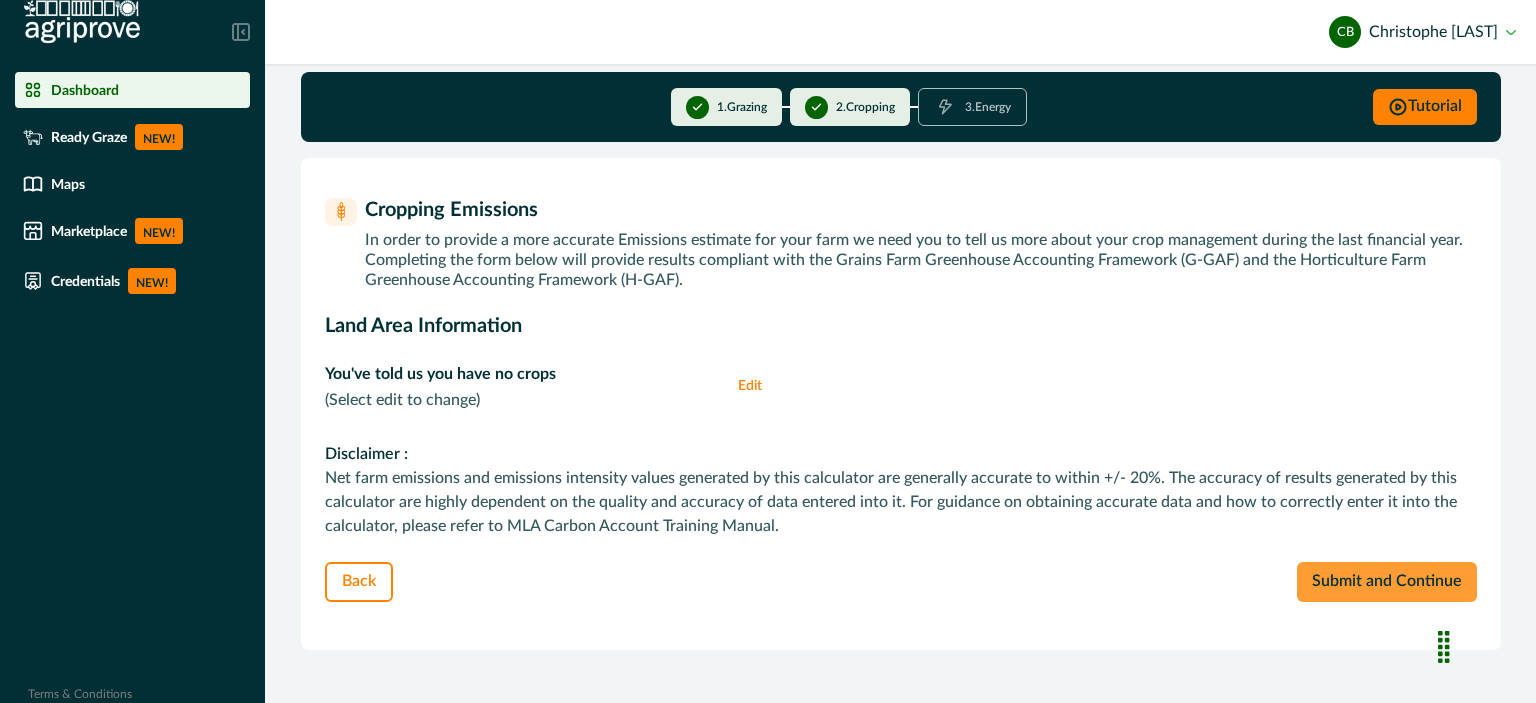 click on "Submit and Continue" at bounding box center (1387, 582) 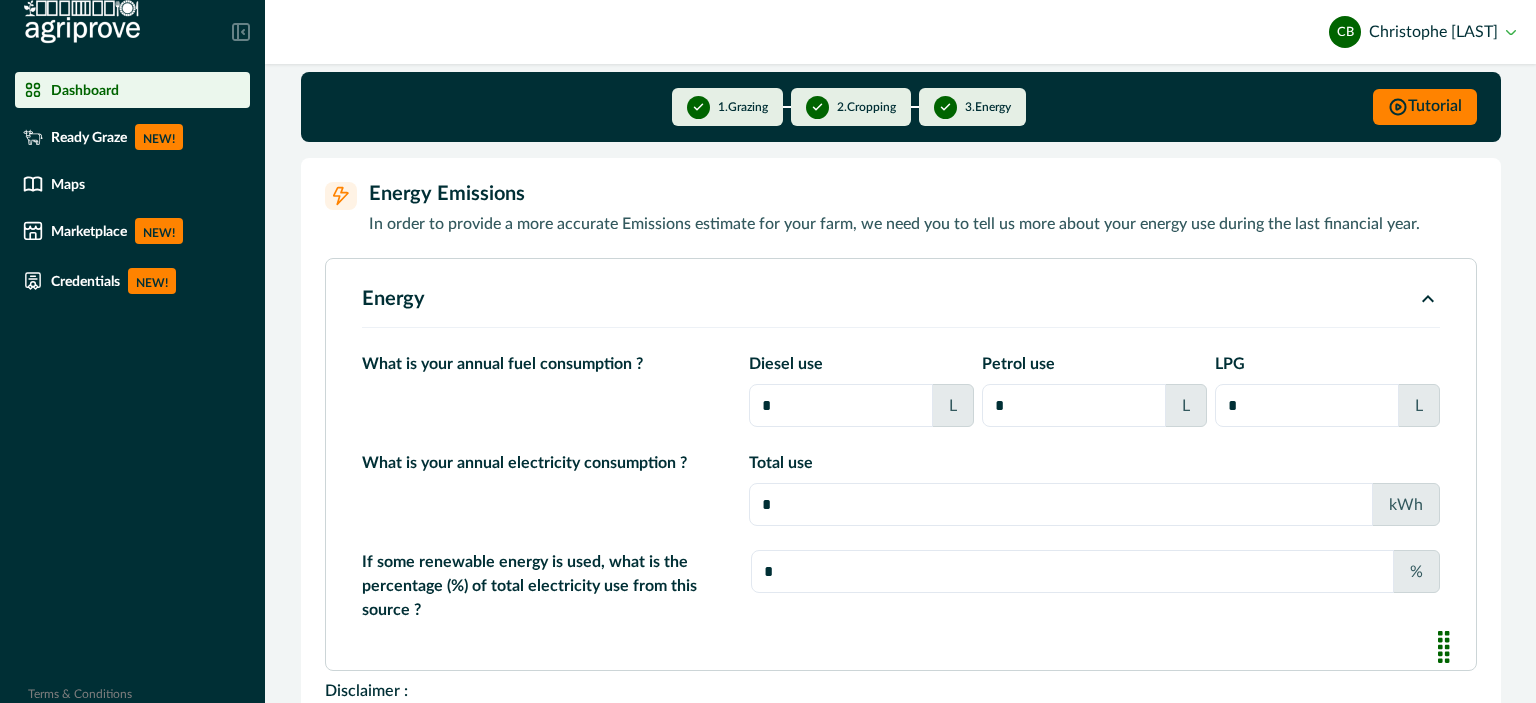 drag, startPoint x: 794, startPoint y: 407, endPoint x: 680, endPoint y: 391, distance: 115.11733 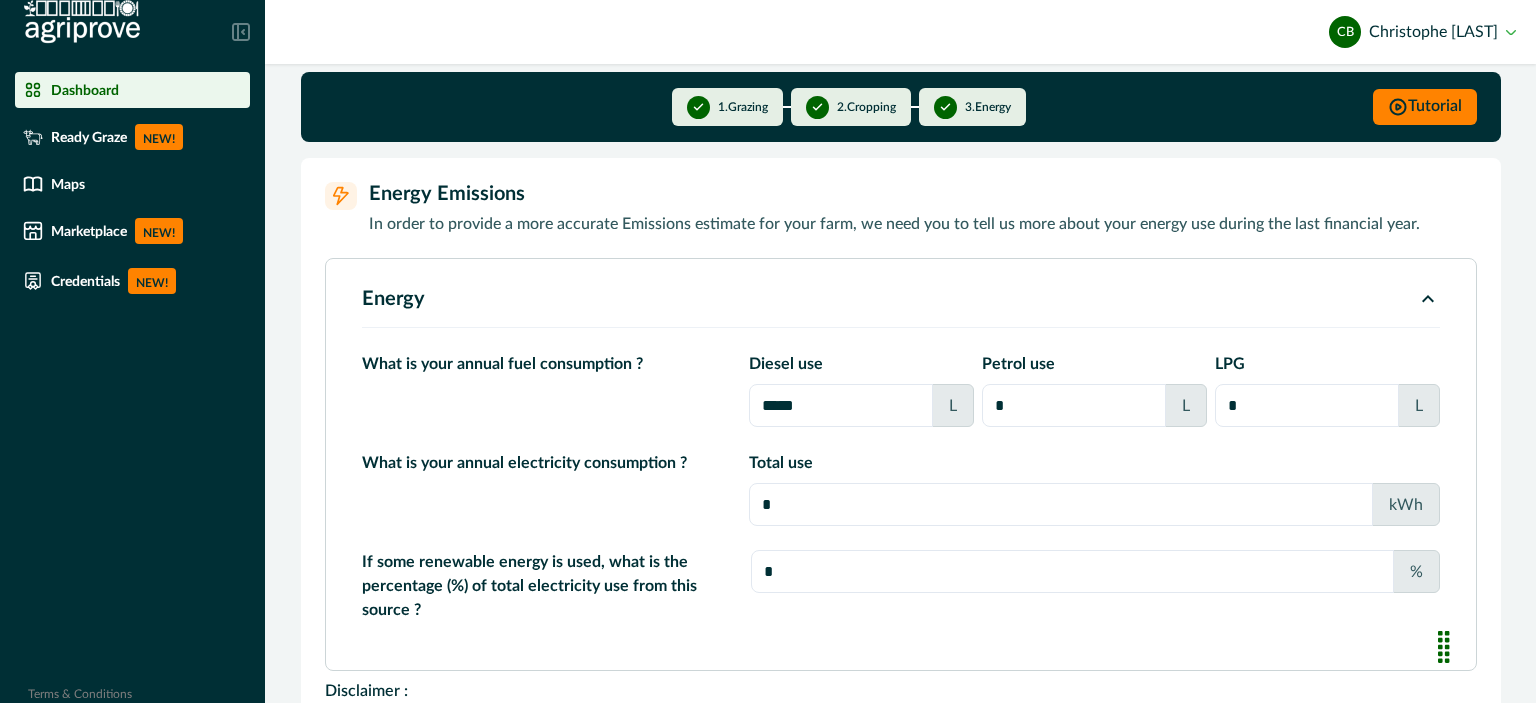 drag, startPoint x: 1014, startPoint y: 400, endPoint x: 952, endPoint y: 395, distance: 62.201286 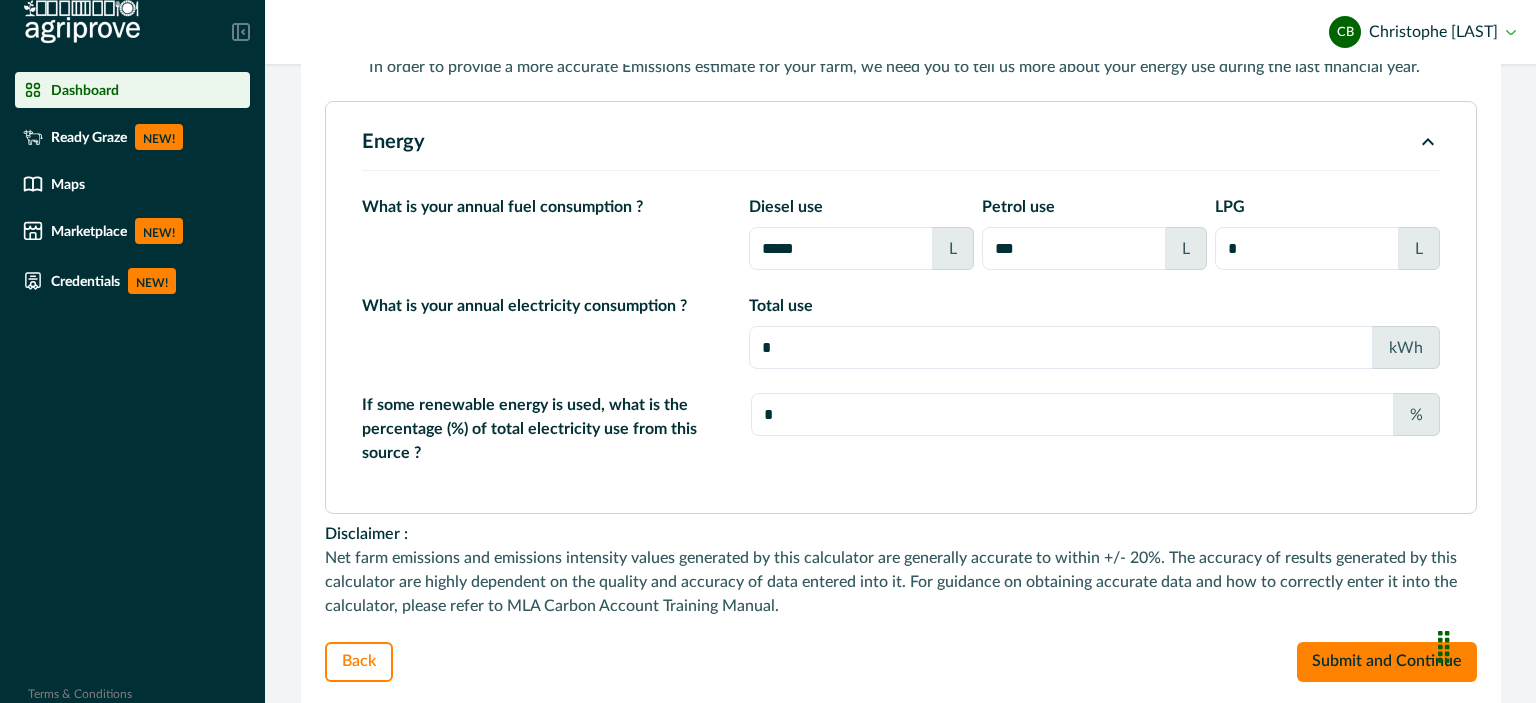 scroll, scrollTop: 183, scrollLeft: 0, axis: vertical 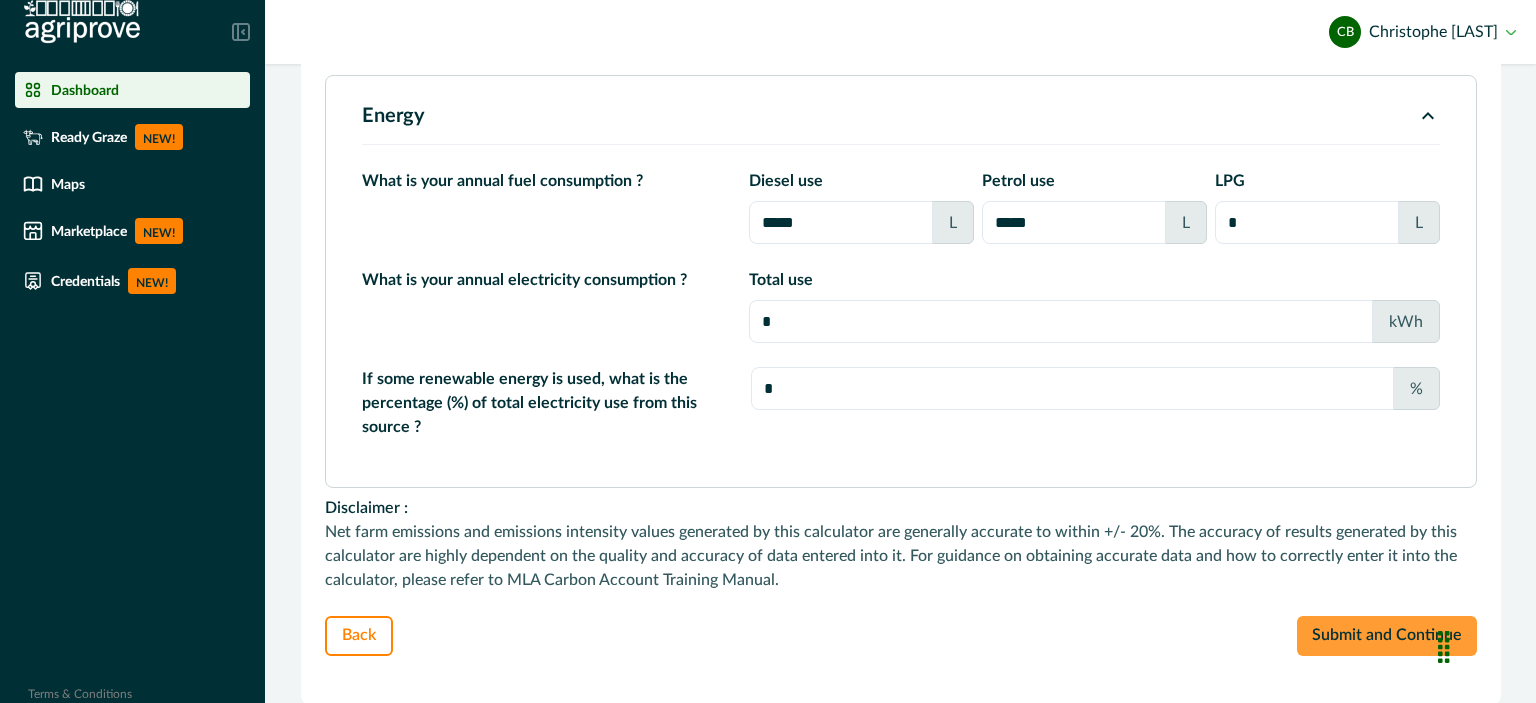 click on "Submit and Continue" at bounding box center [1387, 636] 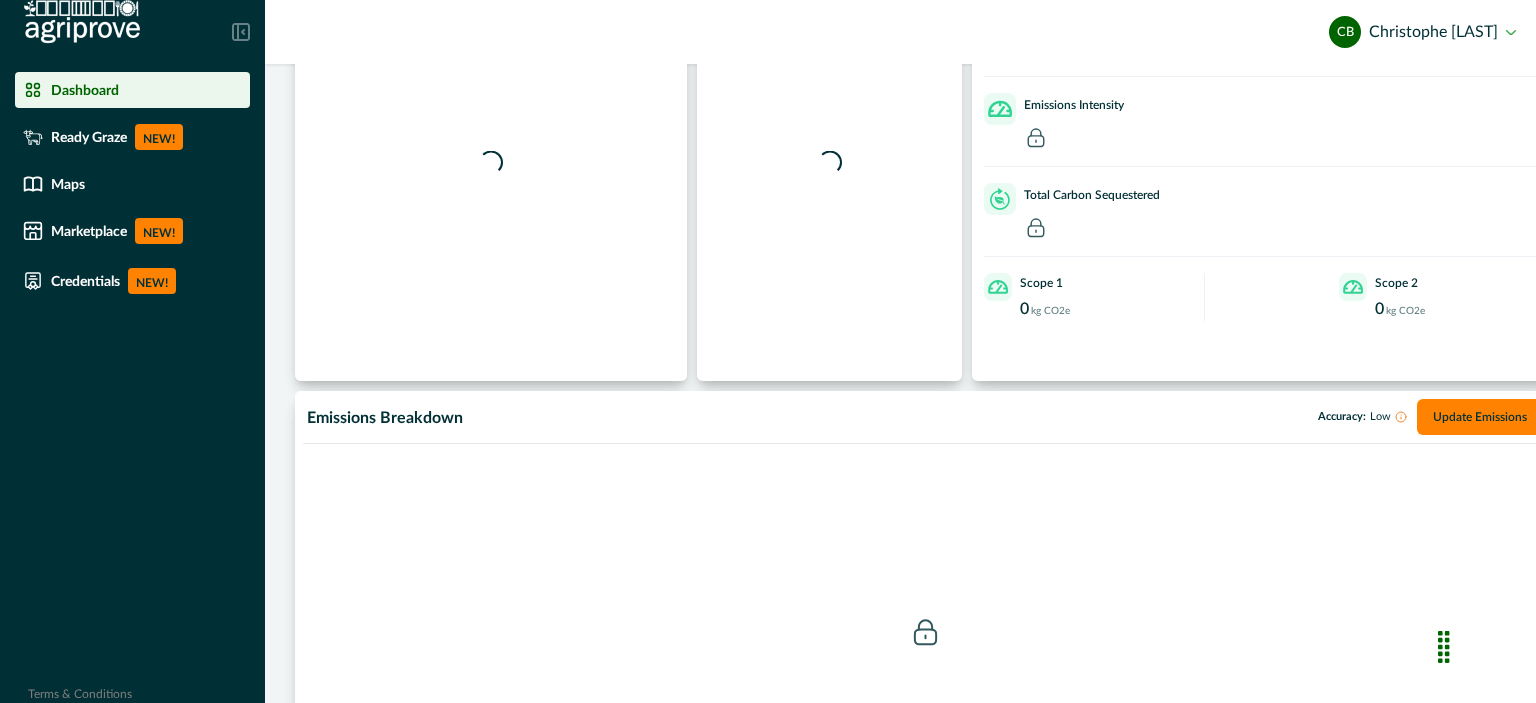 scroll, scrollTop: 0, scrollLeft: 0, axis: both 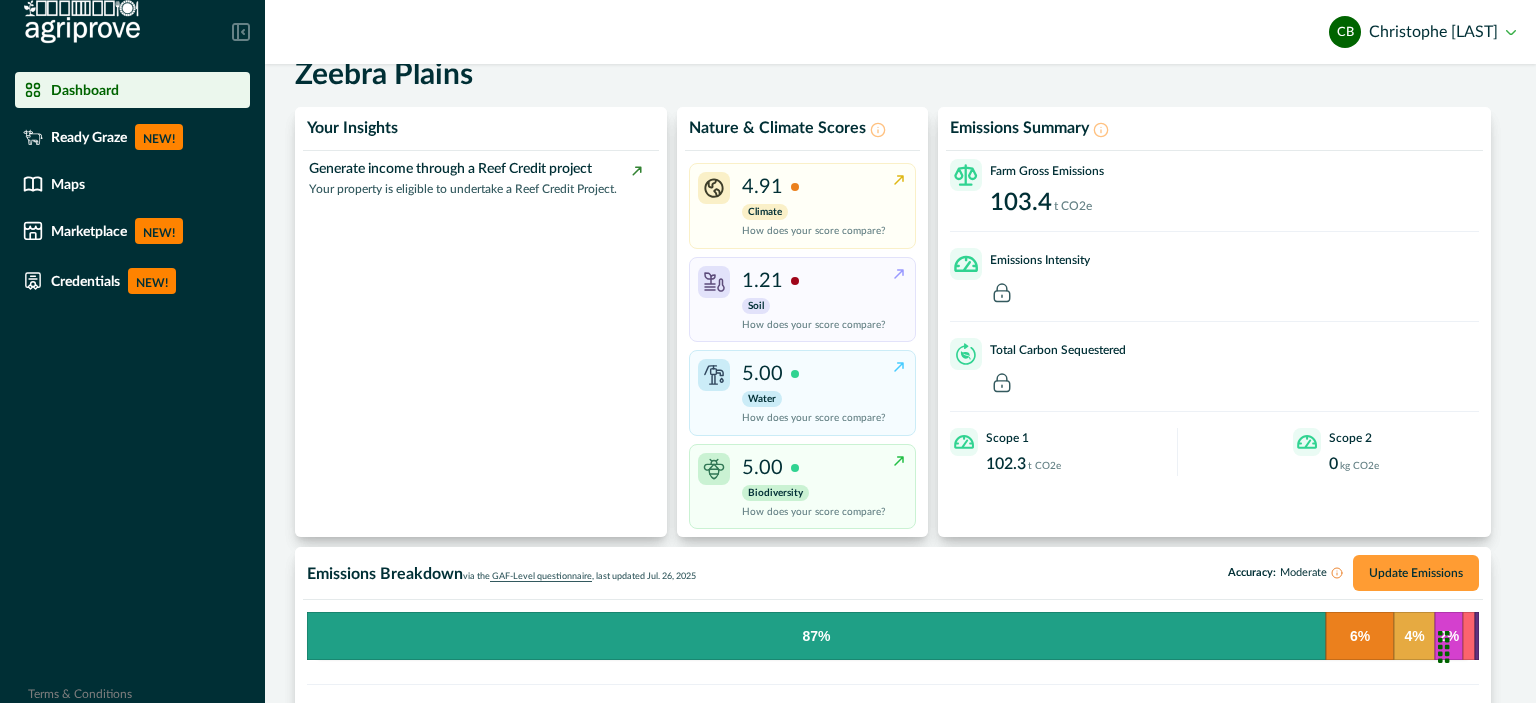 click on "Update Emissions" at bounding box center (1416, 573) 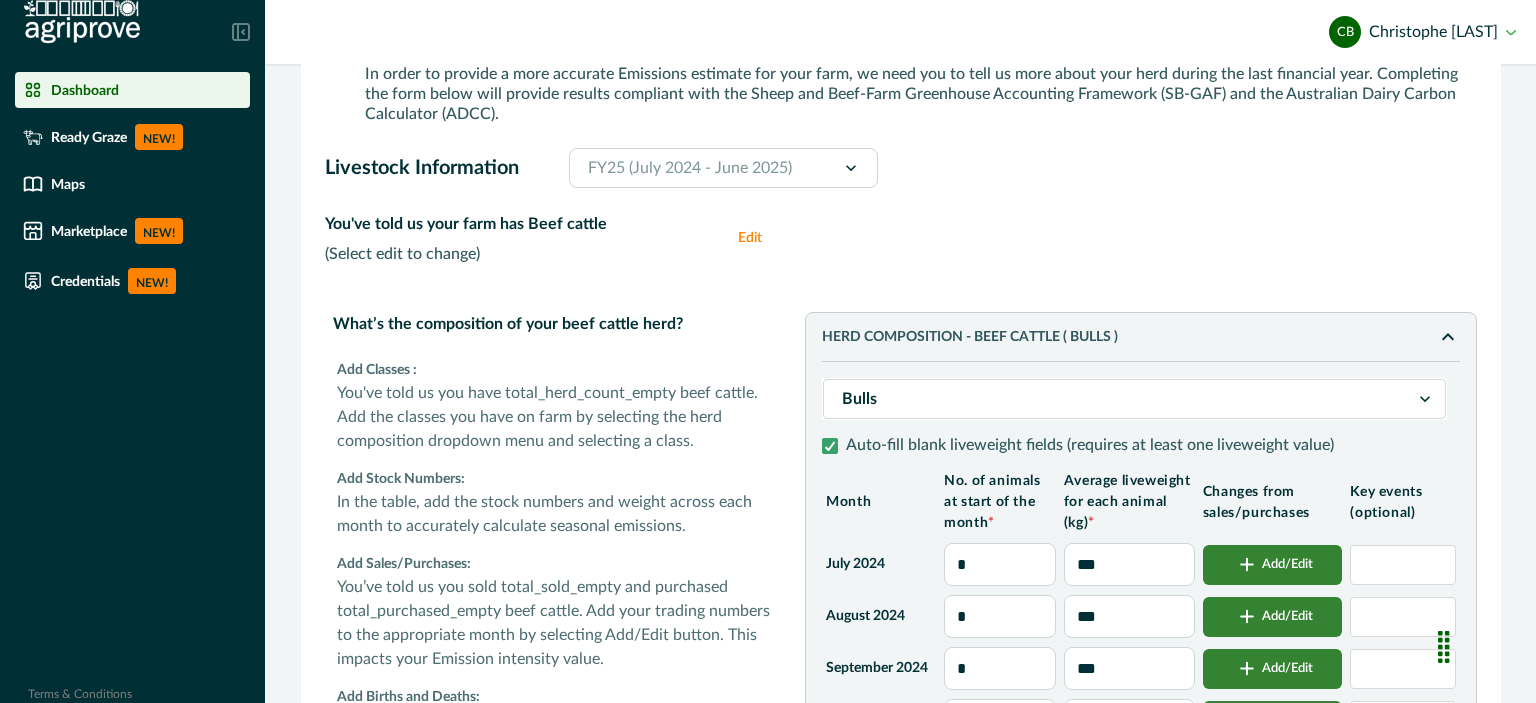 scroll, scrollTop: 225, scrollLeft: 0, axis: vertical 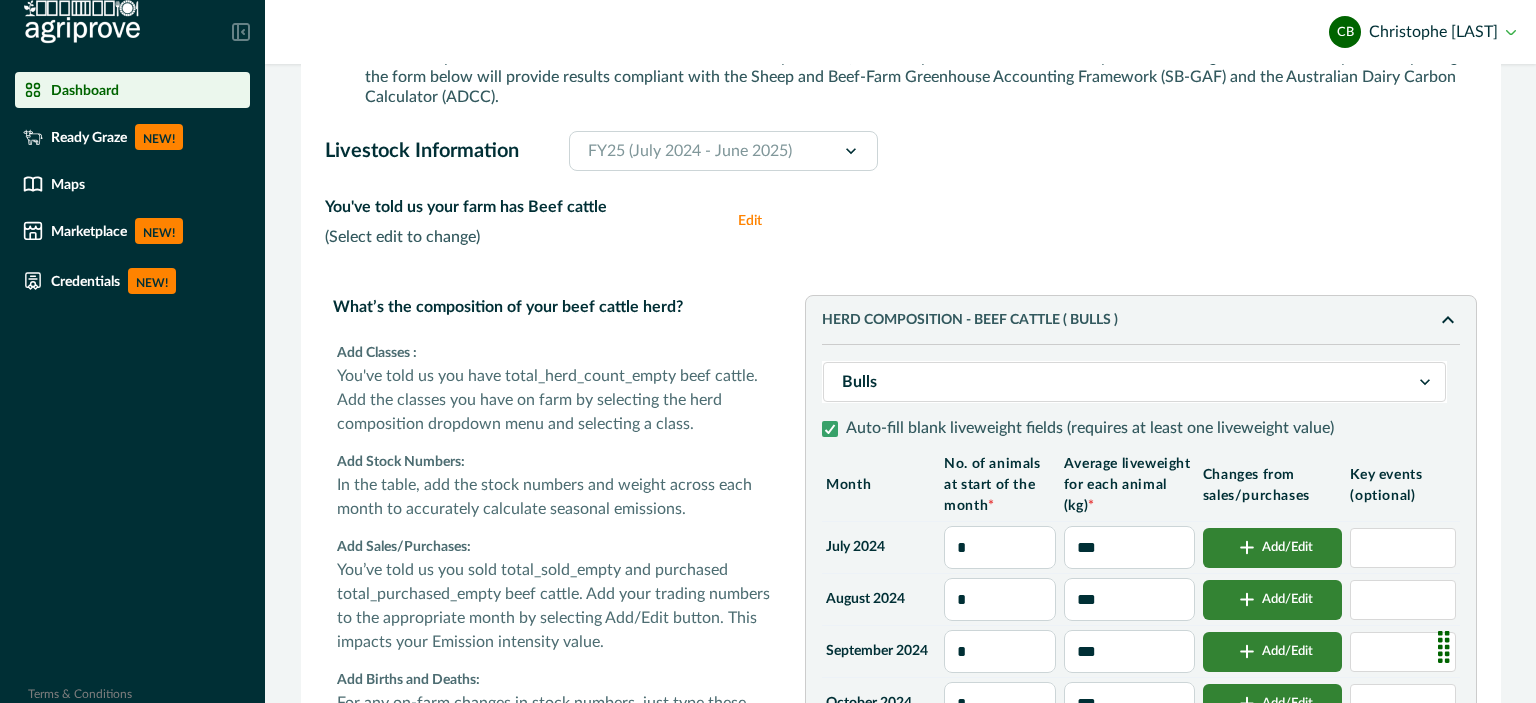 click 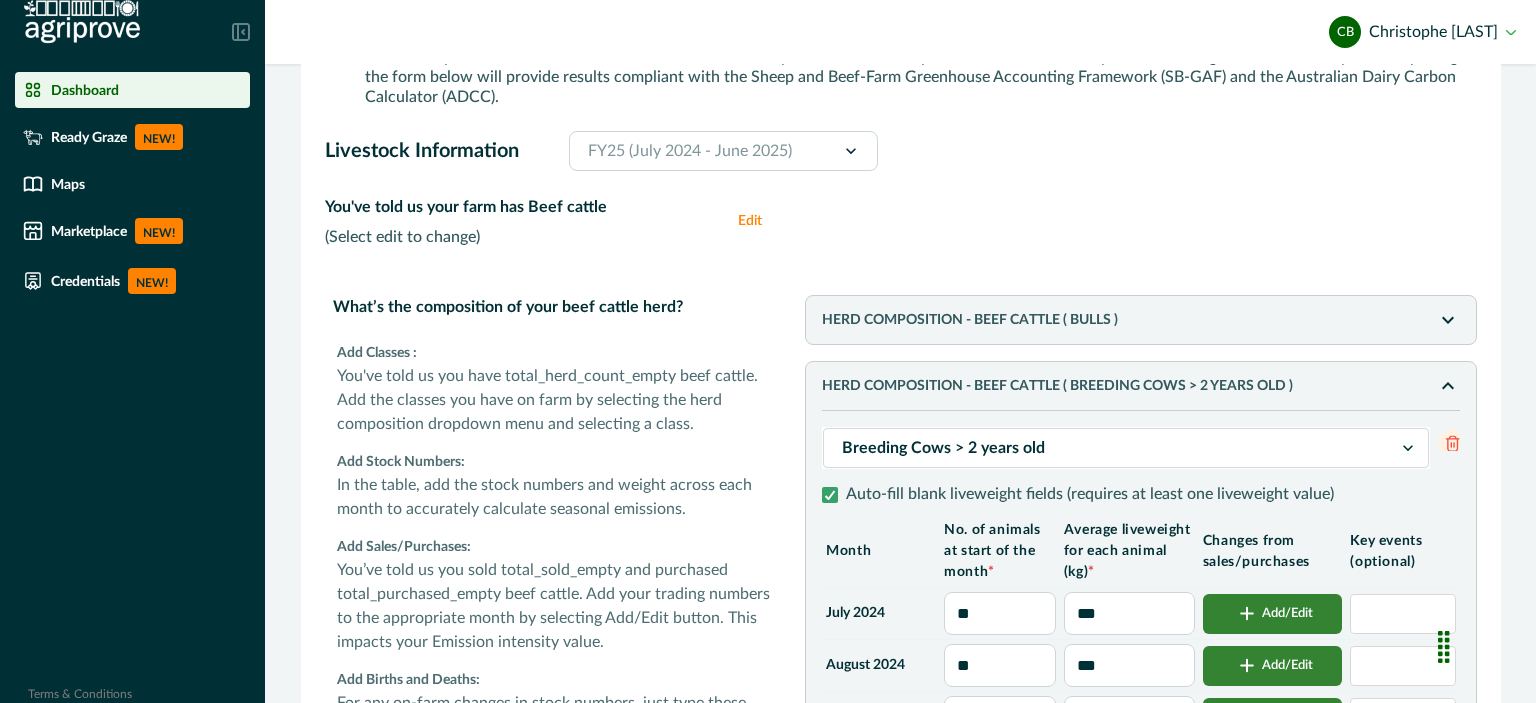 click 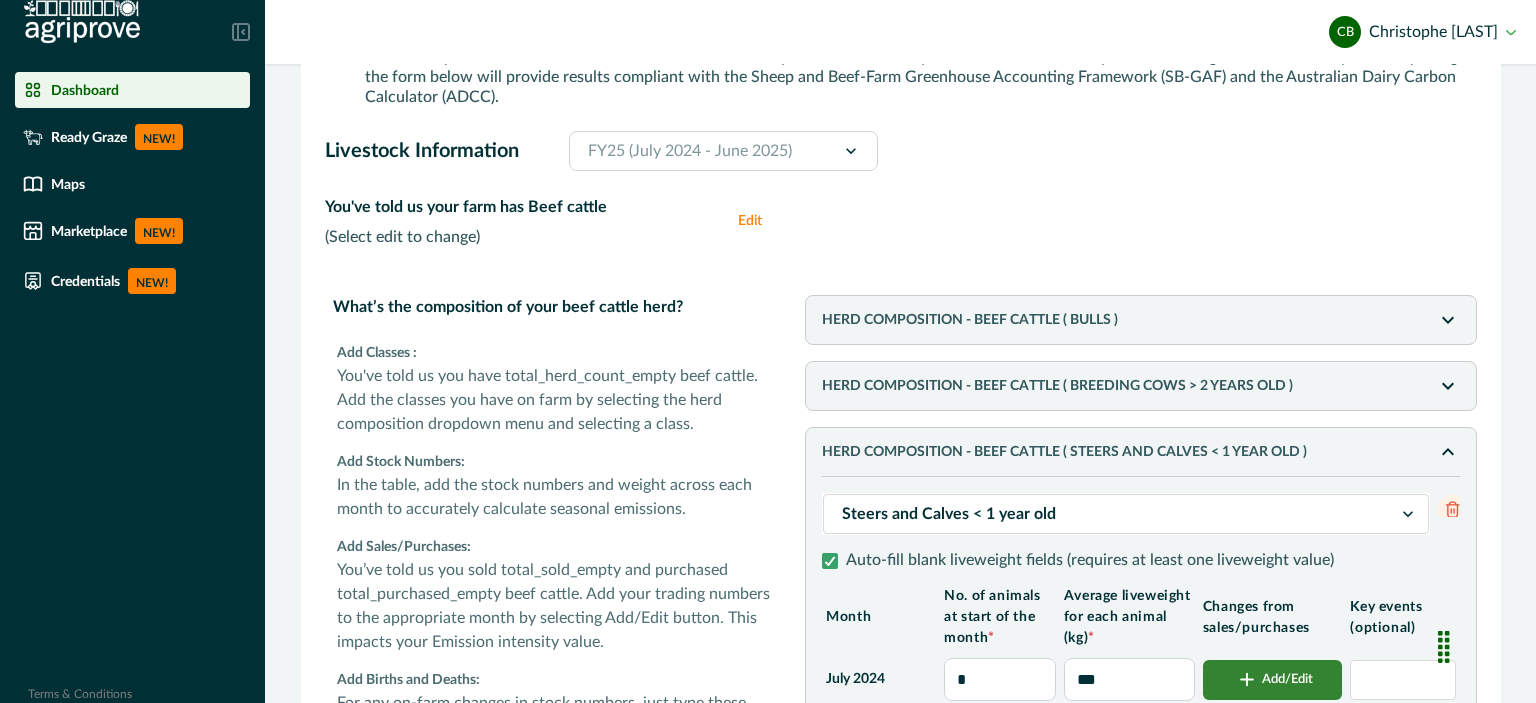 click 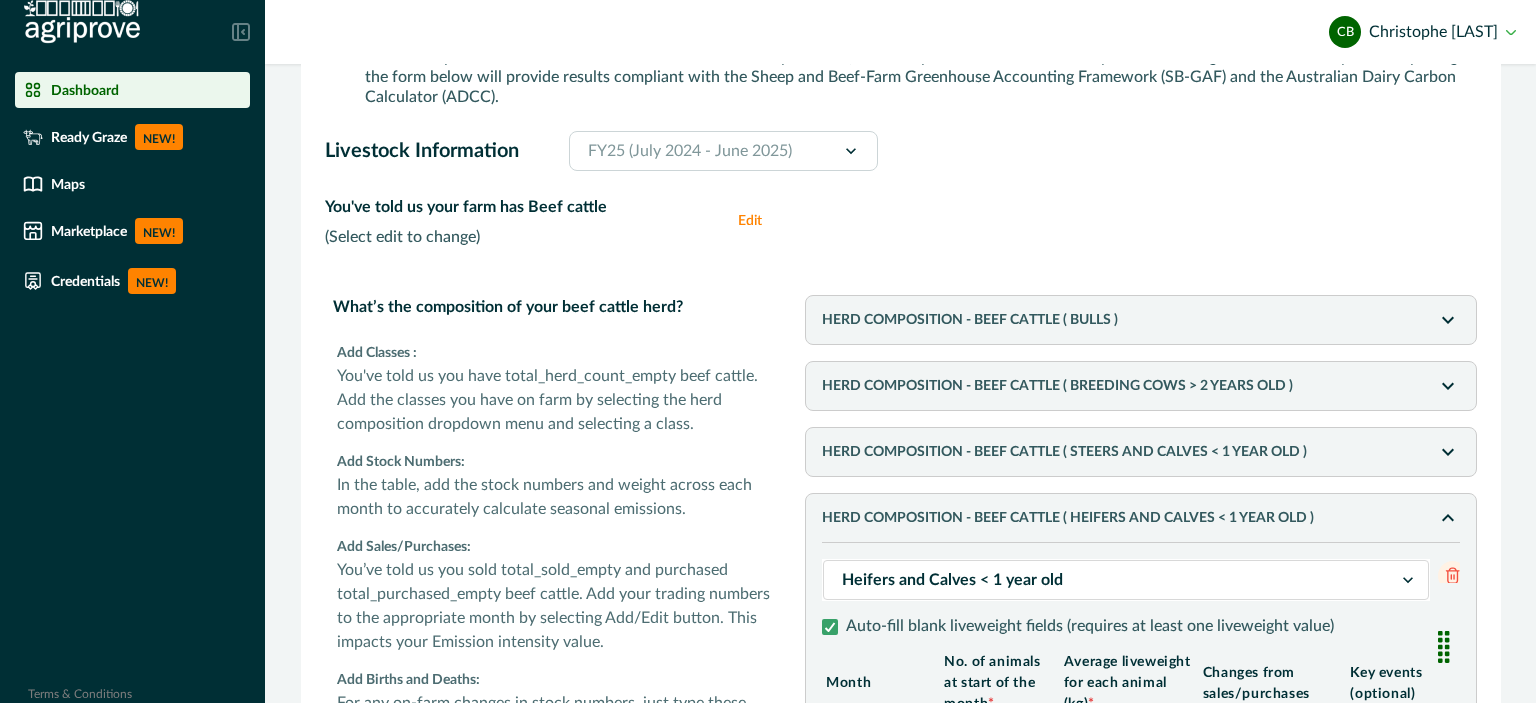 click 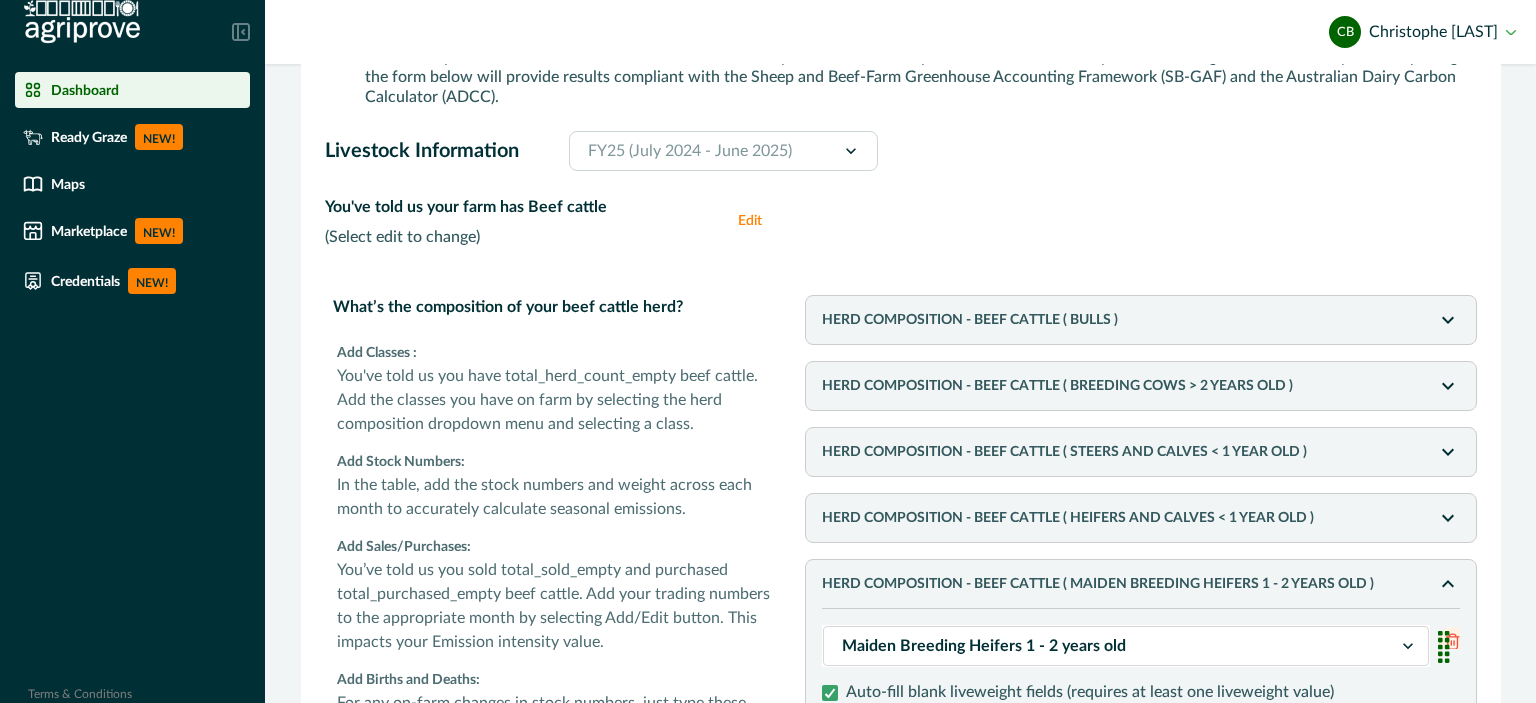 click 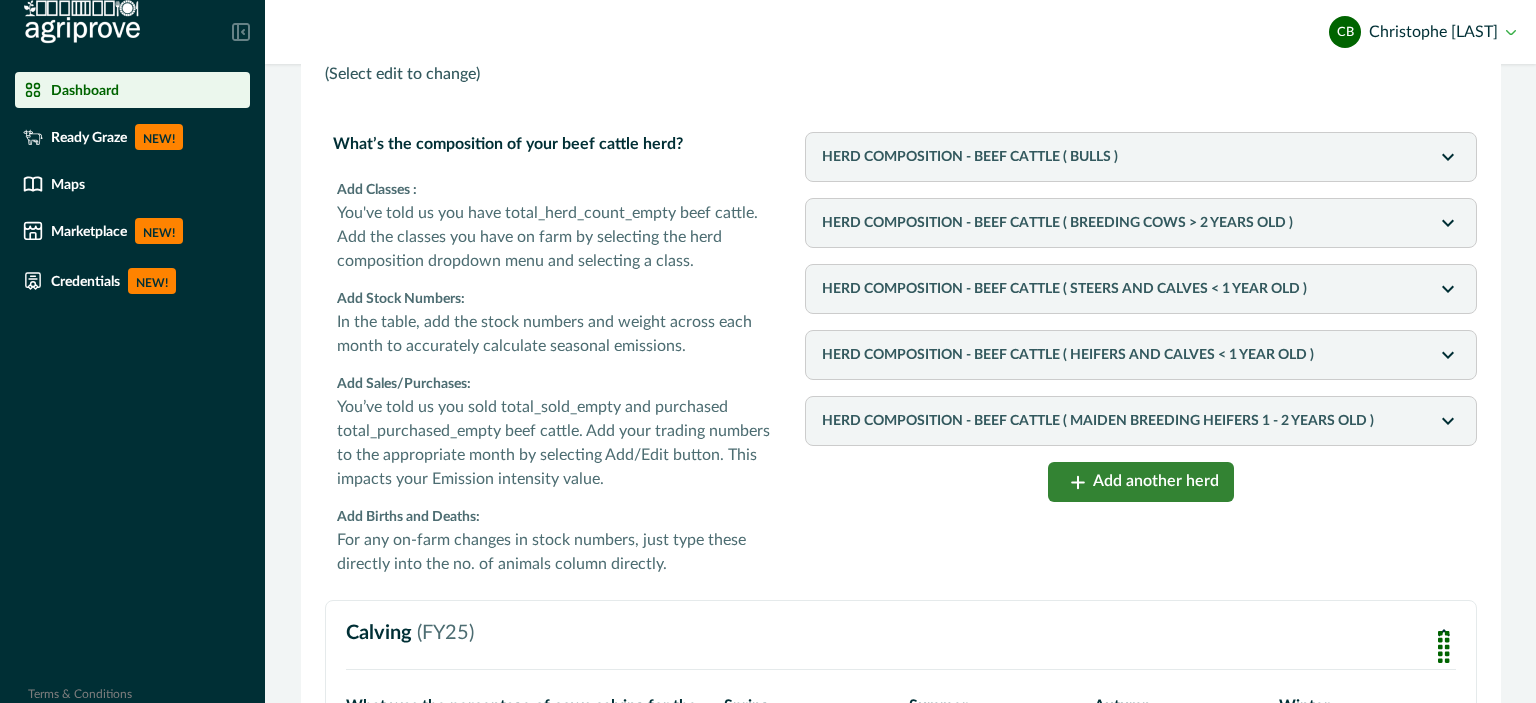 scroll, scrollTop: 392, scrollLeft: 0, axis: vertical 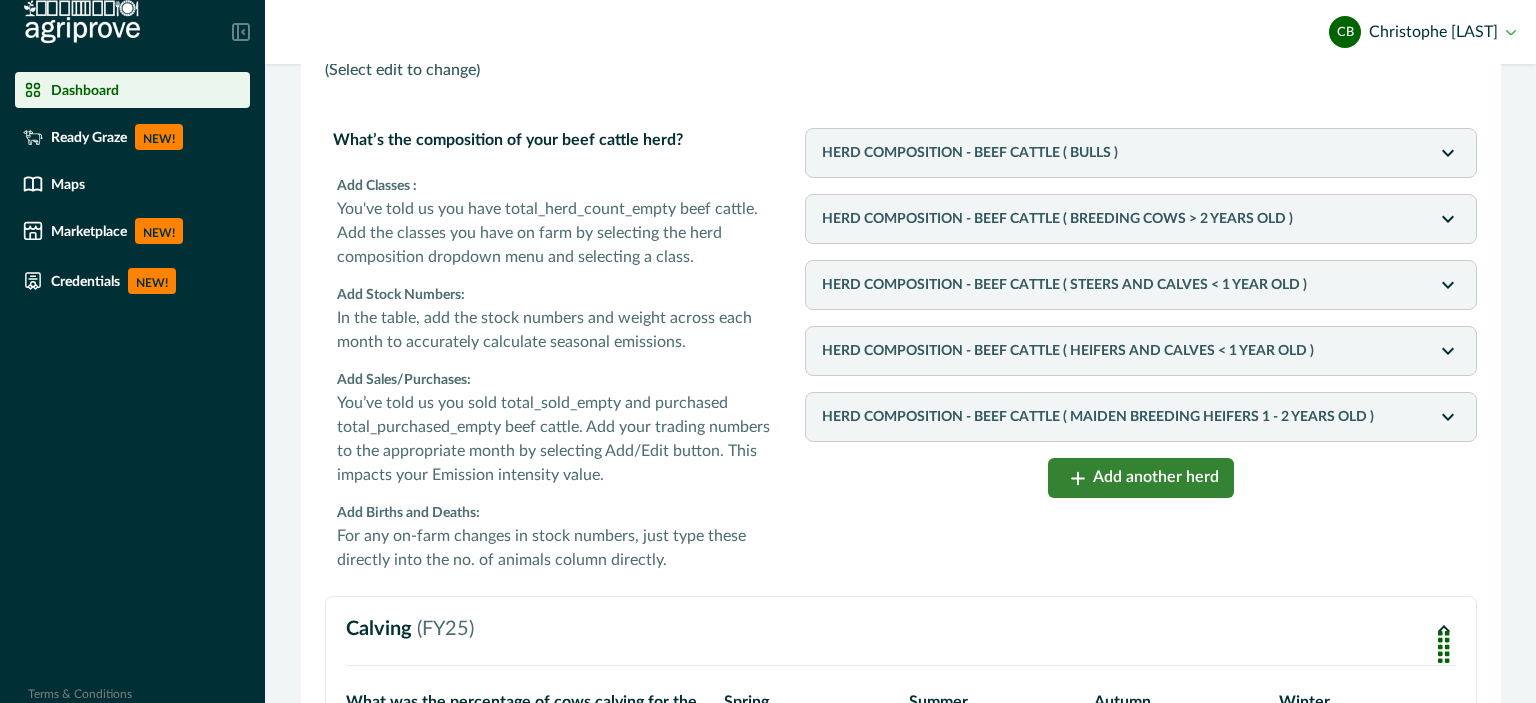 click 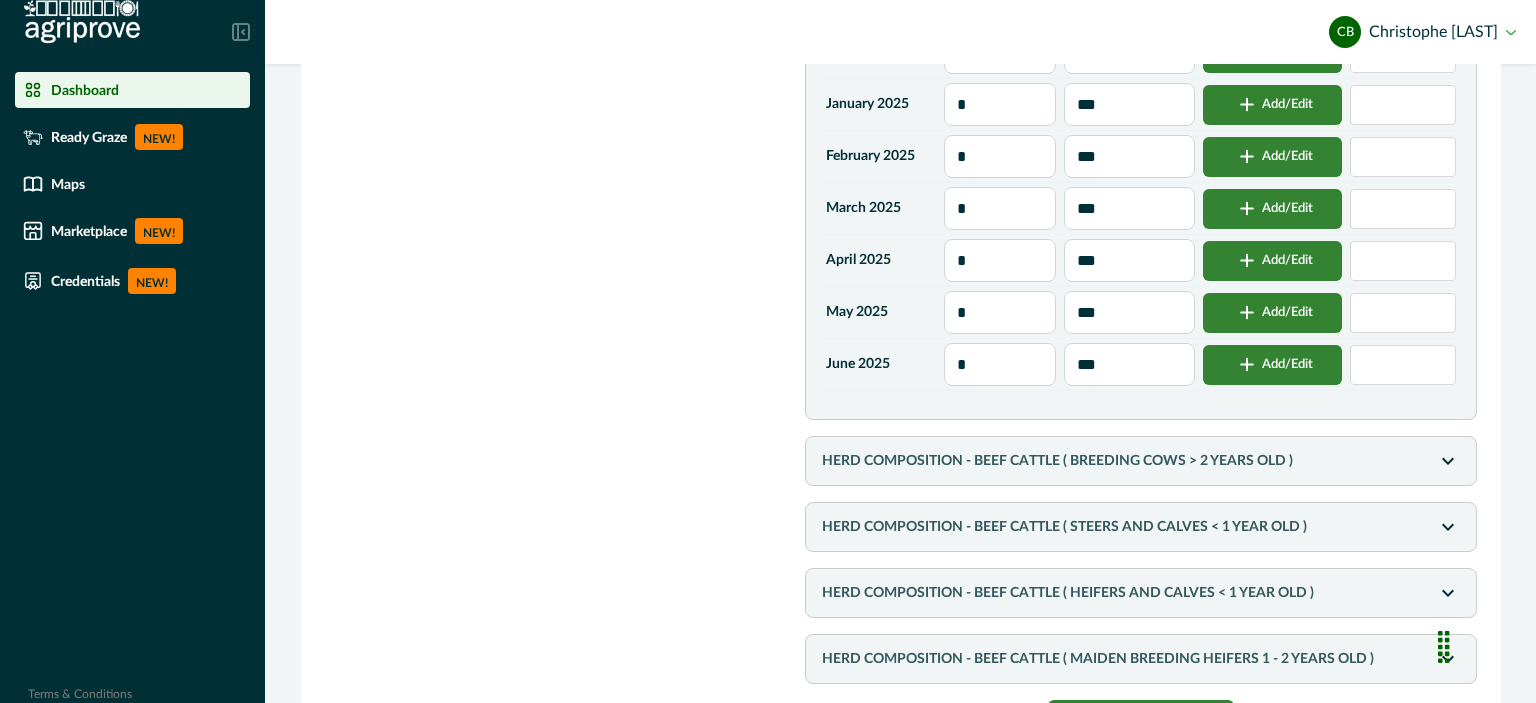 scroll, scrollTop: 988, scrollLeft: 0, axis: vertical 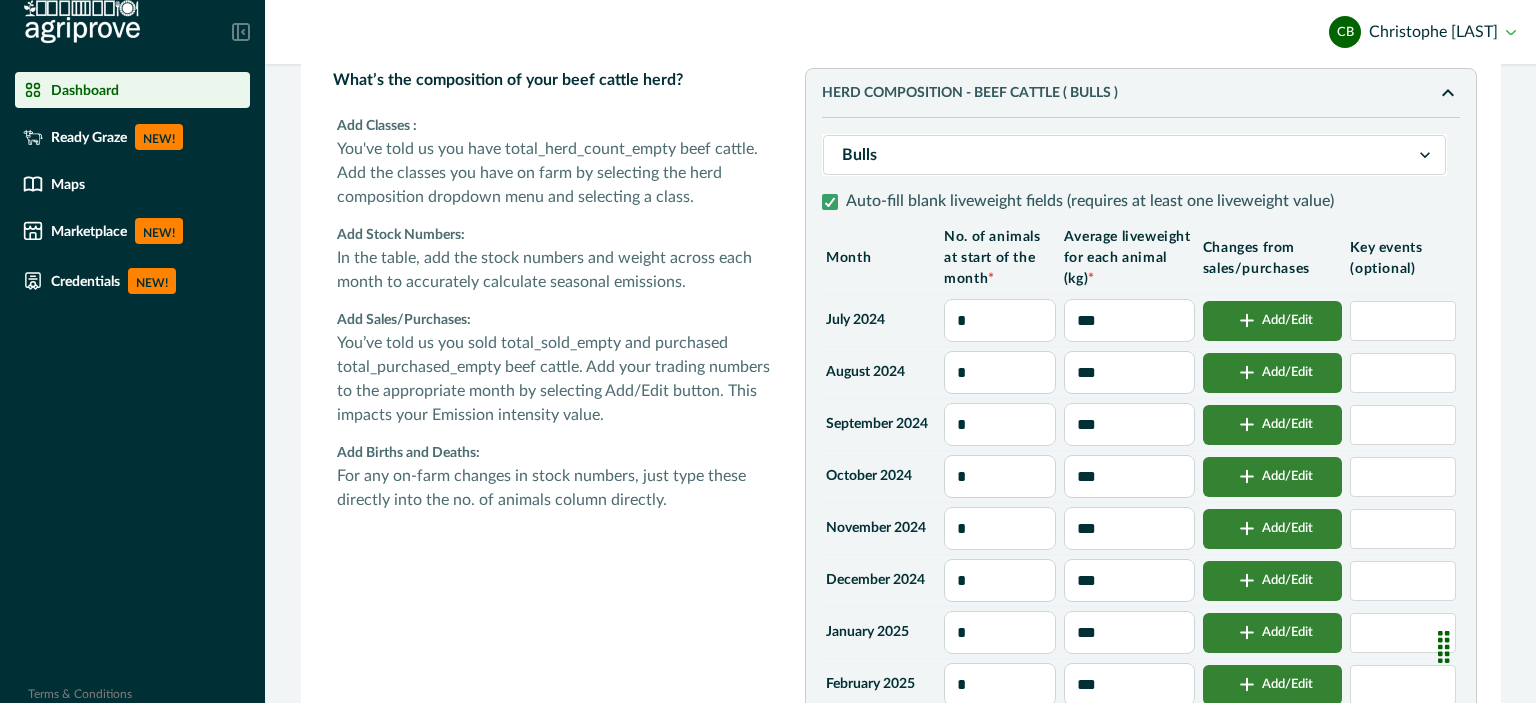 click 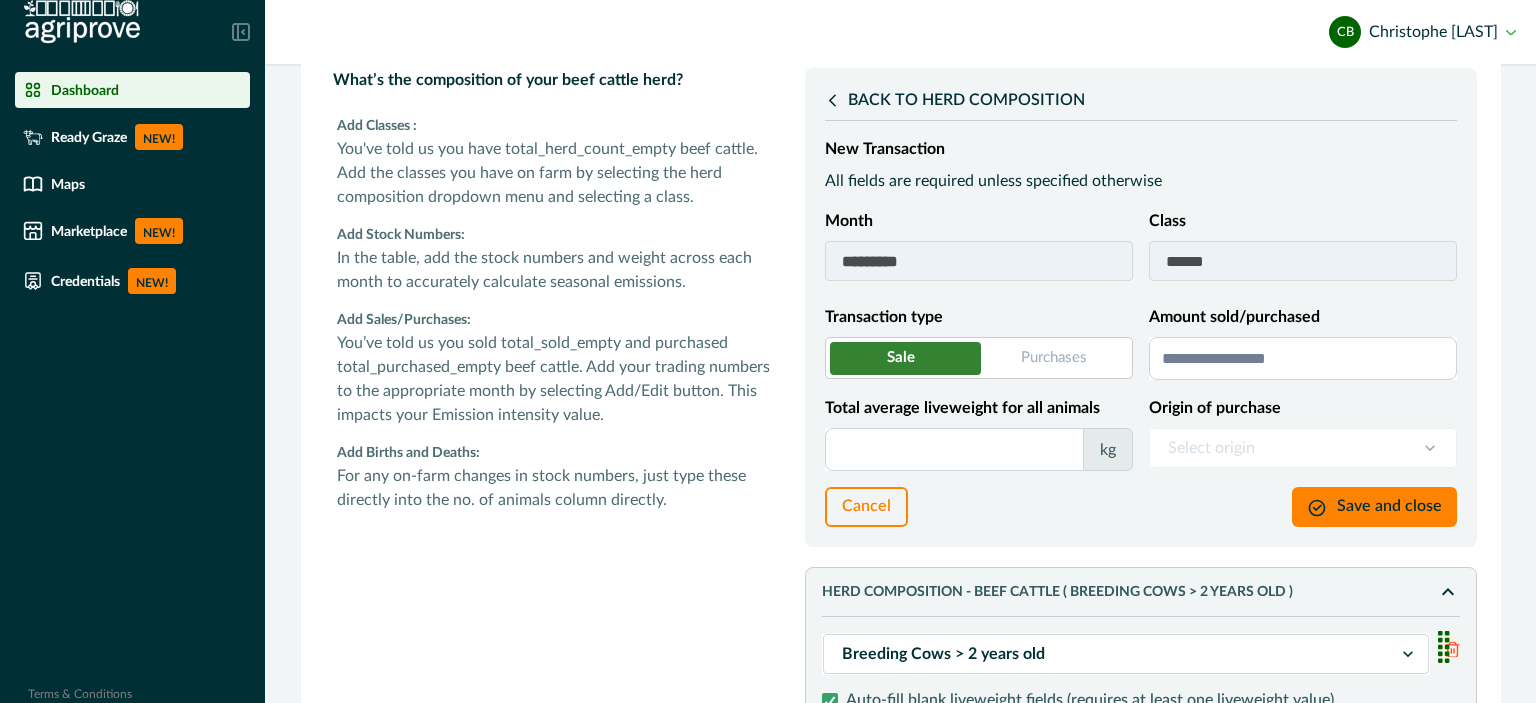 click on "Amount sold/purchased" at bounding box center (1303, 358) 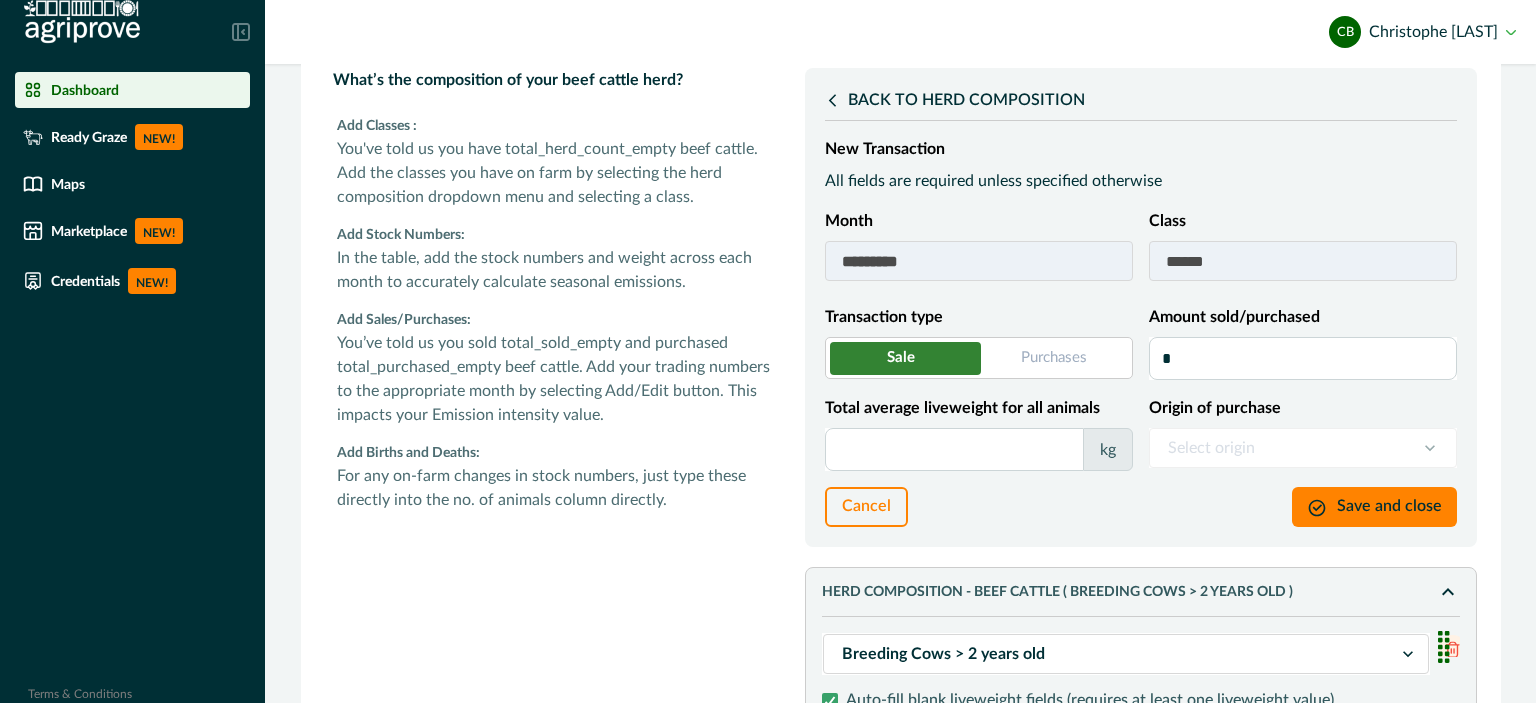 click on "Total average liveweight for all animals" at bounding box center [954, 449] 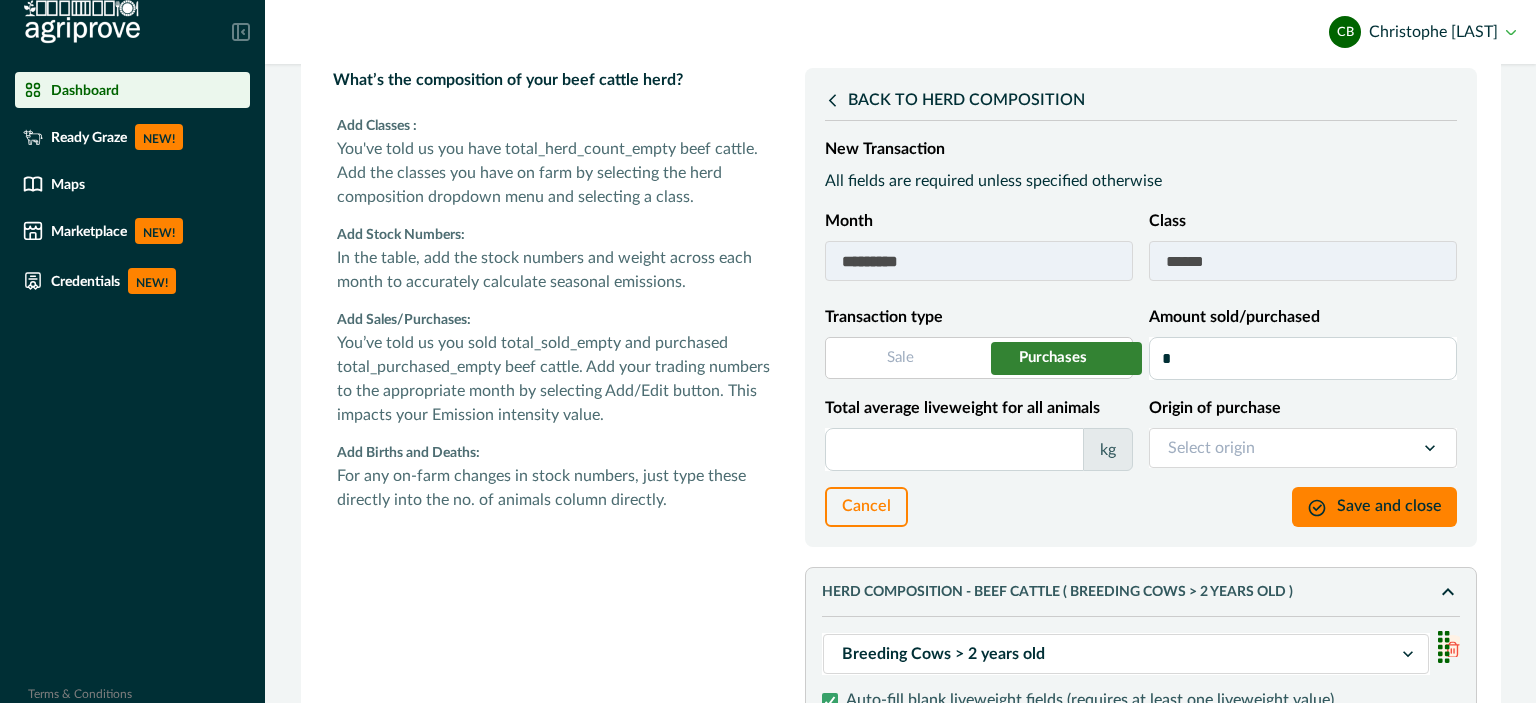 click at bounding box center (978, 358) 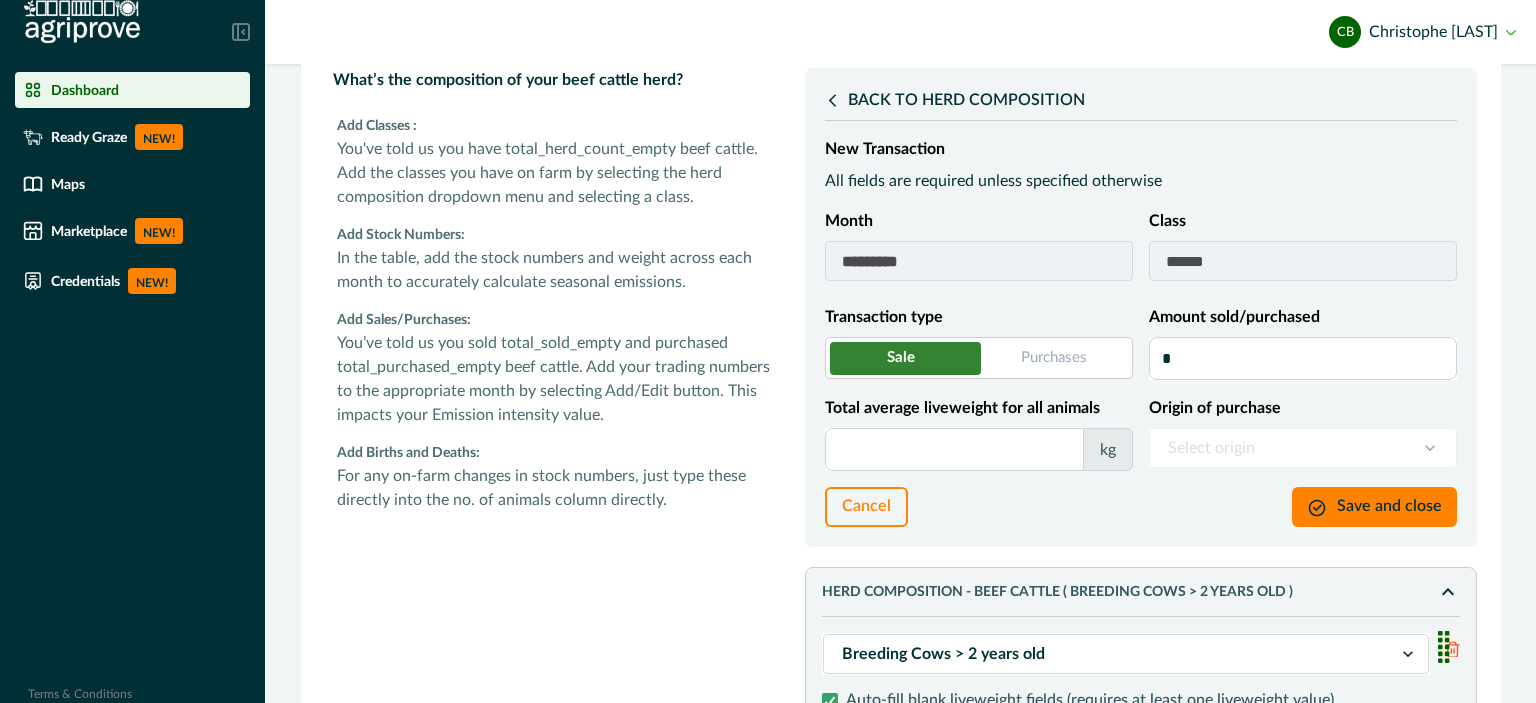 click at bounding box center [978, 358] 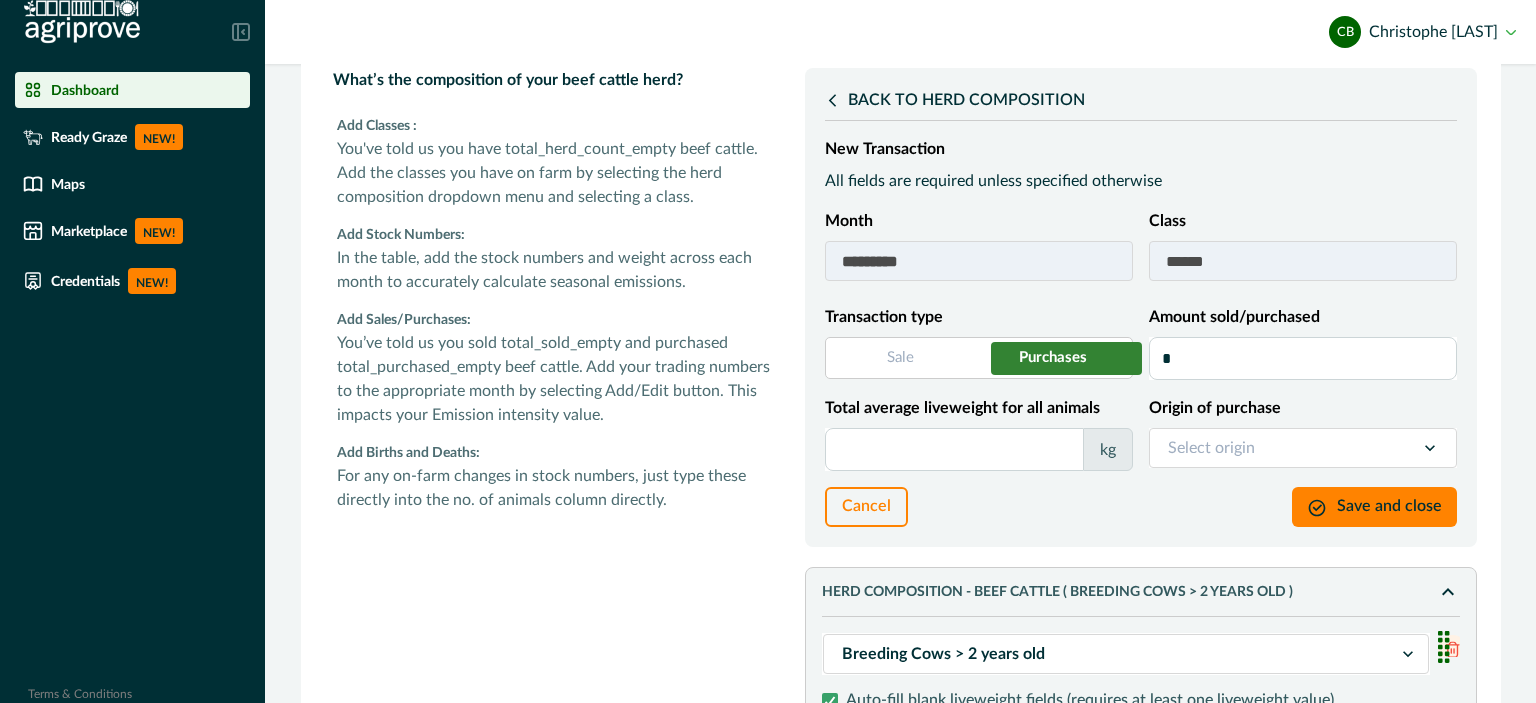 click at bounding box center [978, 358] 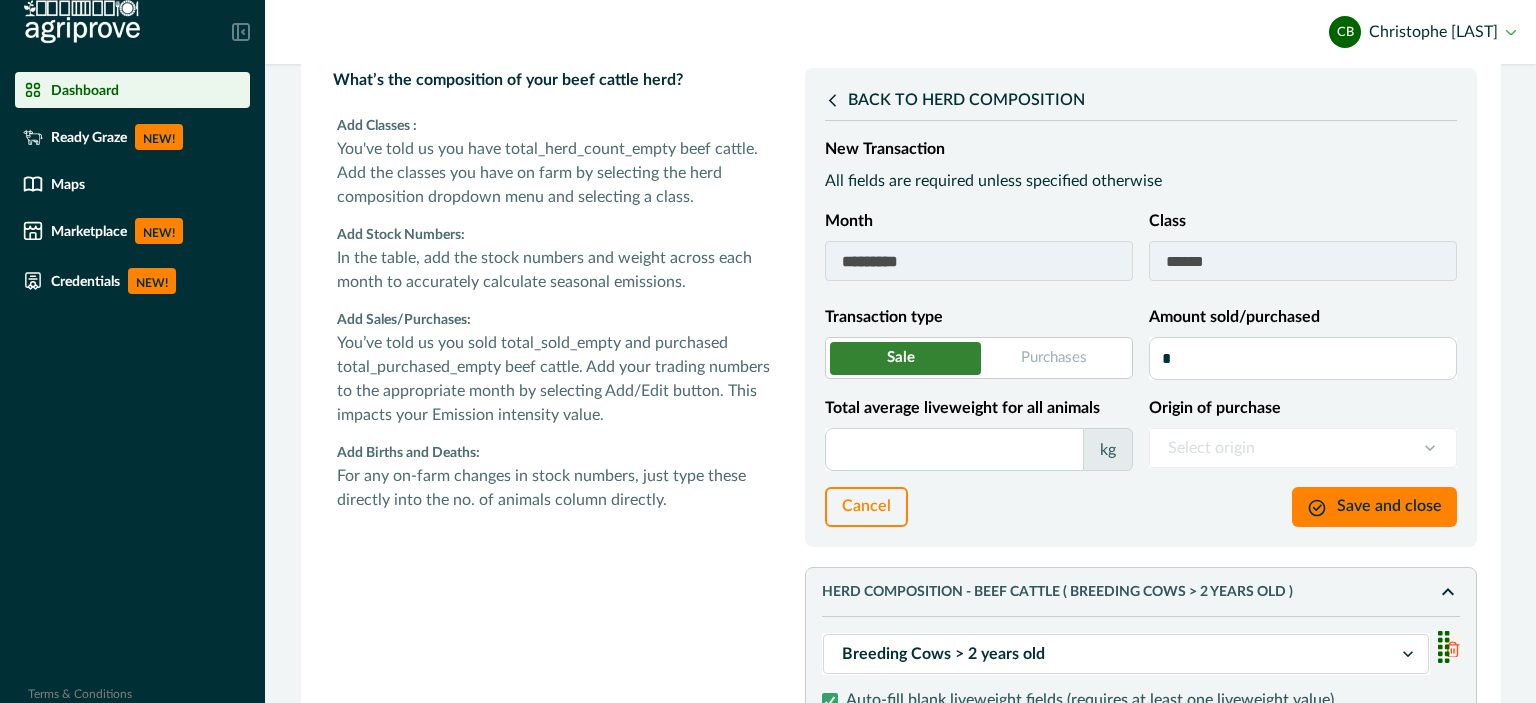click on "Total average liveweight for all animals" at bounding box center [954, 449] 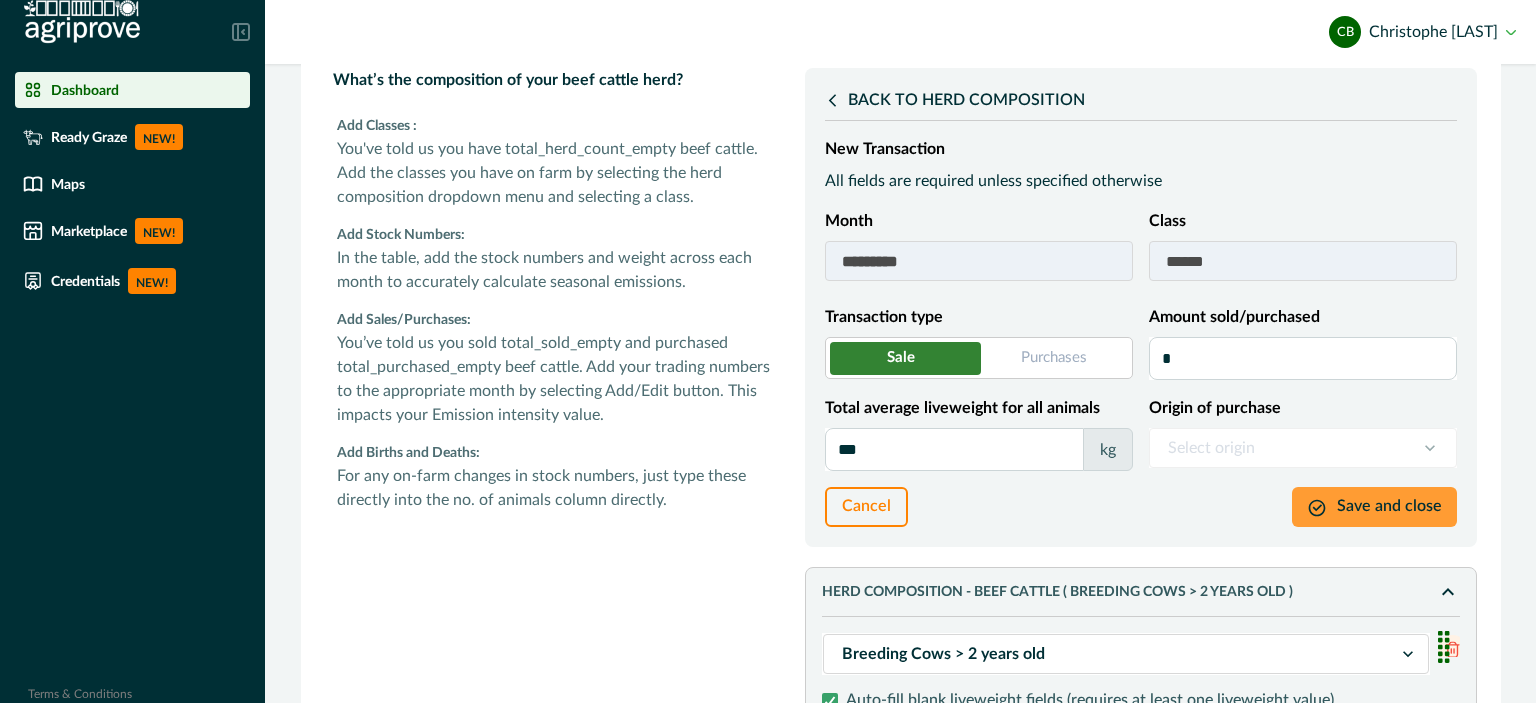 click on "Save and close" at bounding box center [1374, 507] 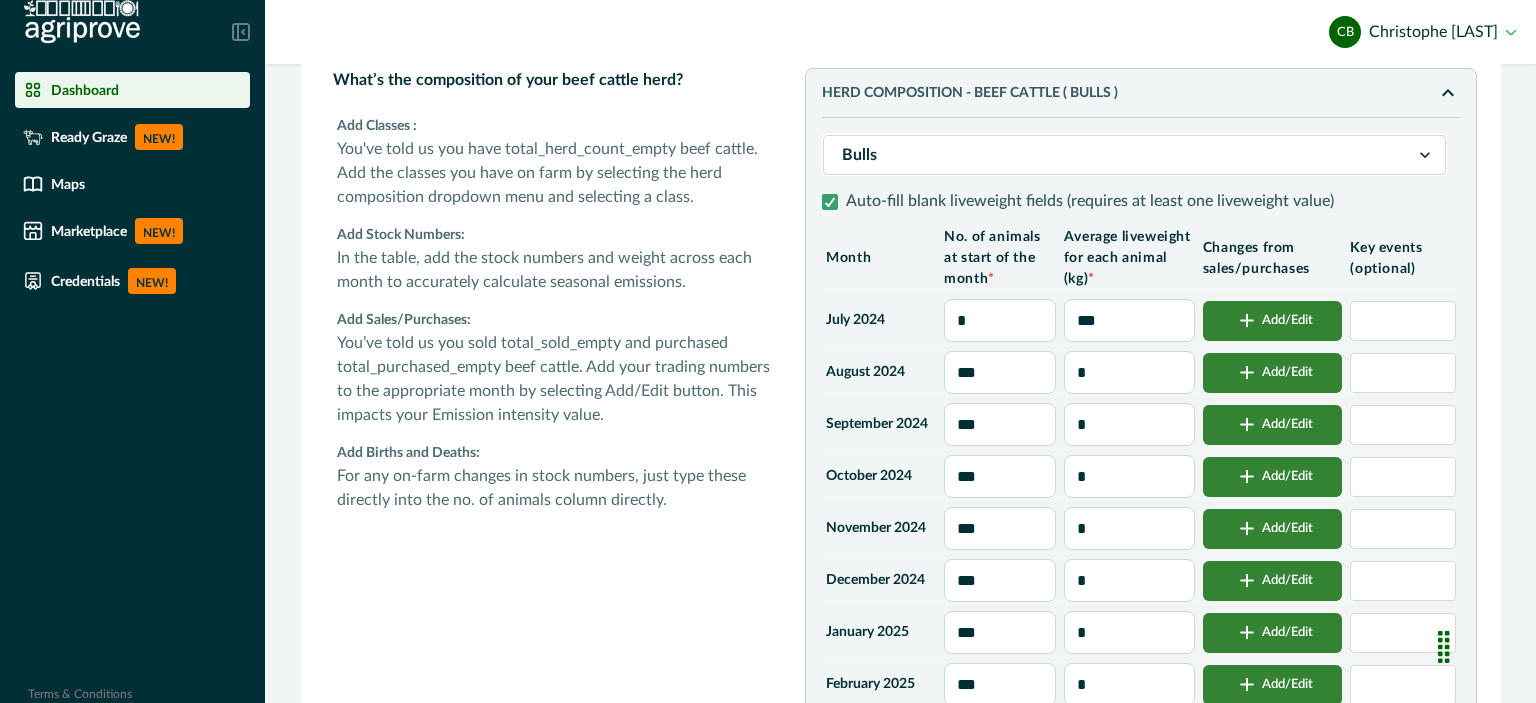 click on "*" at bounding box center [1000, 320] 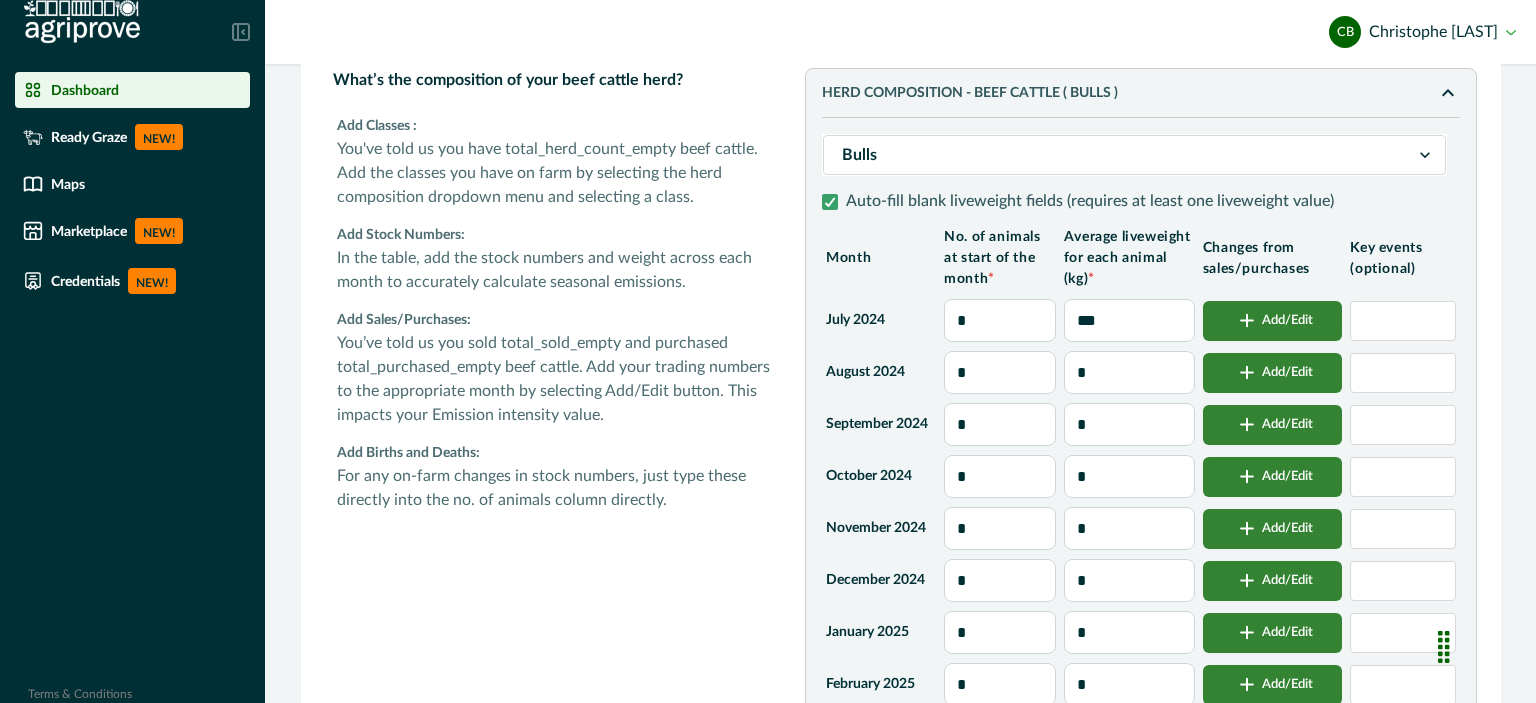 click on "*" at bounding box center [1129, 372] 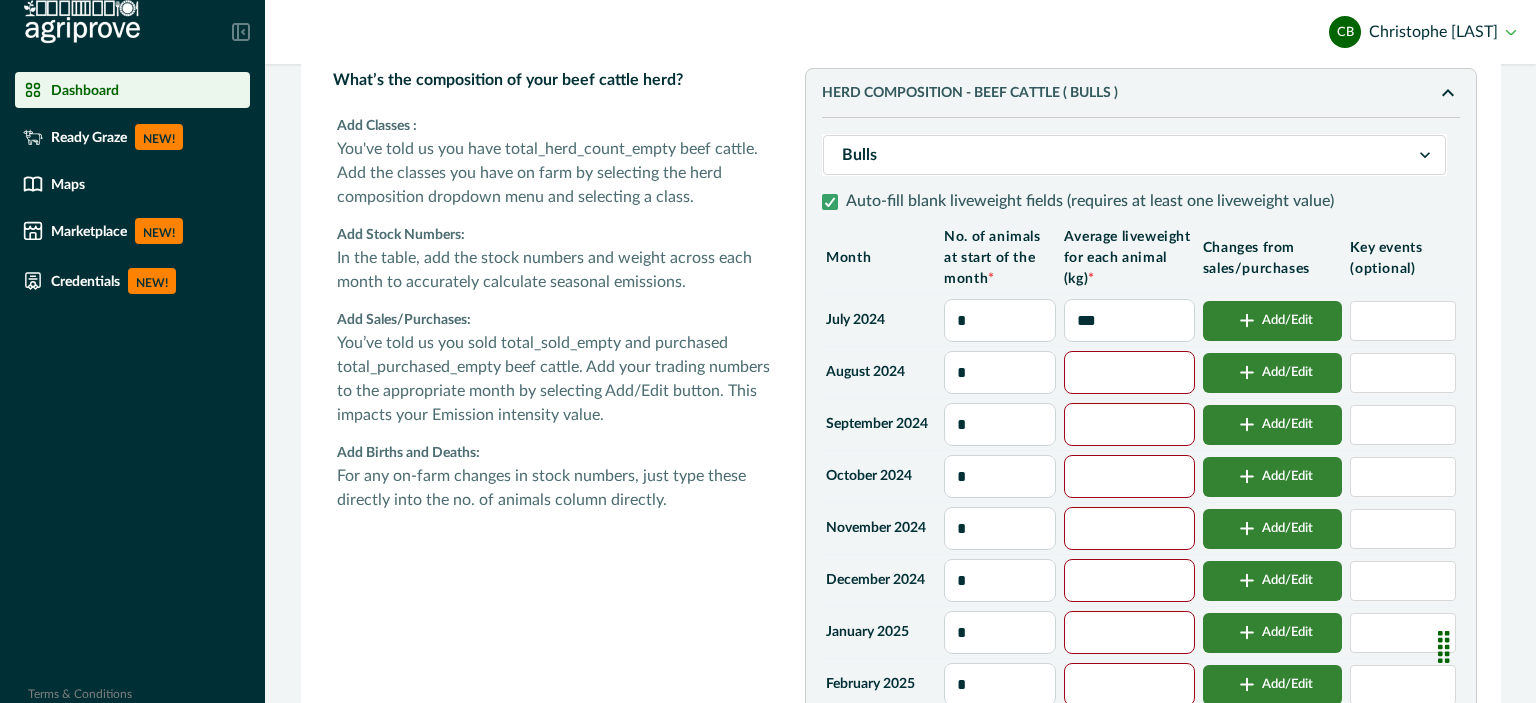 click on "***" at bounding box center (1129, 320) 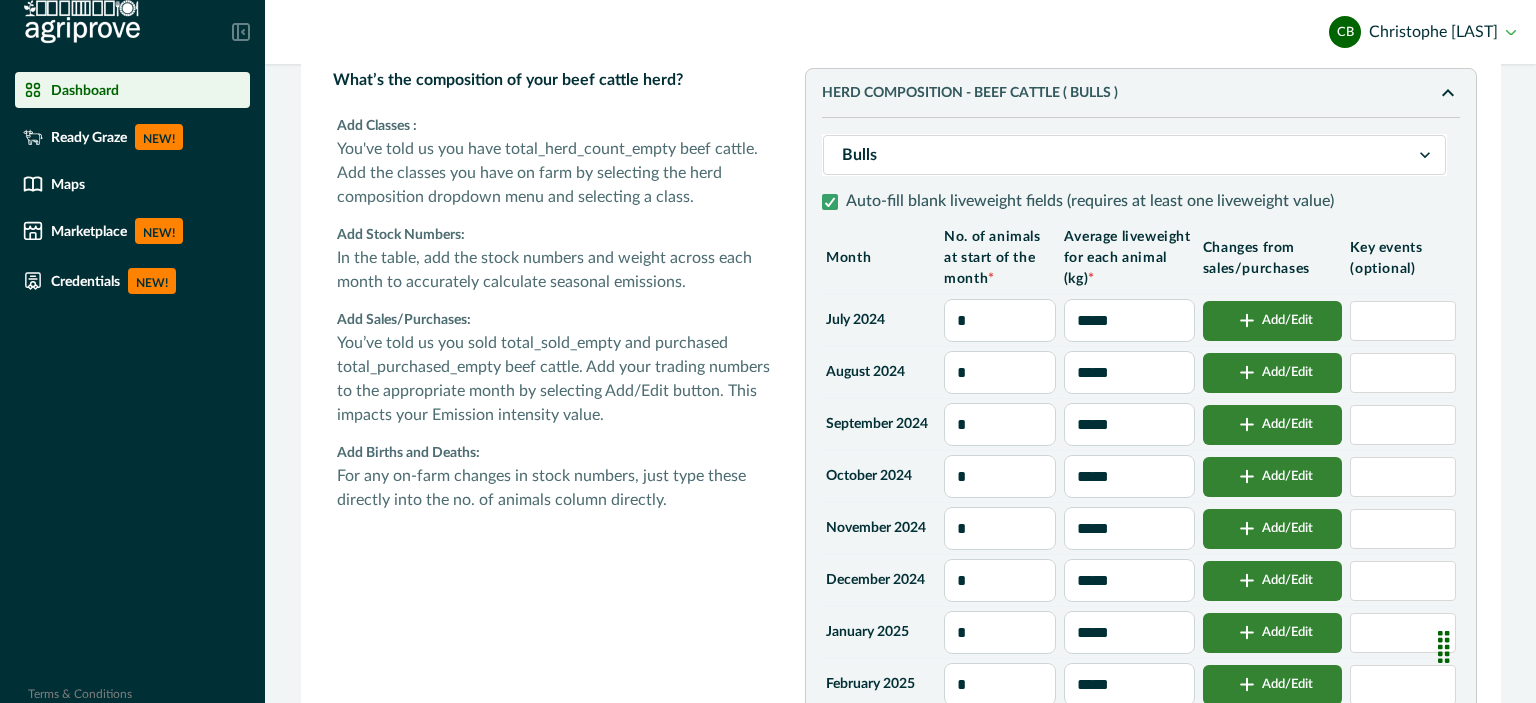 click on "Add/Edit" at bounding box center [1273, 321] 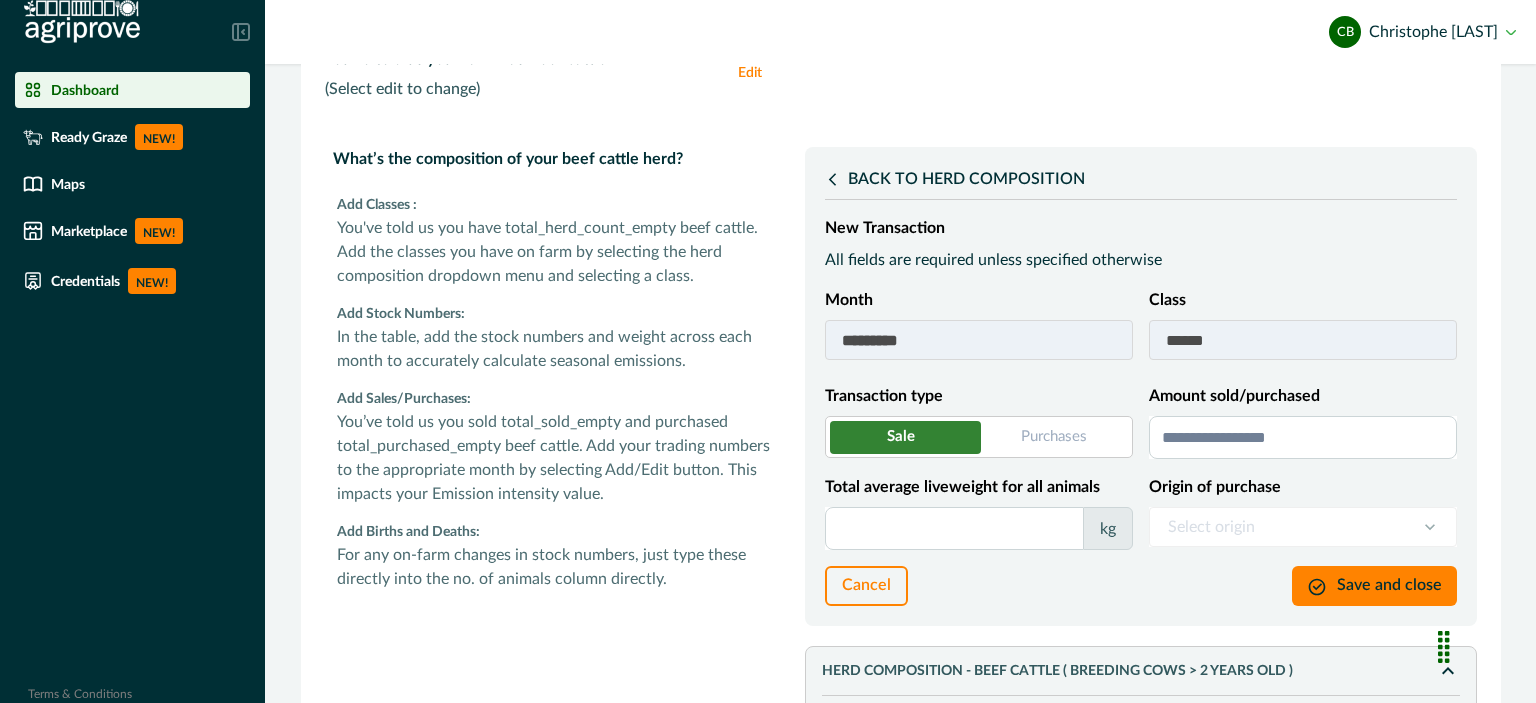scroll, scrollTop: 378, scrollLeft: 0, axis: vertical 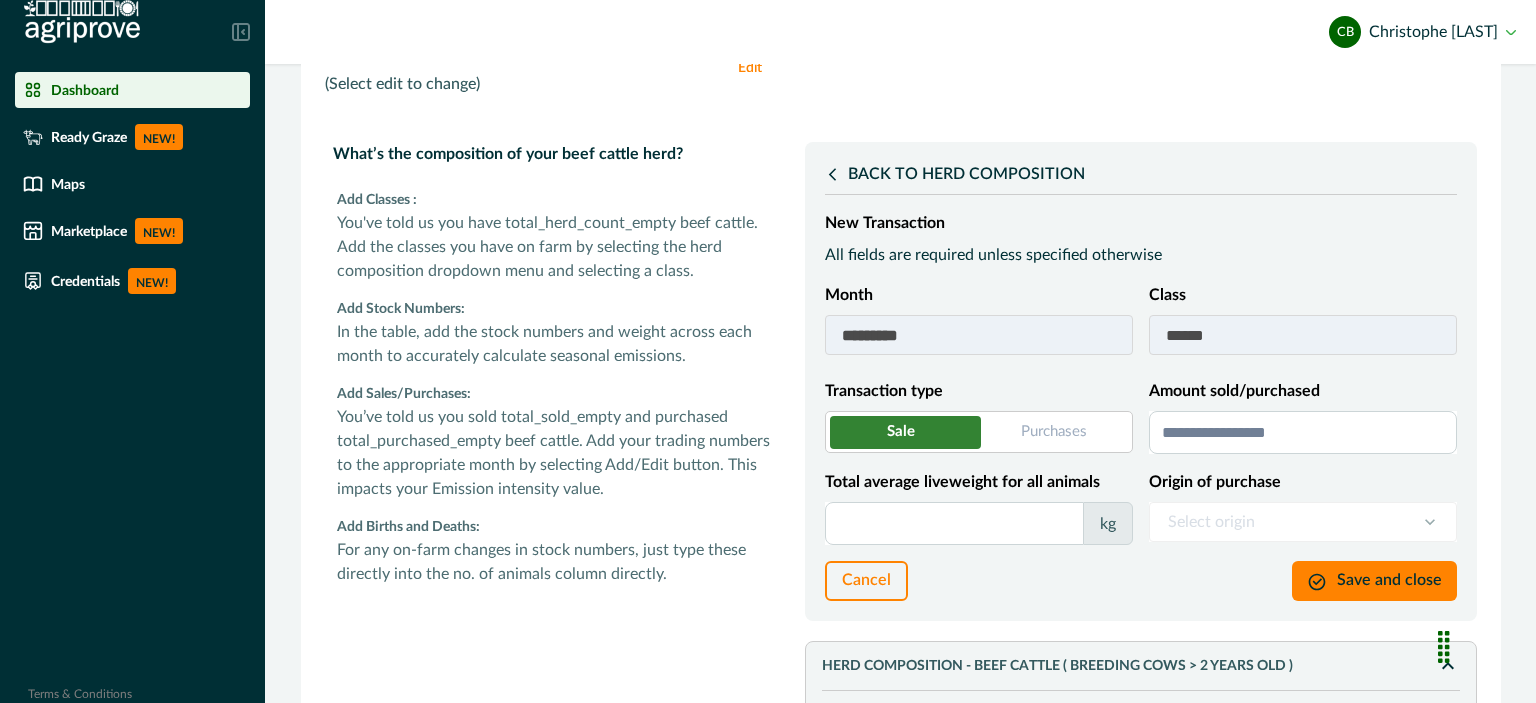 click on "Amount sold/purchased" at bounding box center (1303, 432) 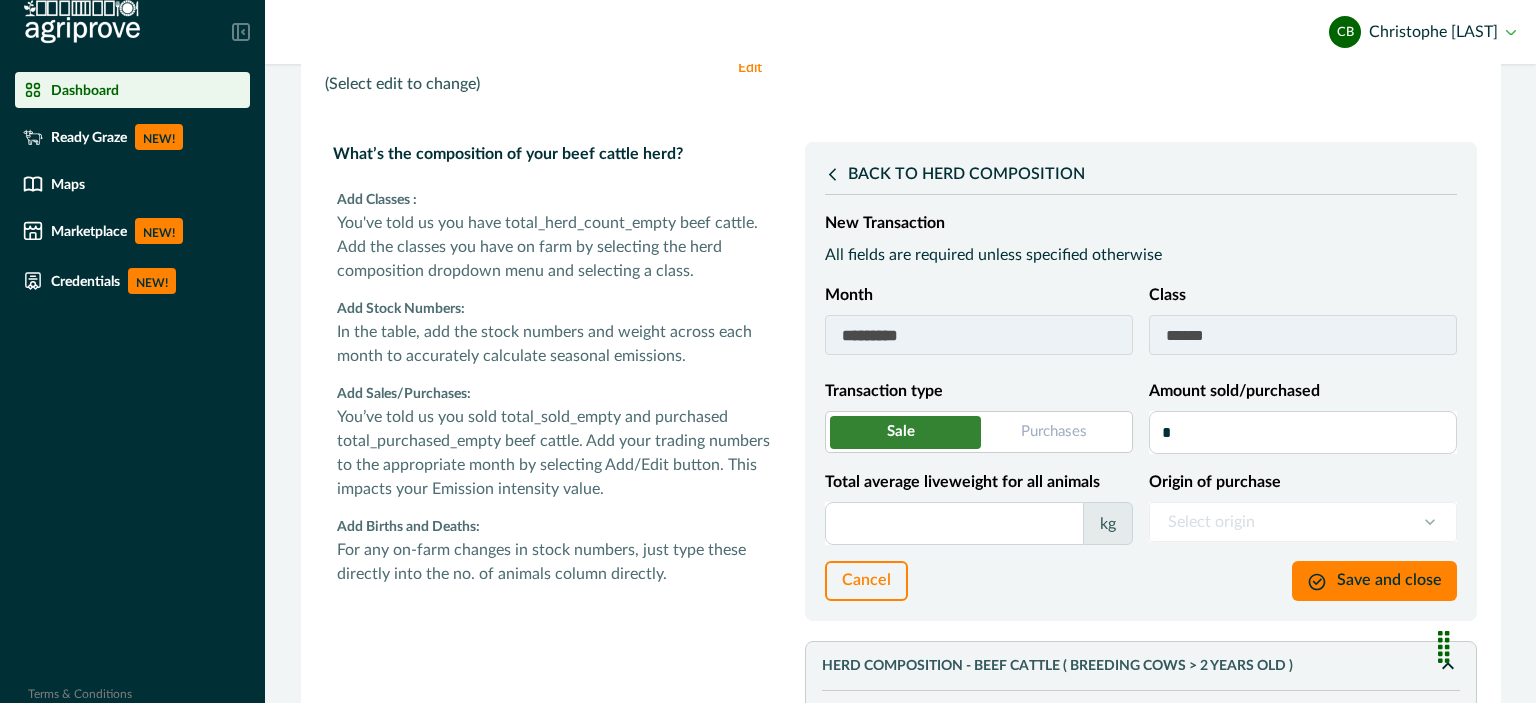 click on "Total average liveweight for all animals" at bounding box center (954, 523) 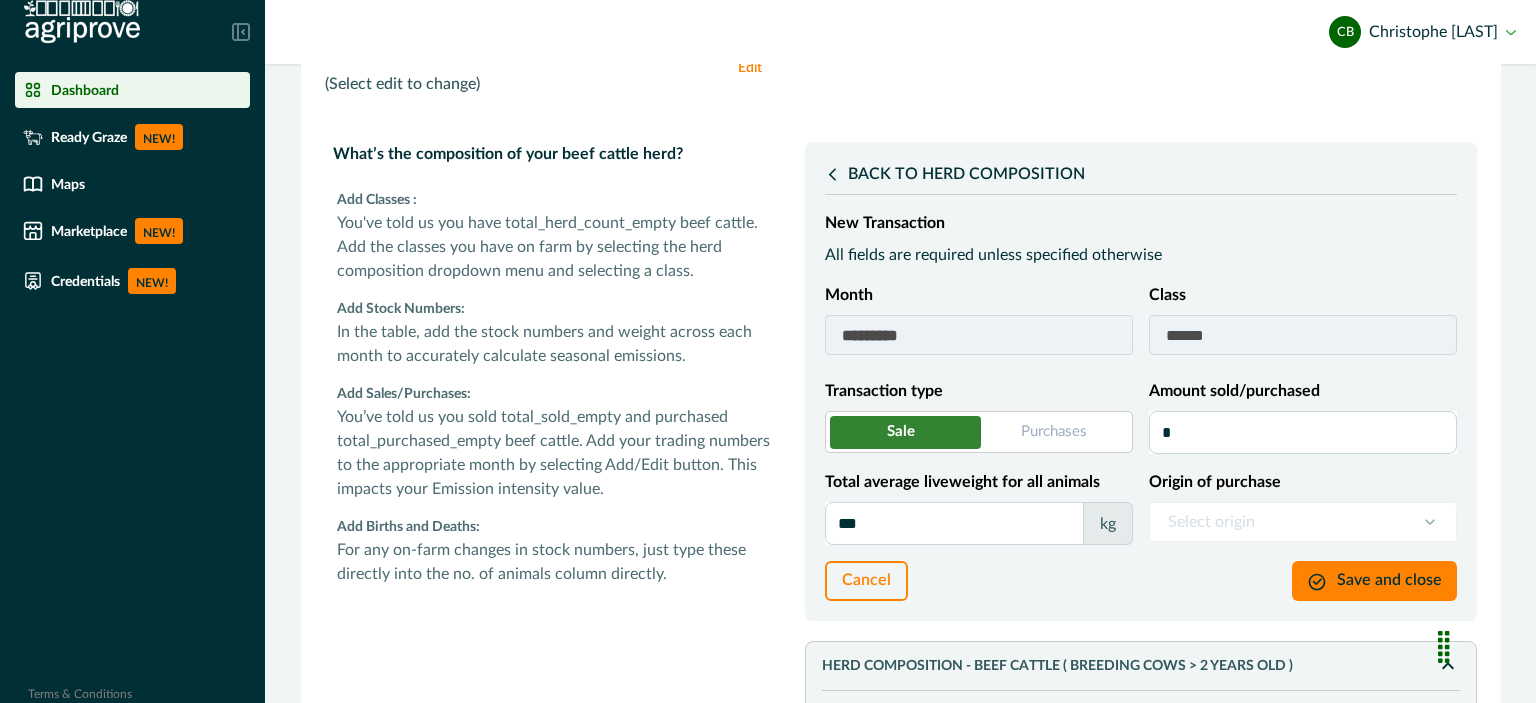 click on "Save and close" at bounding box center (1374, 581) 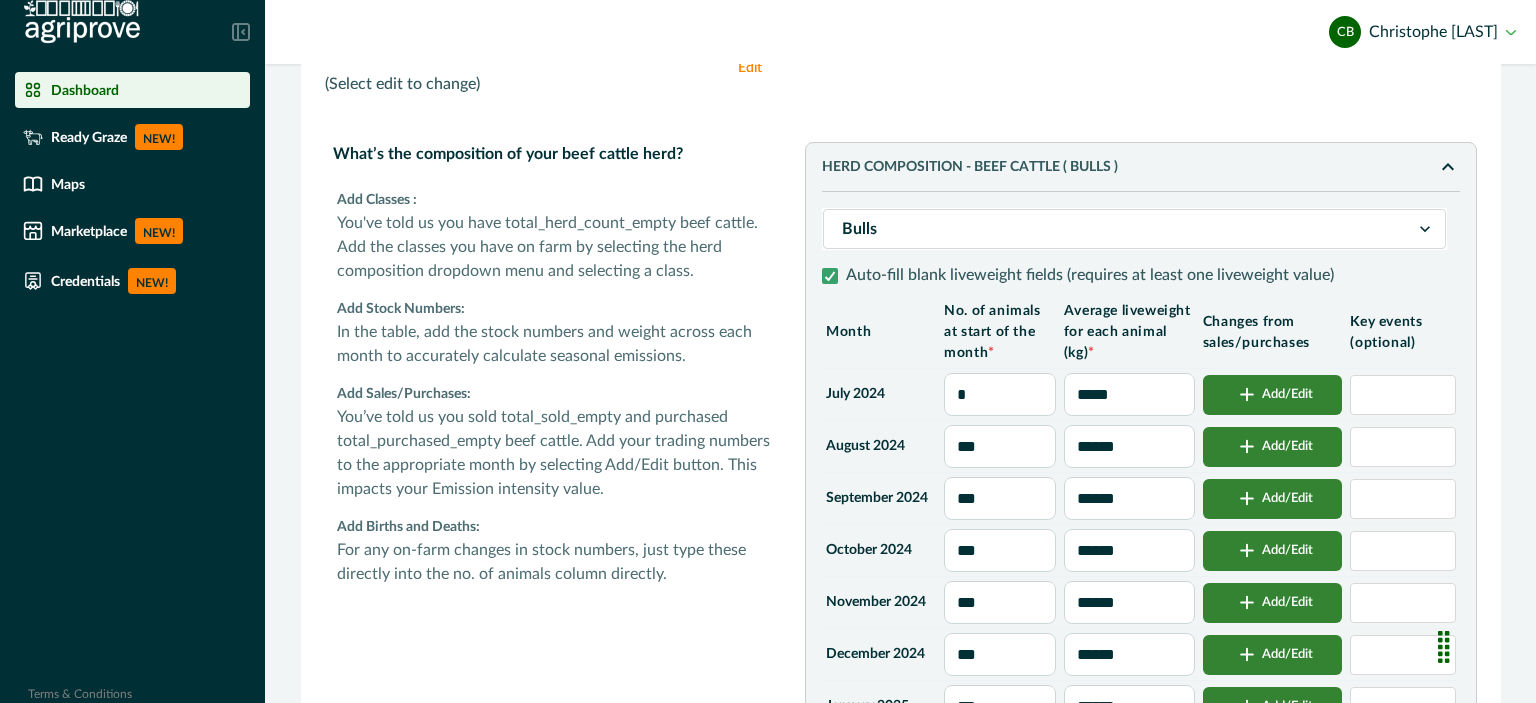 drag, startPoint x: 1127, startPoint y: 449, endPoint x: 1041, endPoint y: 447, distance: 86.023254 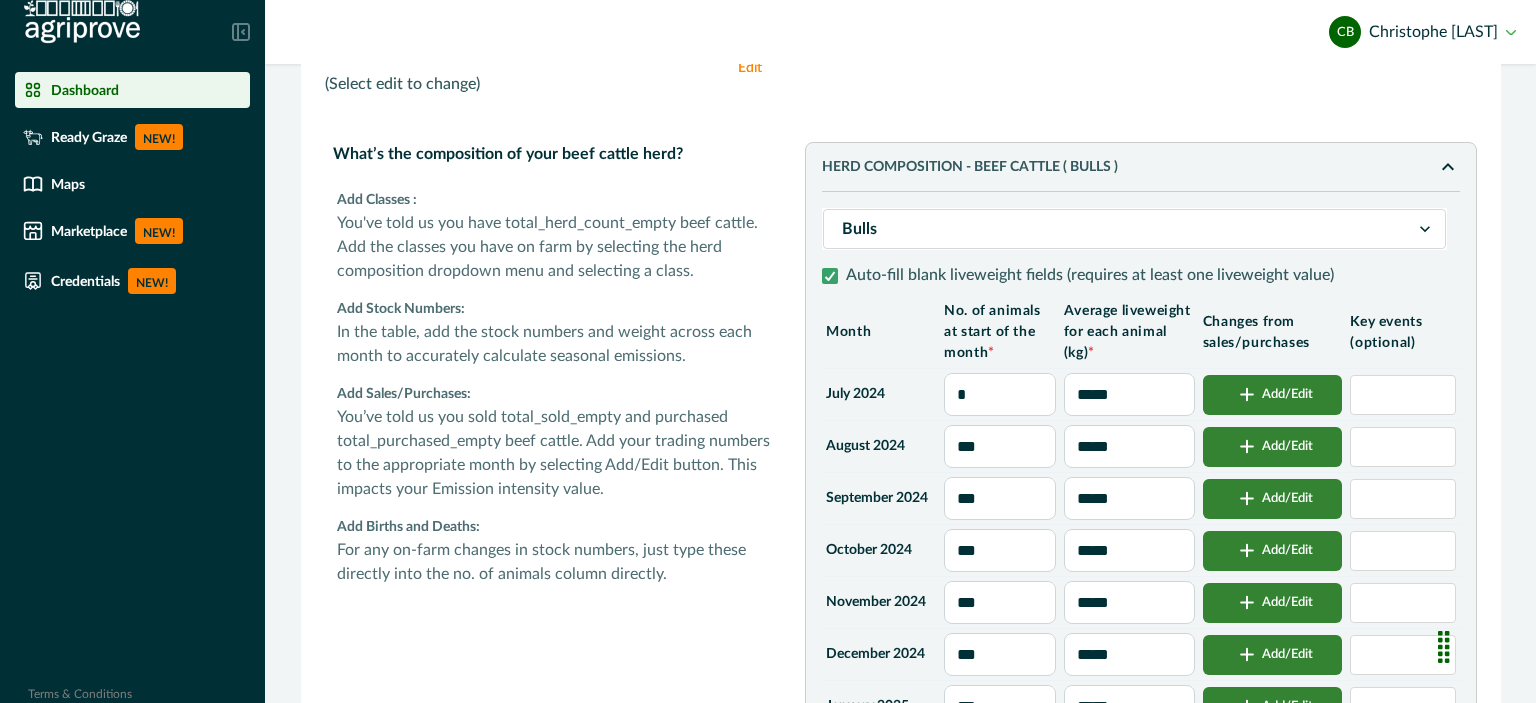 click on "*****" at bounding box center (1129, 394) 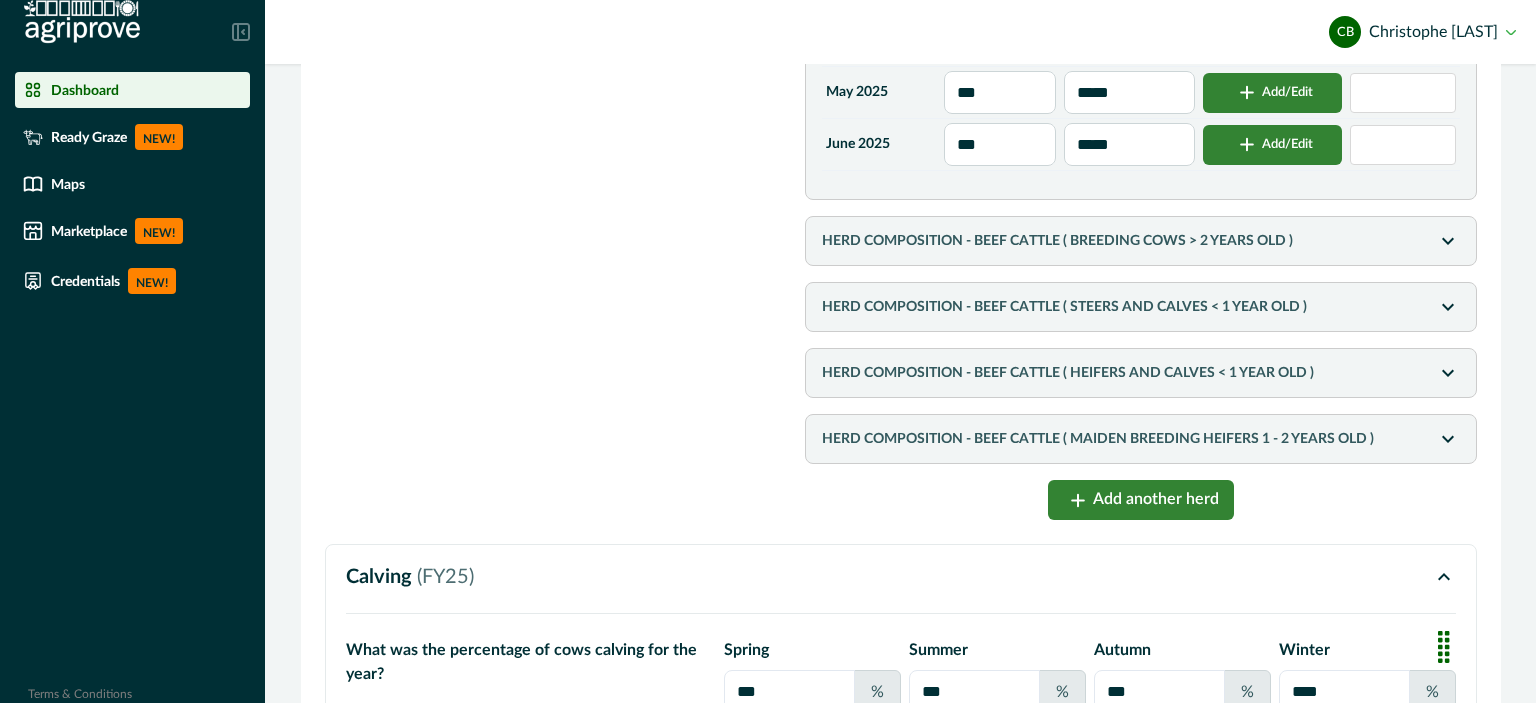 scroll, scrollTop: 1213, scrollLeft: 0, axis: vertical 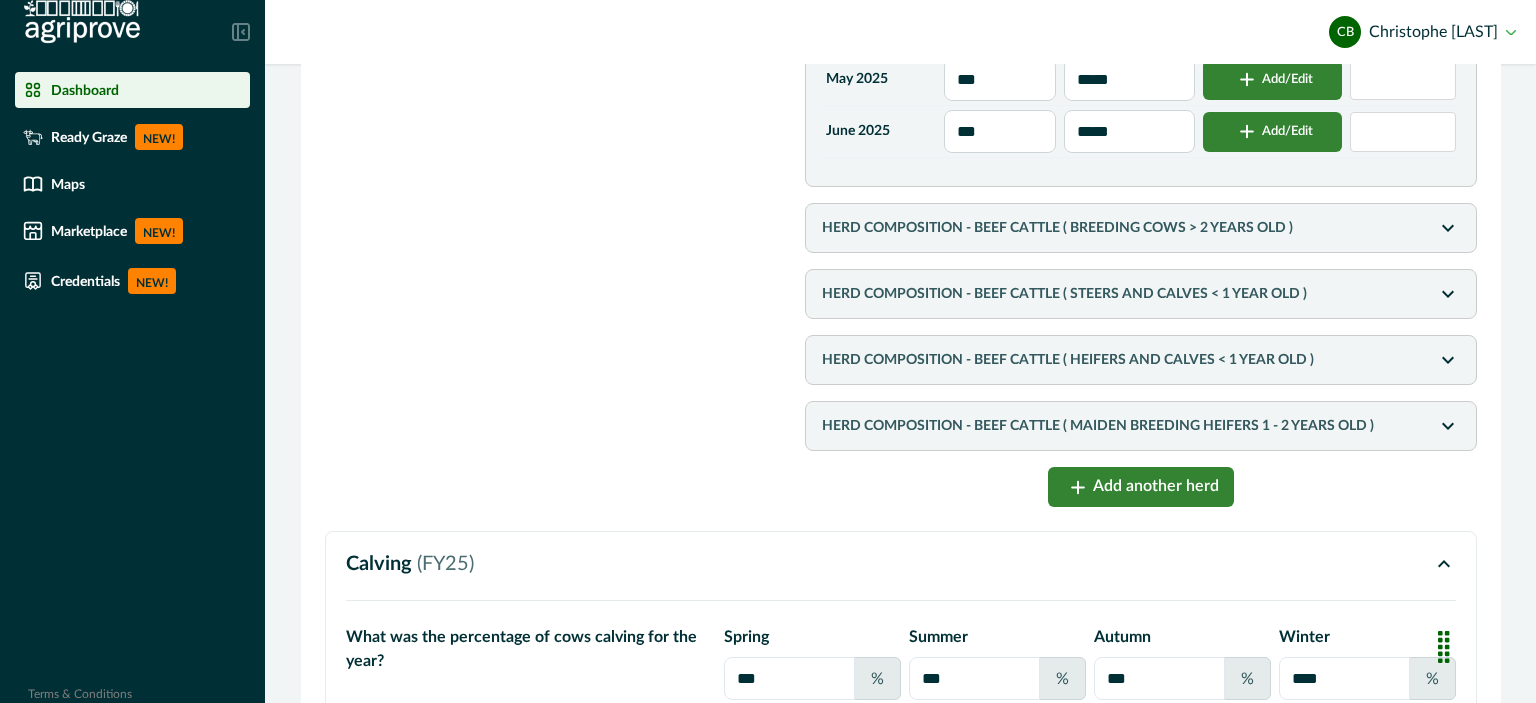 click 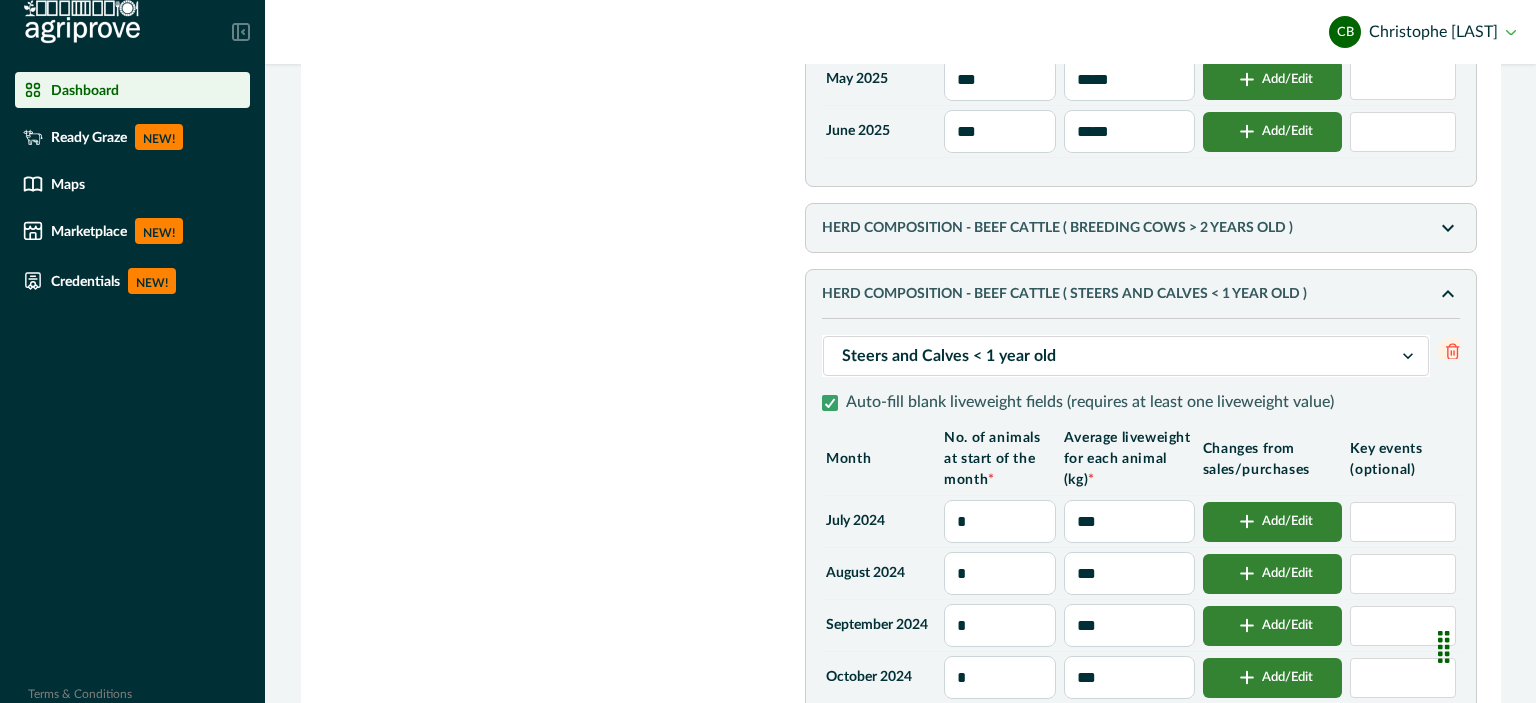 click at bounding box center (1402, 522) 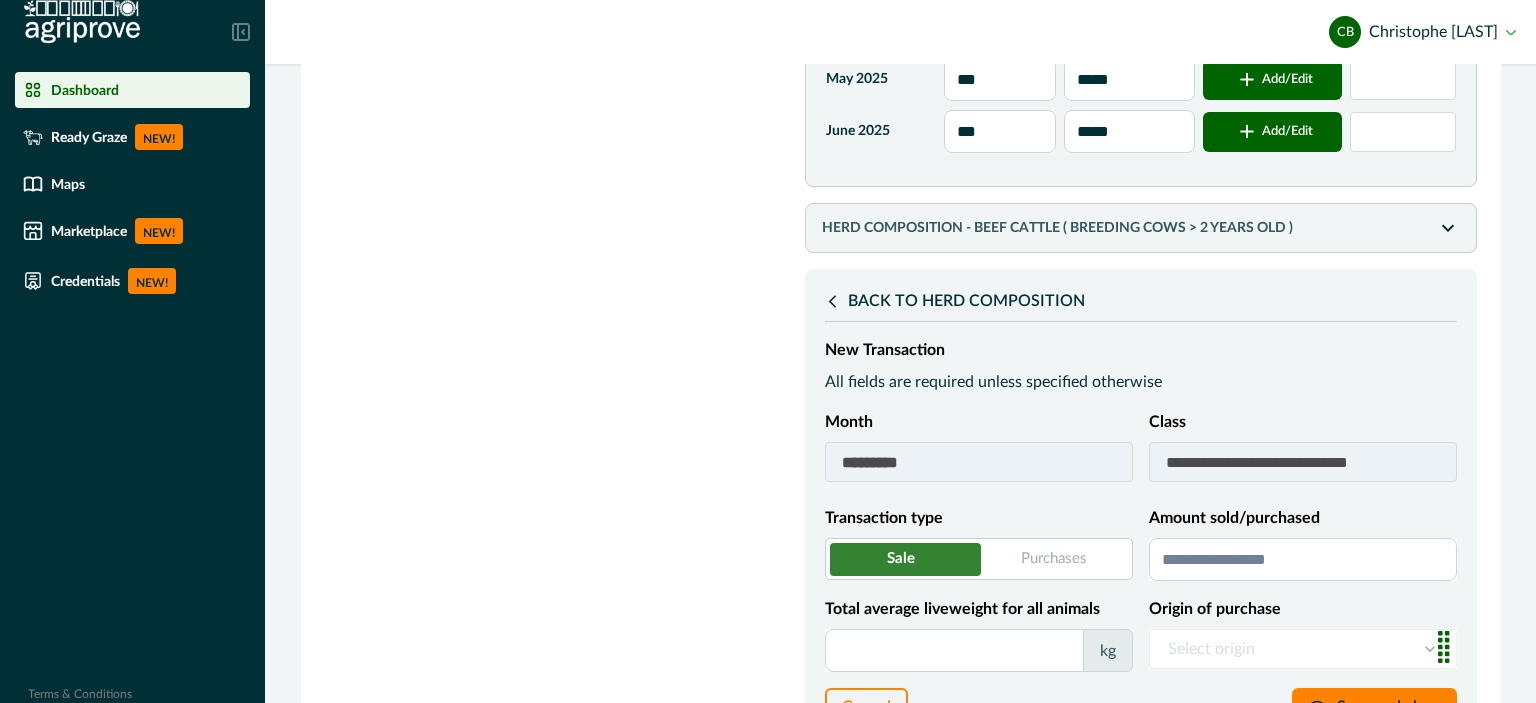 click 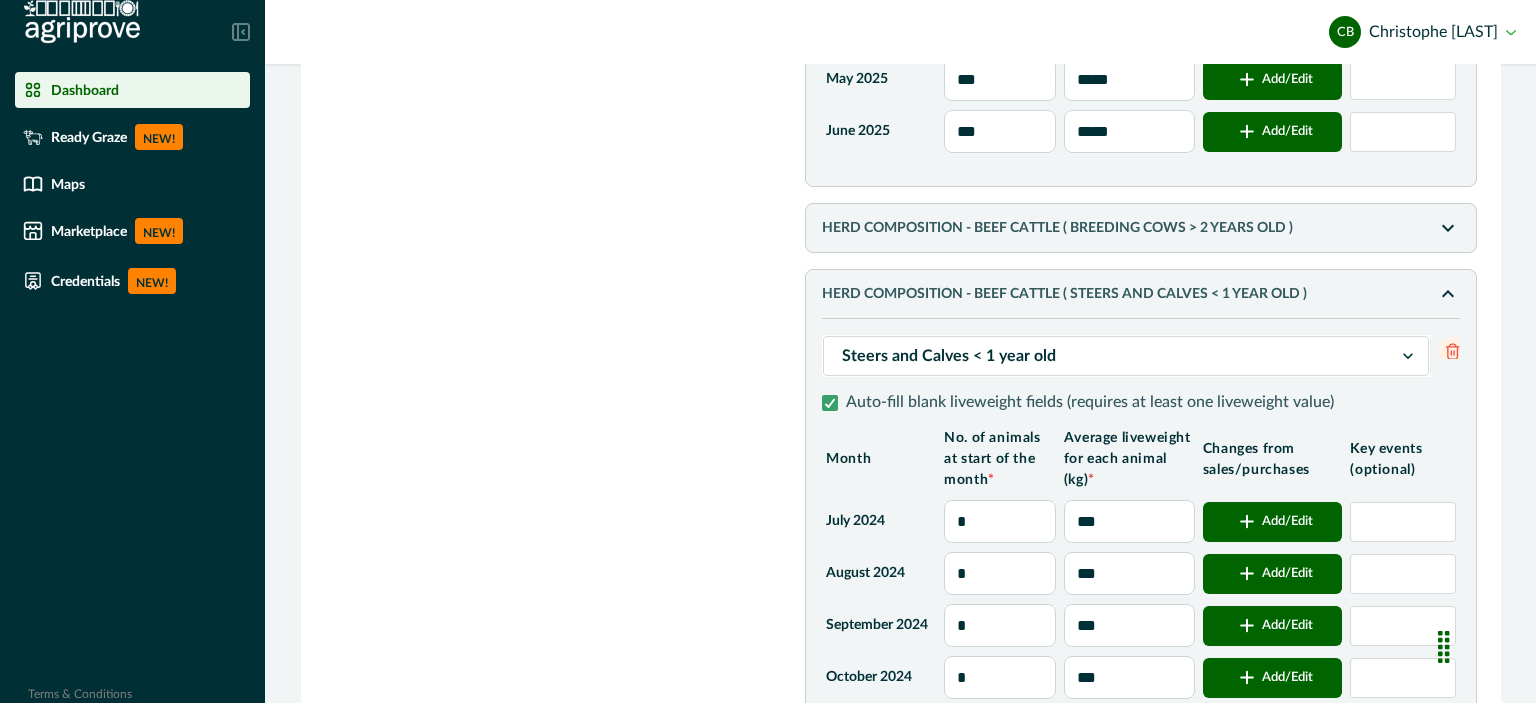drag, startPoint x: 990, startPoint y: 511, endPoint x: 930, endPoint y: 507, distance: 60.133186 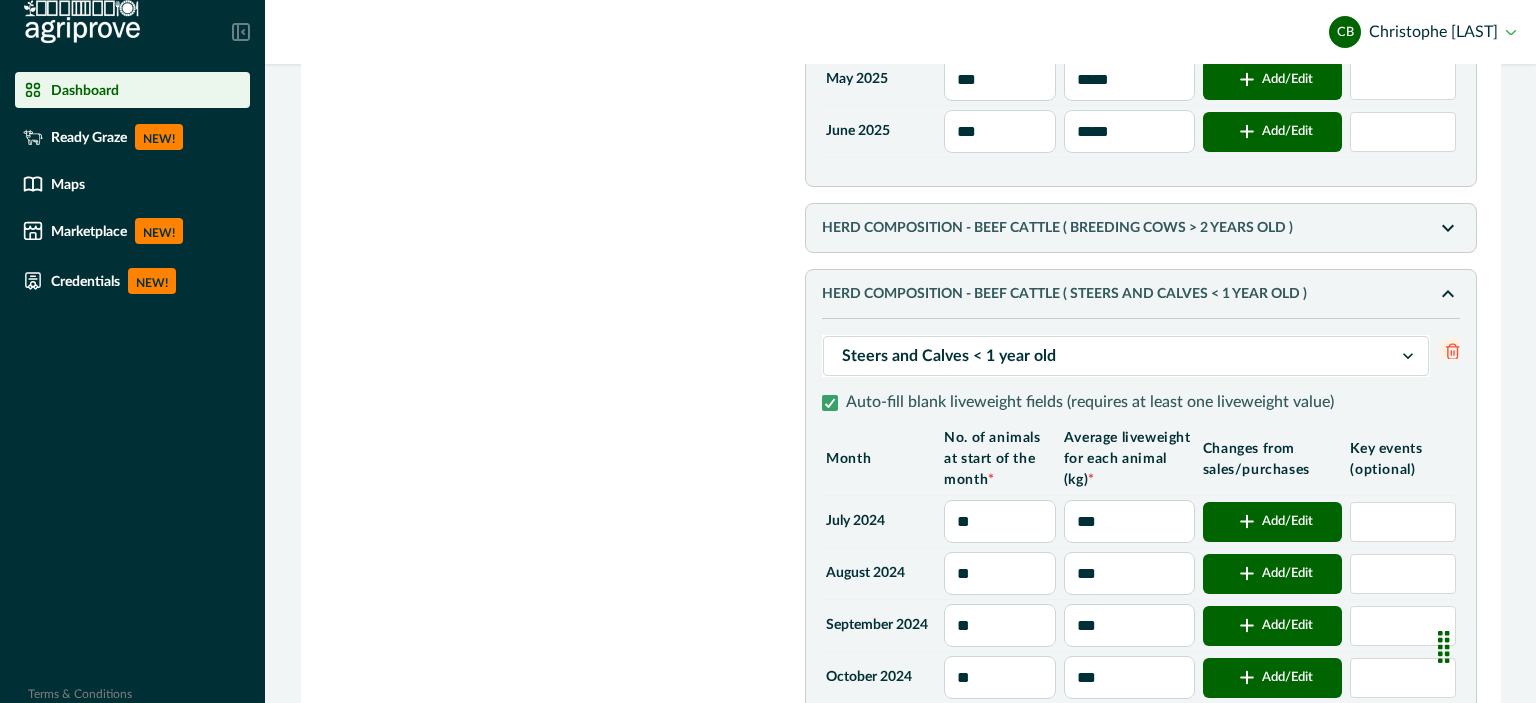 click at bounding box center [1402, 522] 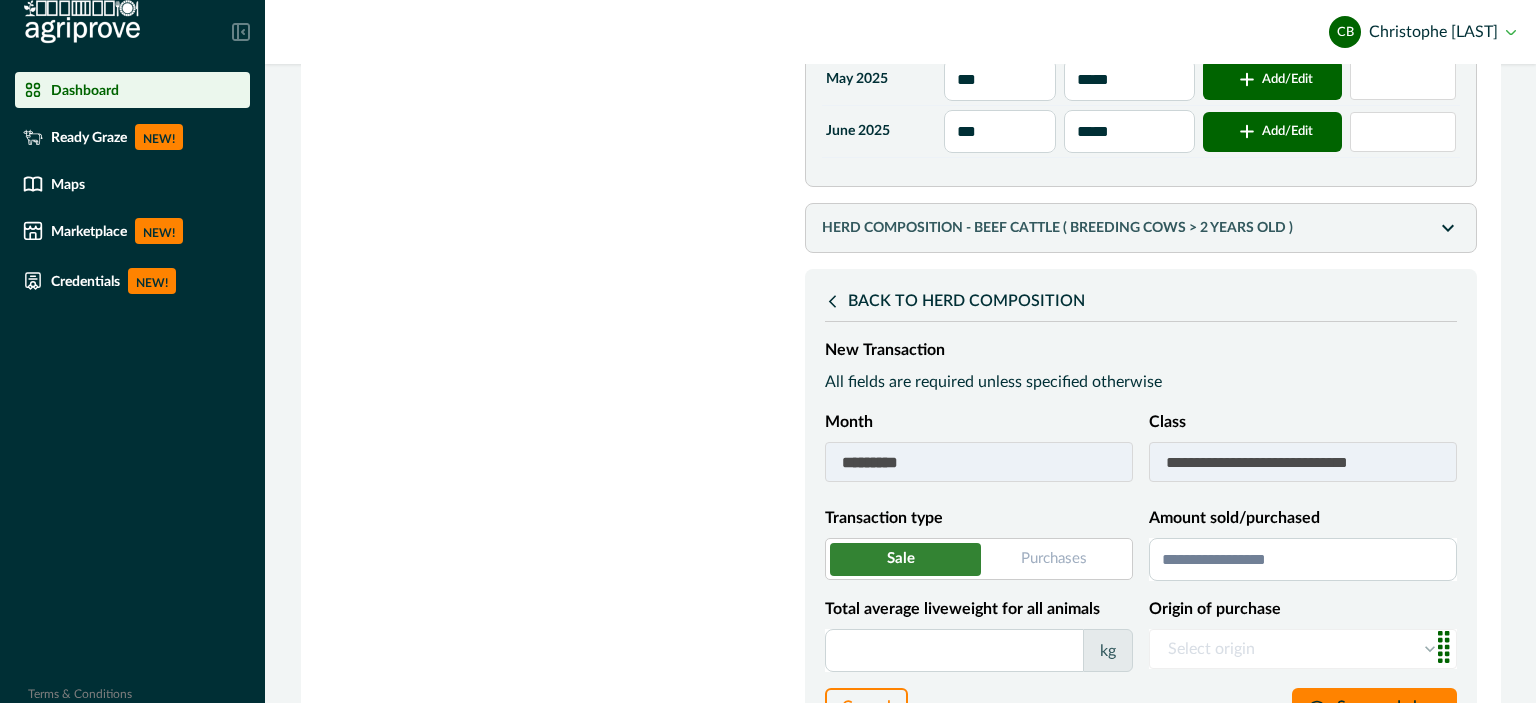click on "Total average liveweight for all animals" at bounding box center (954, 650) 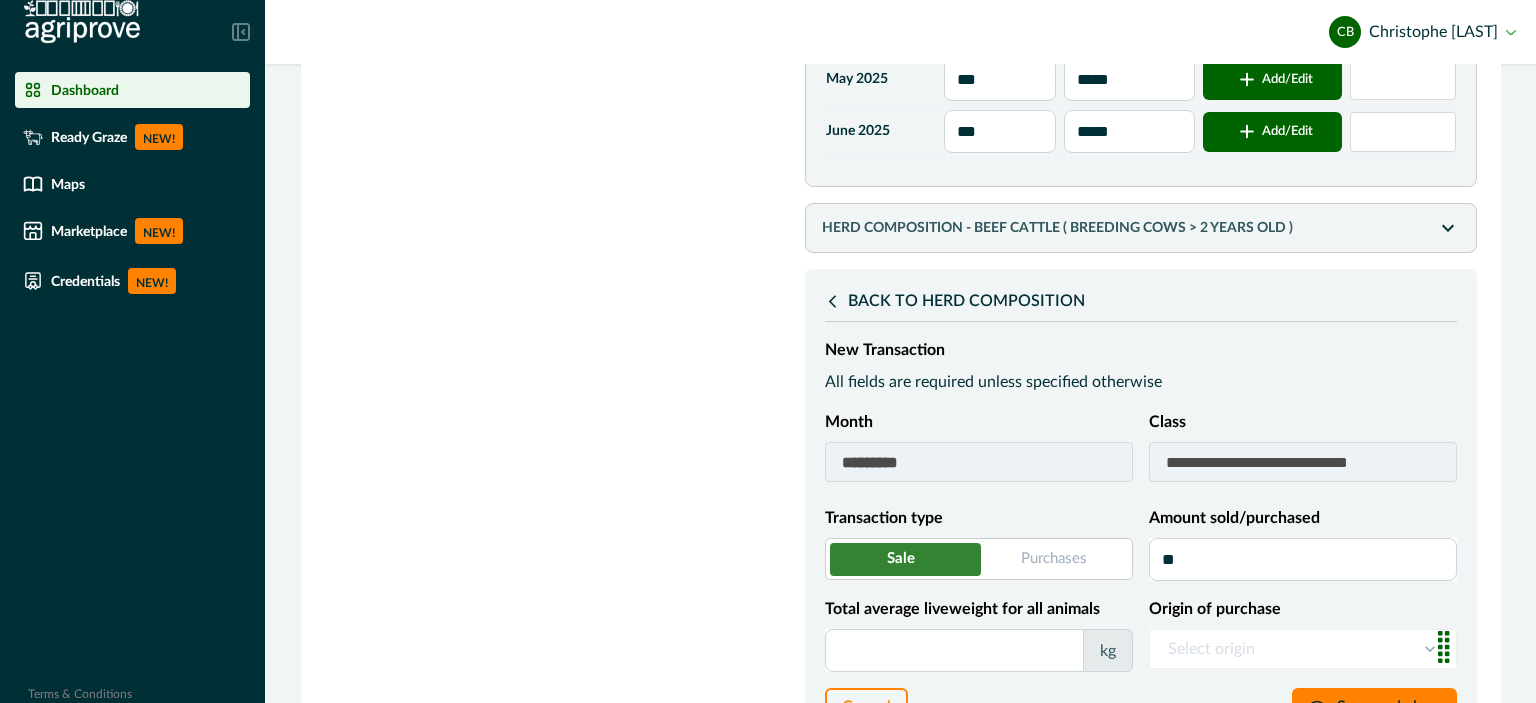 click on "Total average liveweight for all animals" at bounding box center [954, 650] 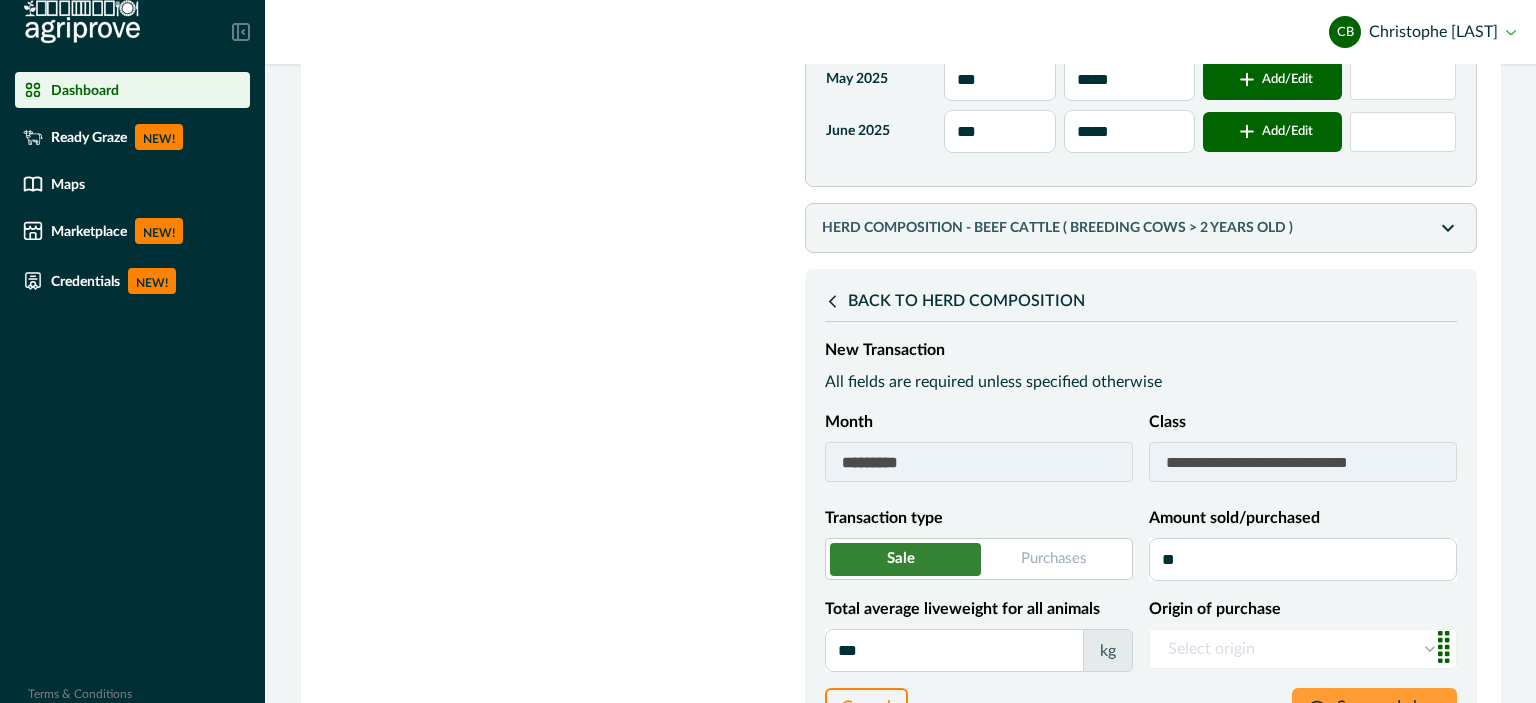 click on "Save and close" at bounding box center (1374, 708) 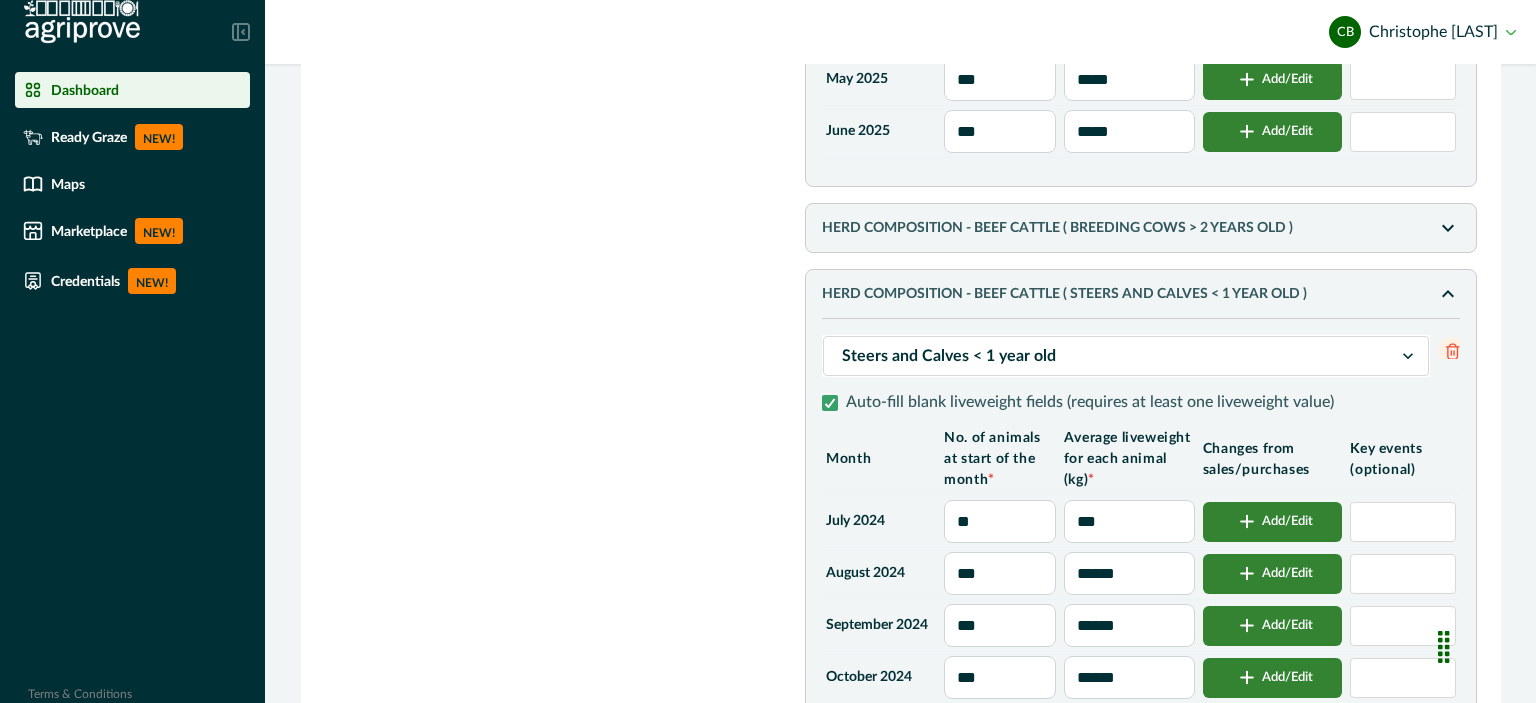 drag, startPoint x: 1145, startPoint y: 566, endPoint x: 1036, endPoint y: 563, distance: 109.041275 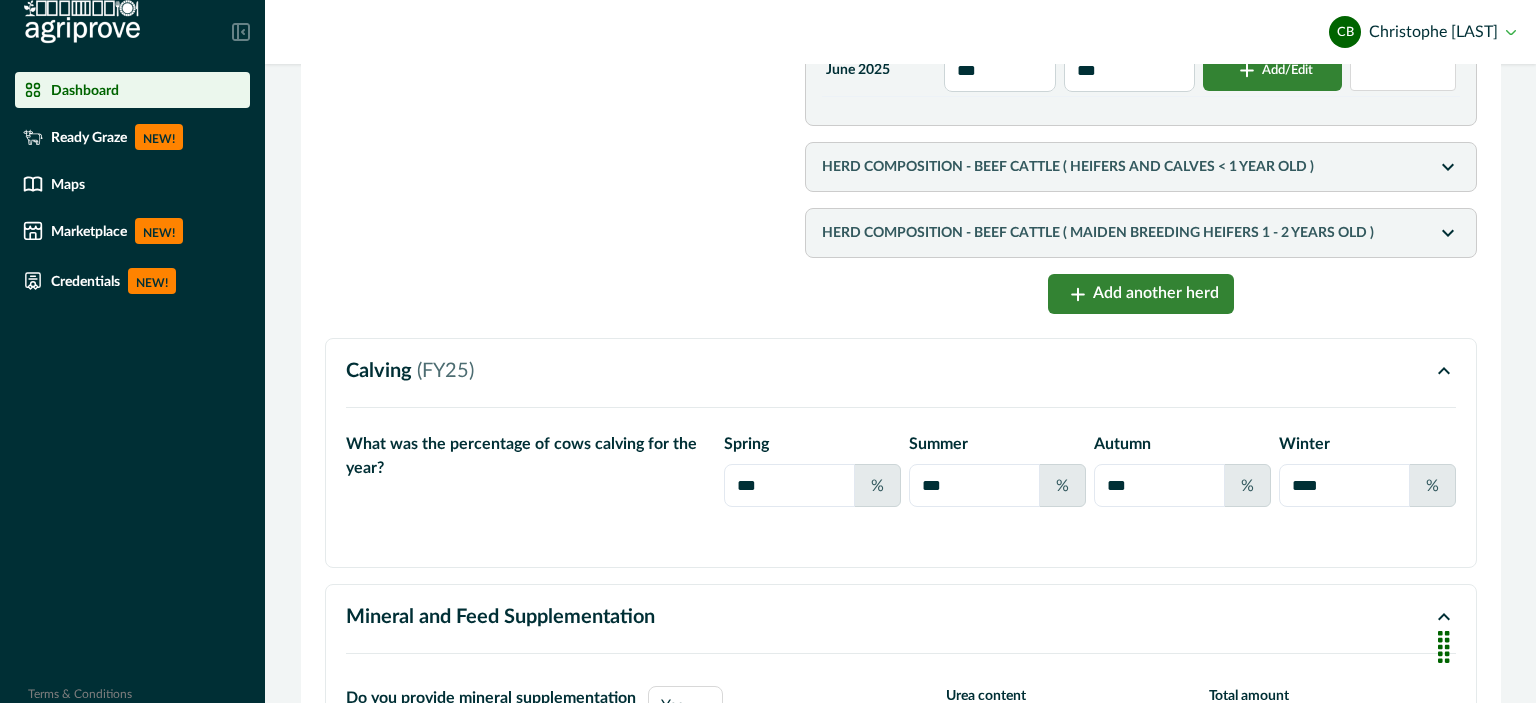 scroll, scrollTop: 2252, scrollLeft: 0, axis: vertical 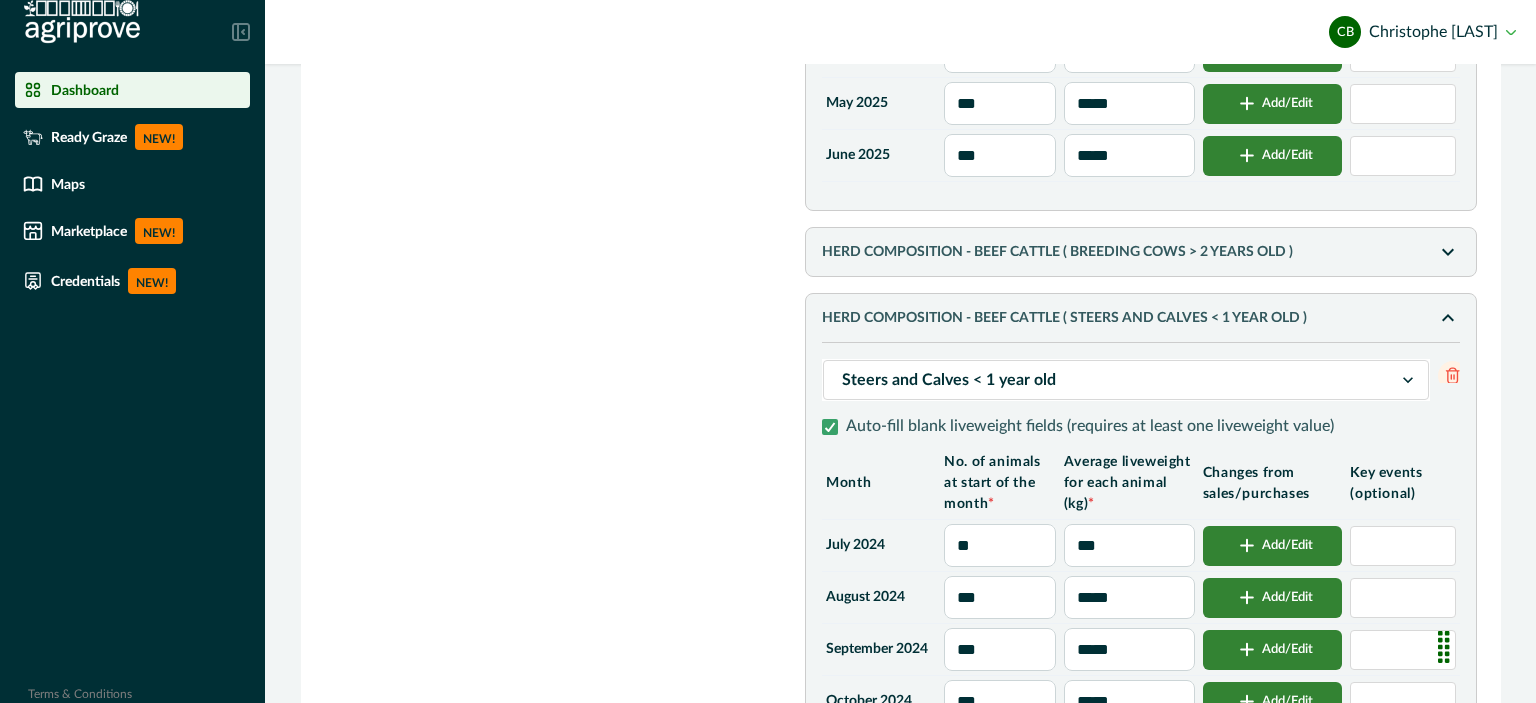 click 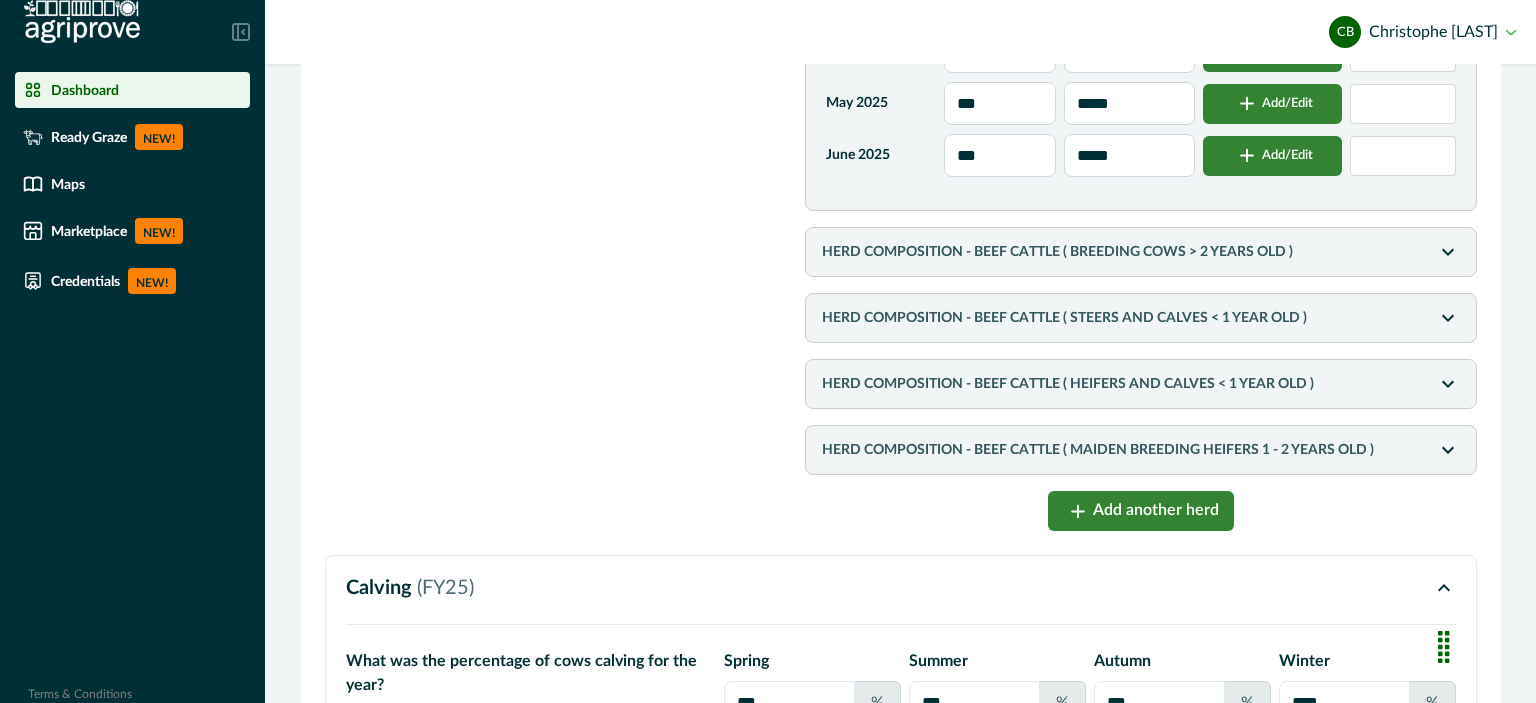 click 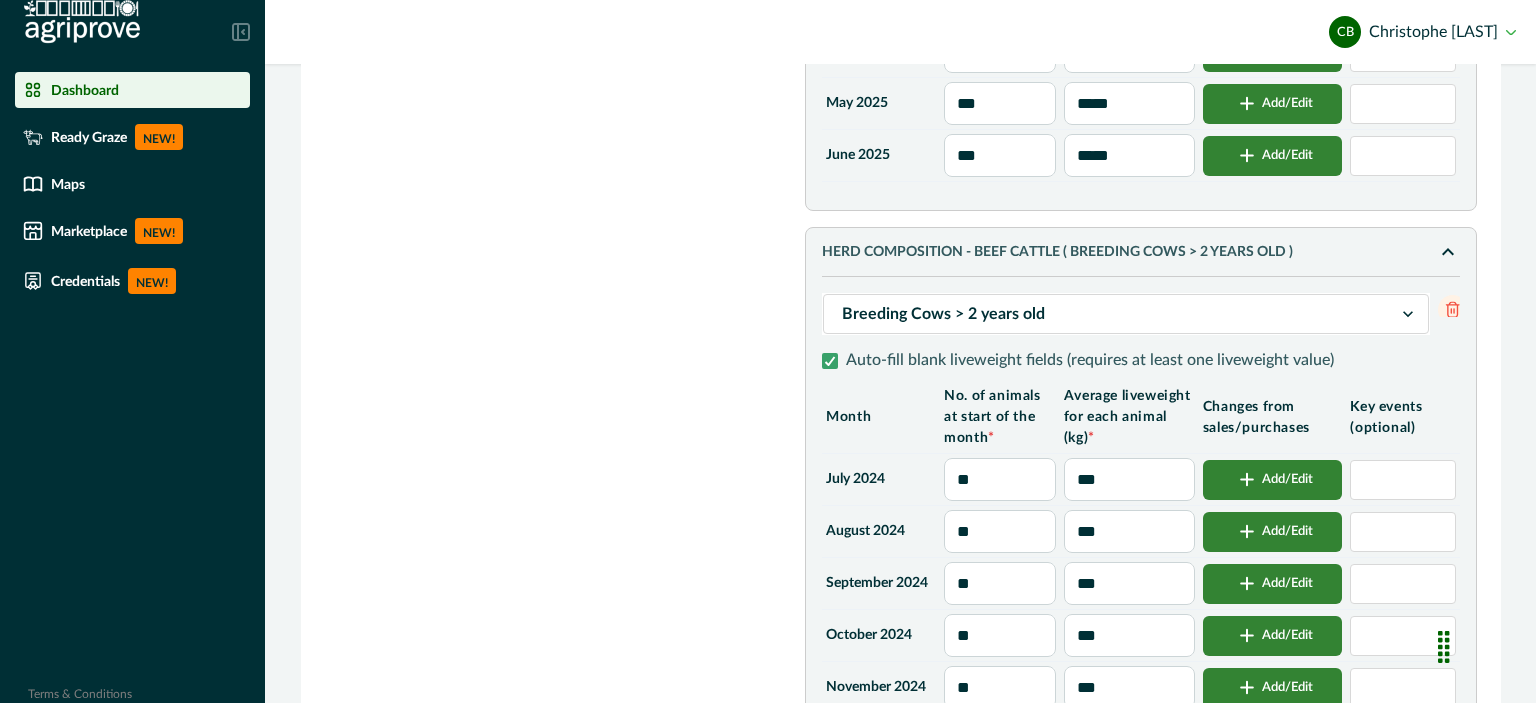 drag, startPoint x: 966, startPoint y: 470, endPoint x: 919, endPoint y: 479, distance: 47.853943 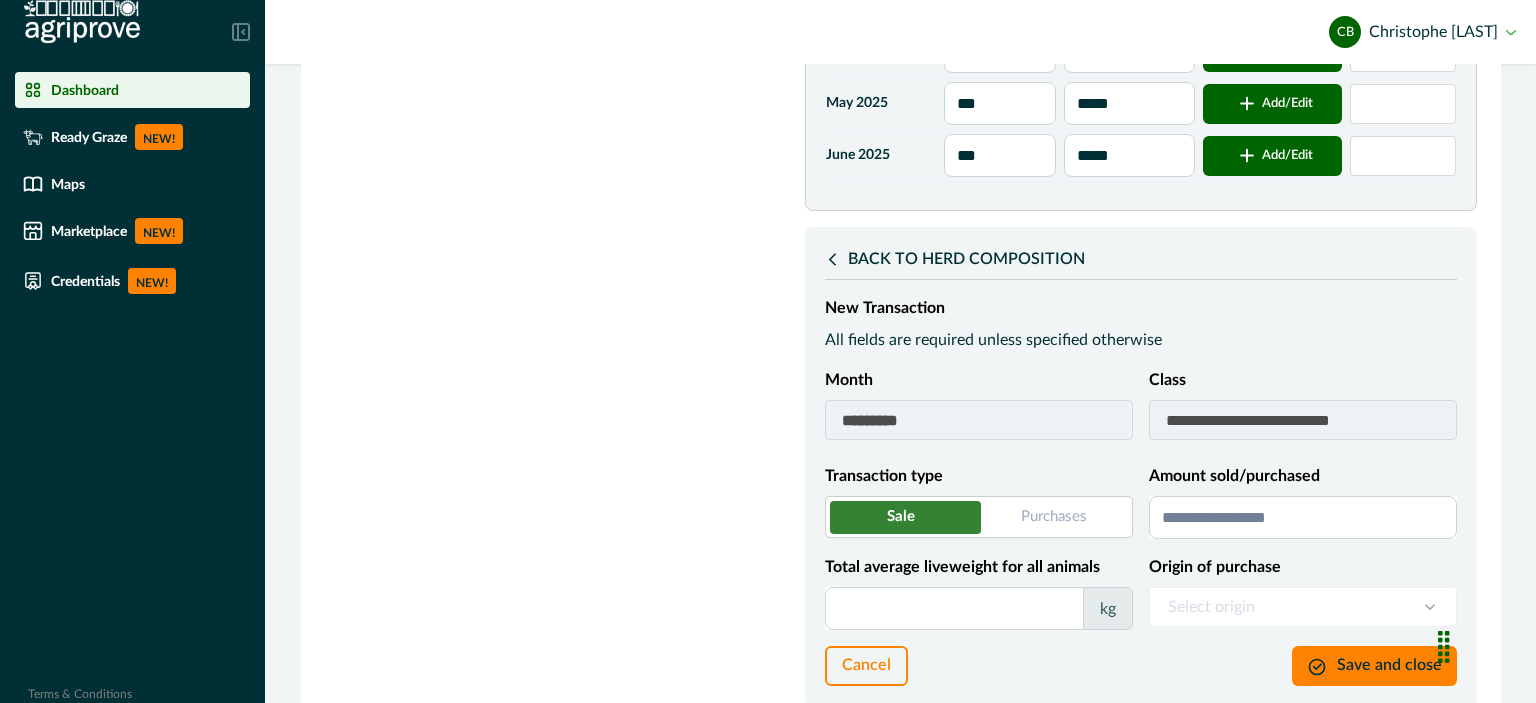 click on "Amount sold/purchased" at bounding box center [1303, 517] 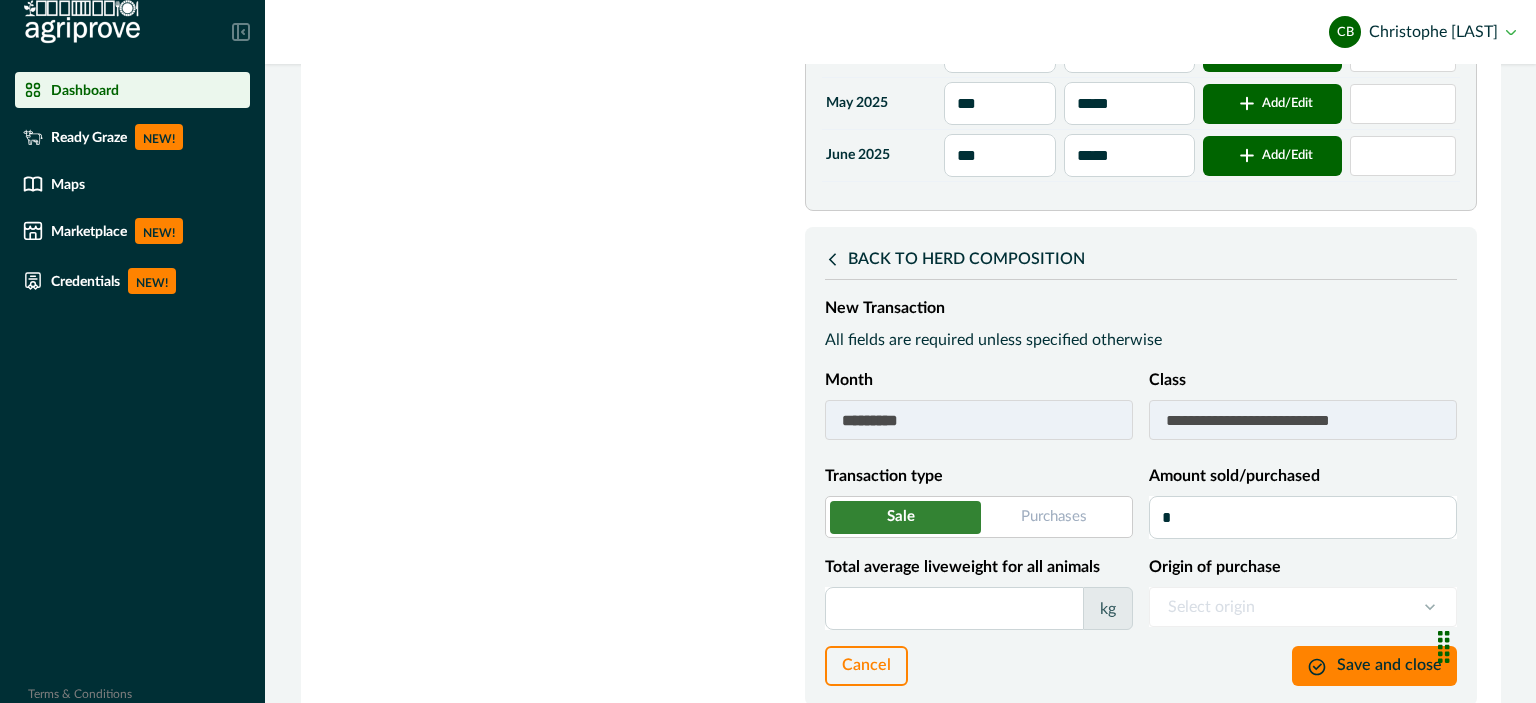 click on "Total average liveweight for all animals" at bounding box center (954, 608) 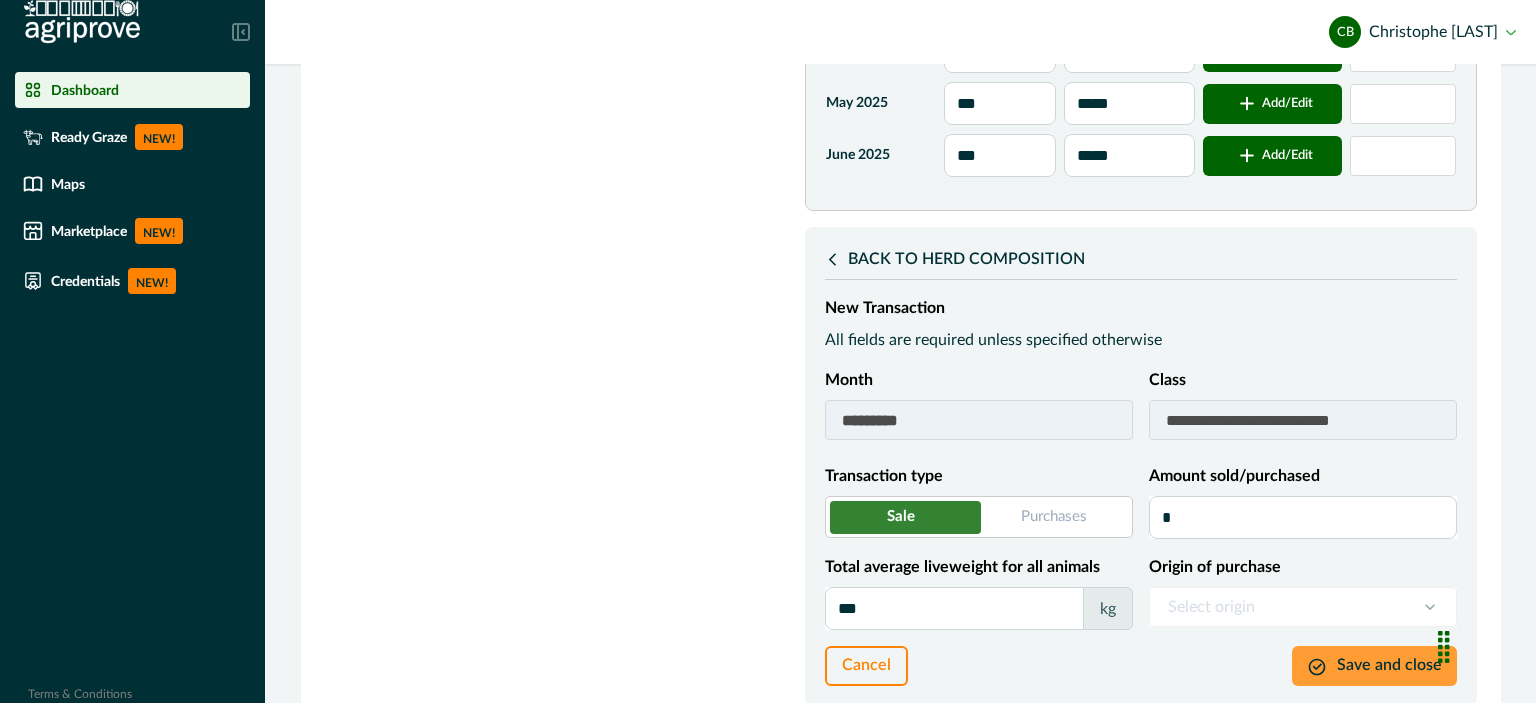 click on "Save and close" at bounding box center (1374, 666) 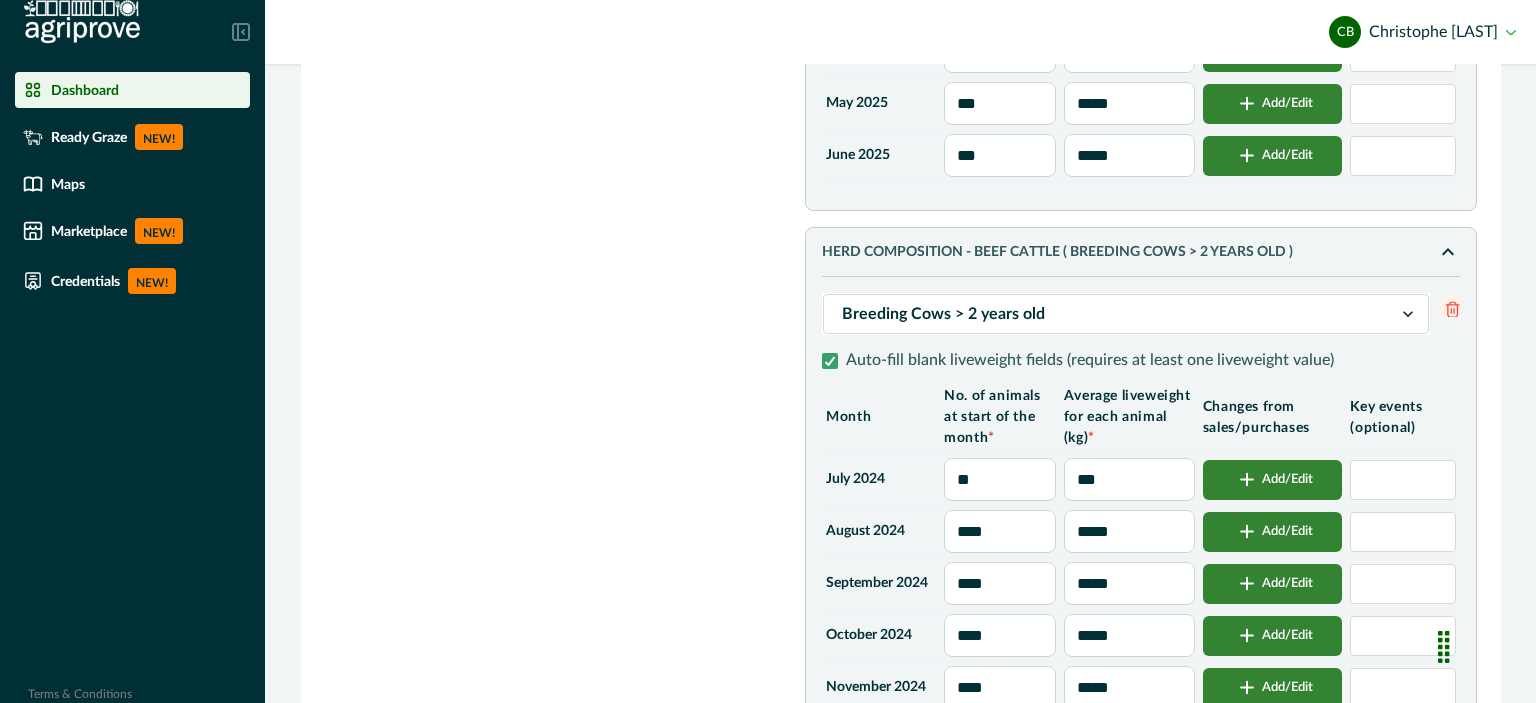 drag, startPoint x: 1116, startPoint y: 520, endPoint x: 1022, endPoint y: 521, distance: 94.00532 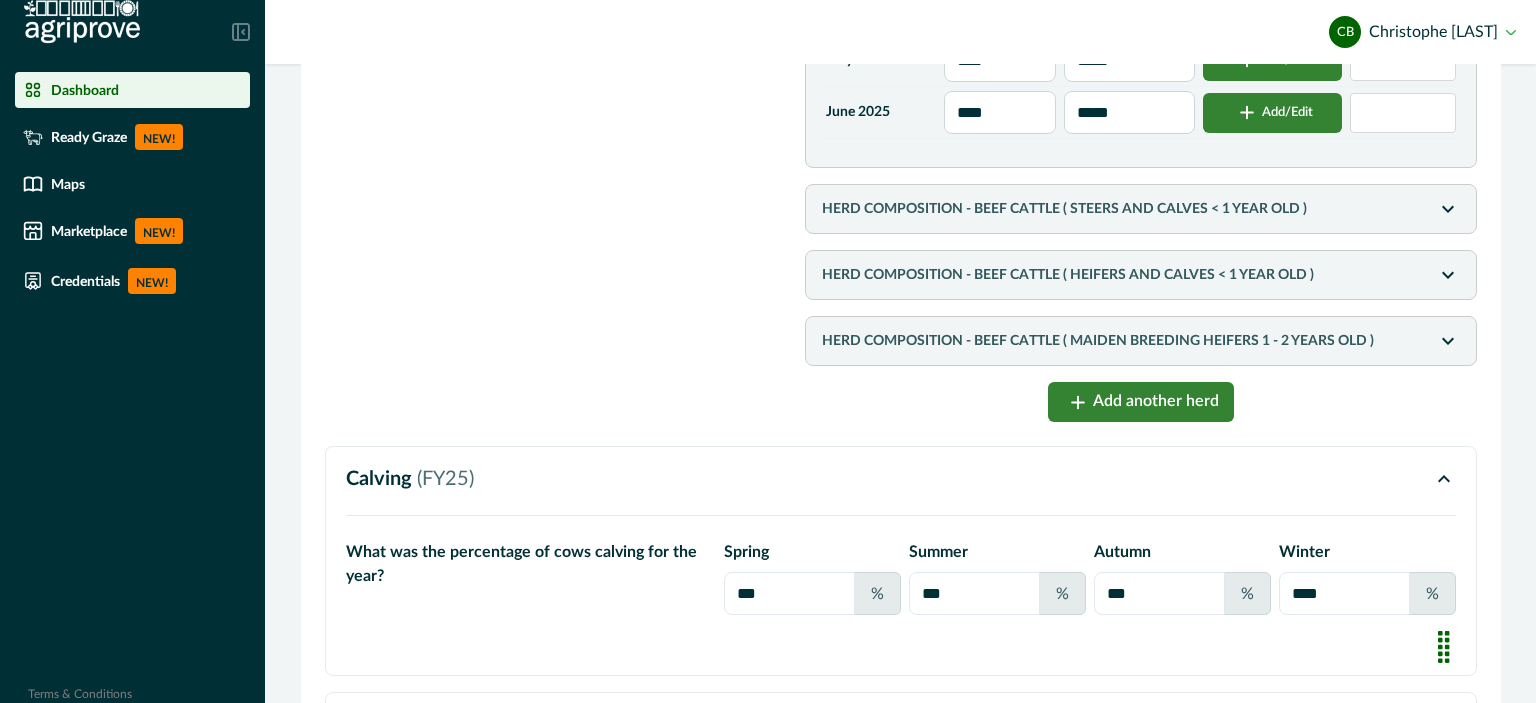 scroll, scrollTop: 2138, scrollLeft: 0, axis: vertical 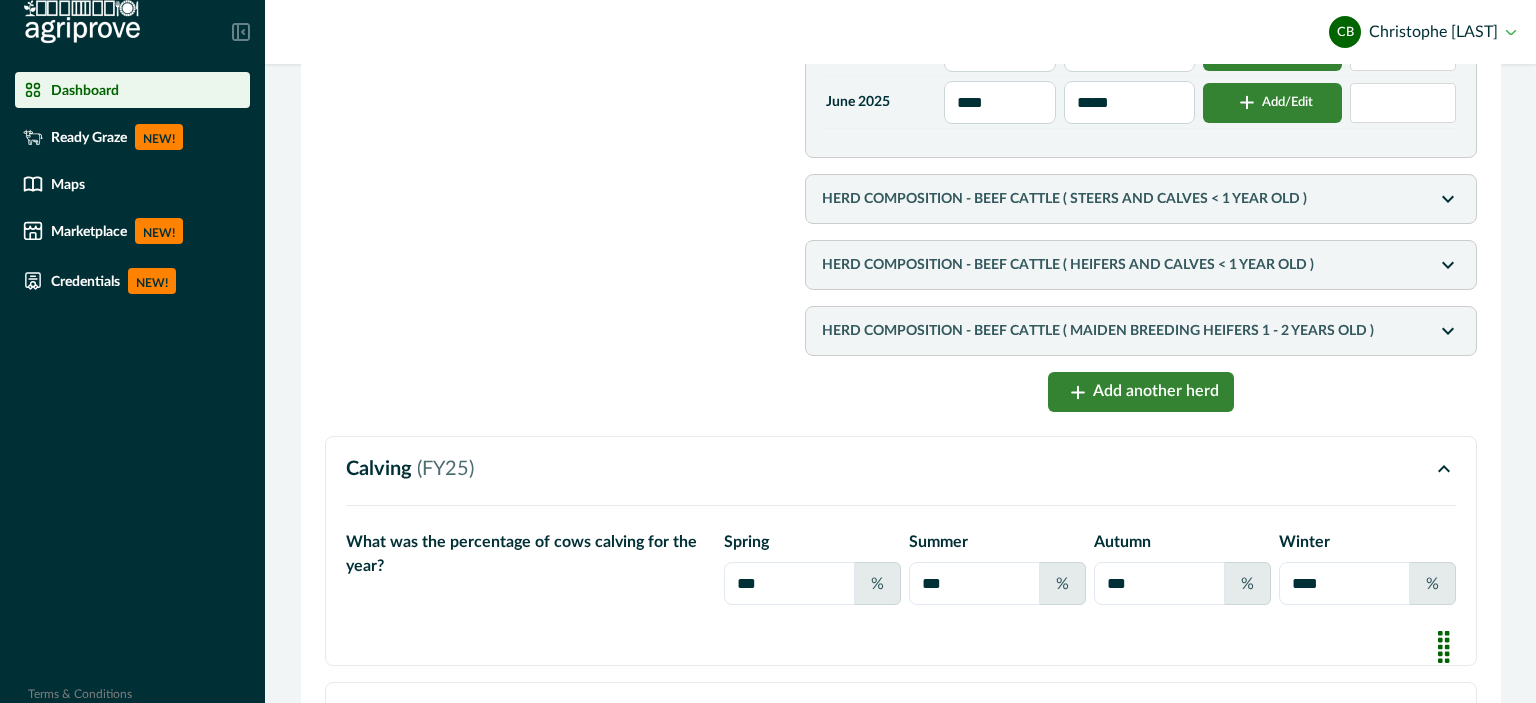 click 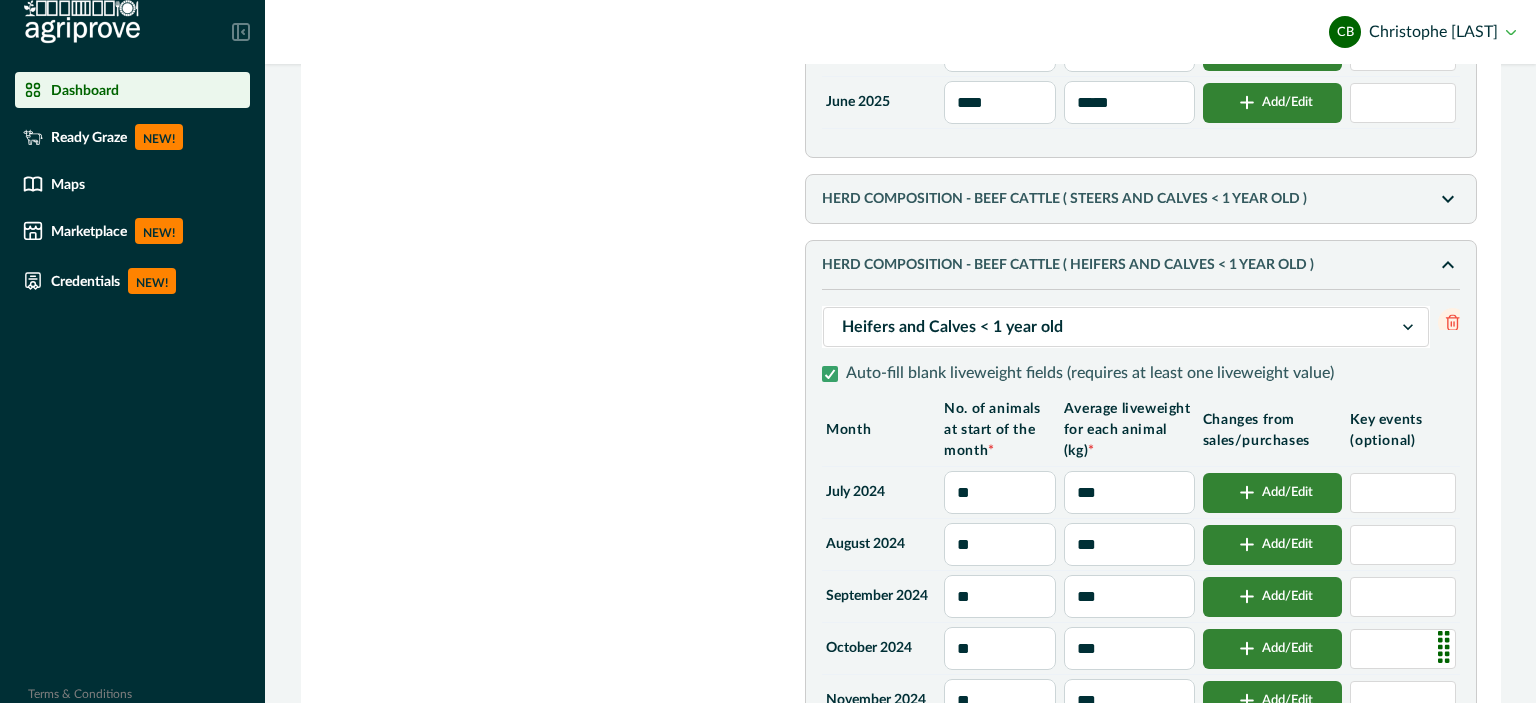 drag, startPoint x: 984, startPoint y: 487, endPoint x: 903, endPoint y: 486, distance: 81.00617 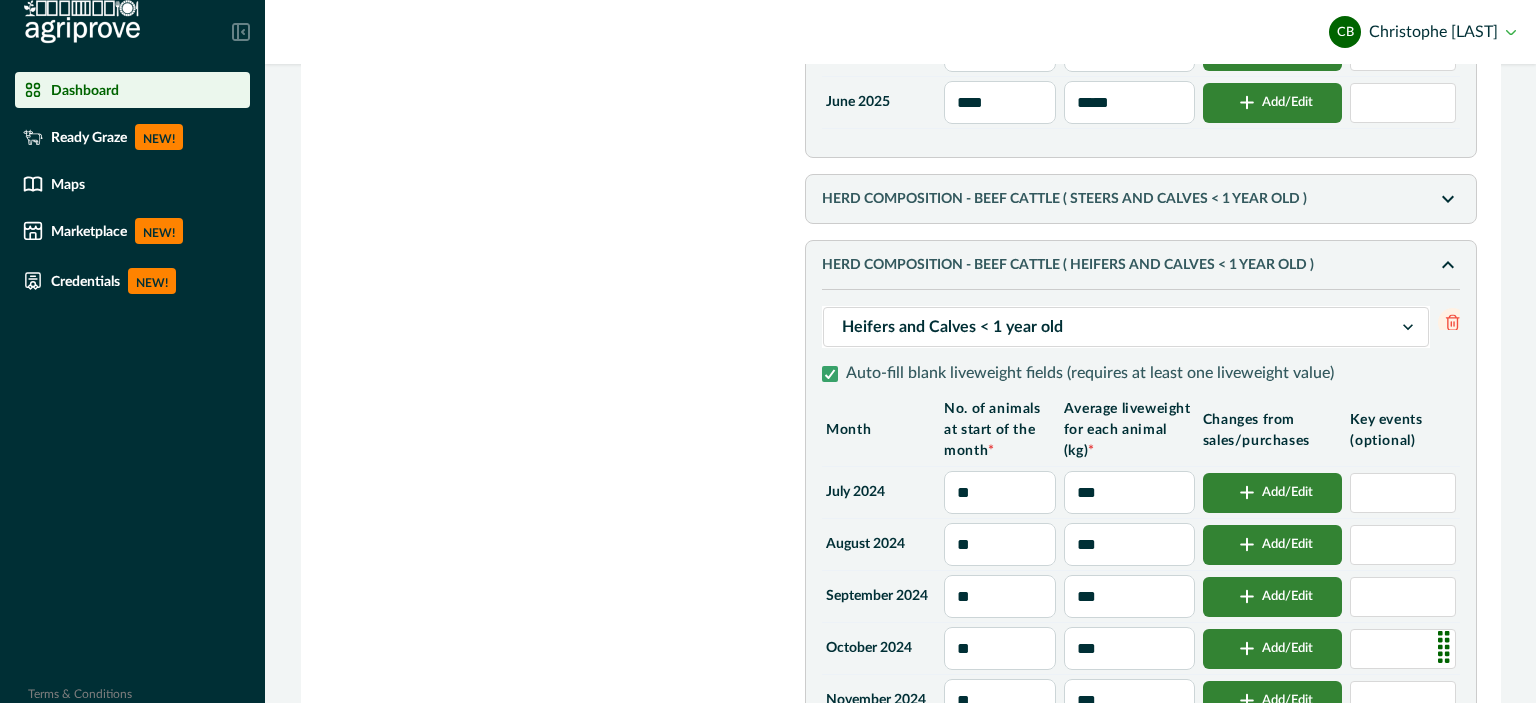 click at bounding box center (1402, 493) 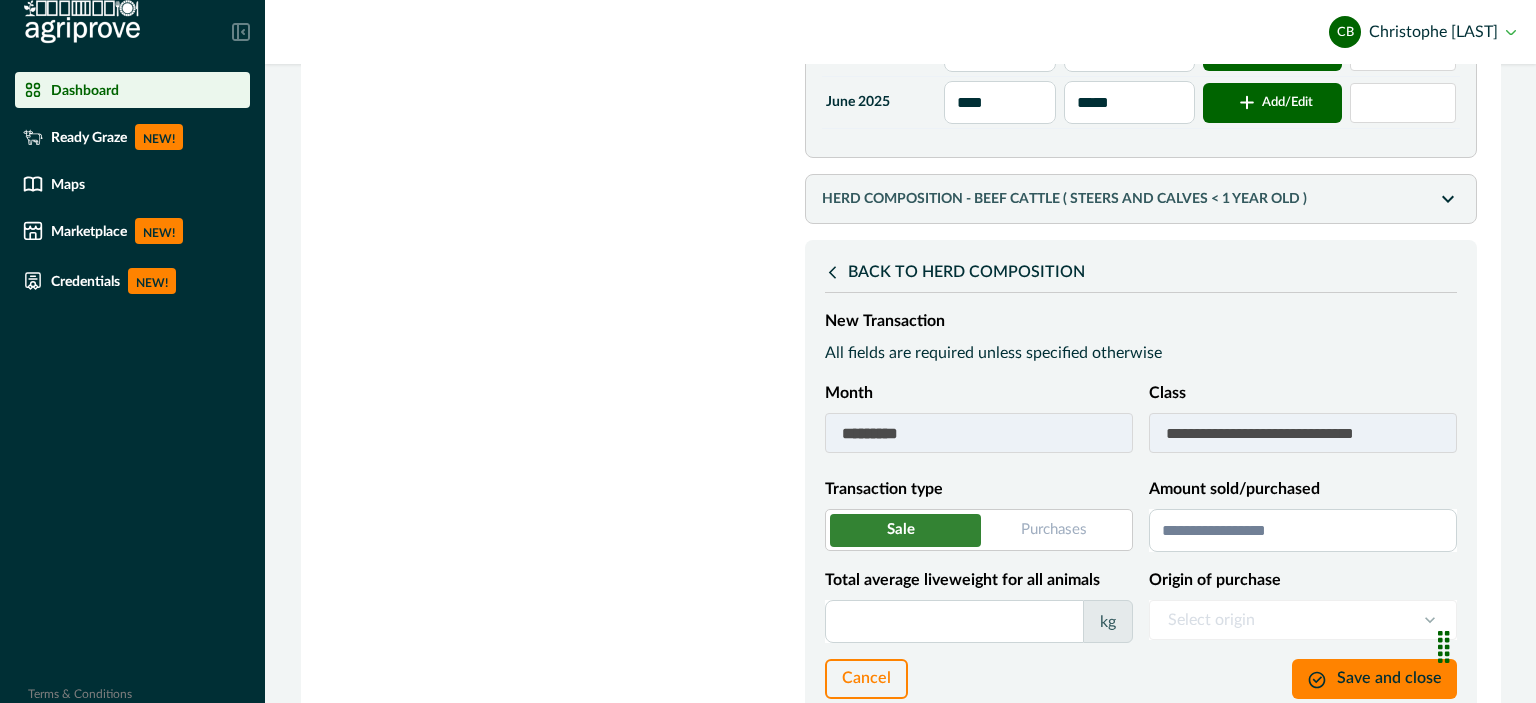 click on "Amount sold/purchased" at bounding box center (1303, 530) 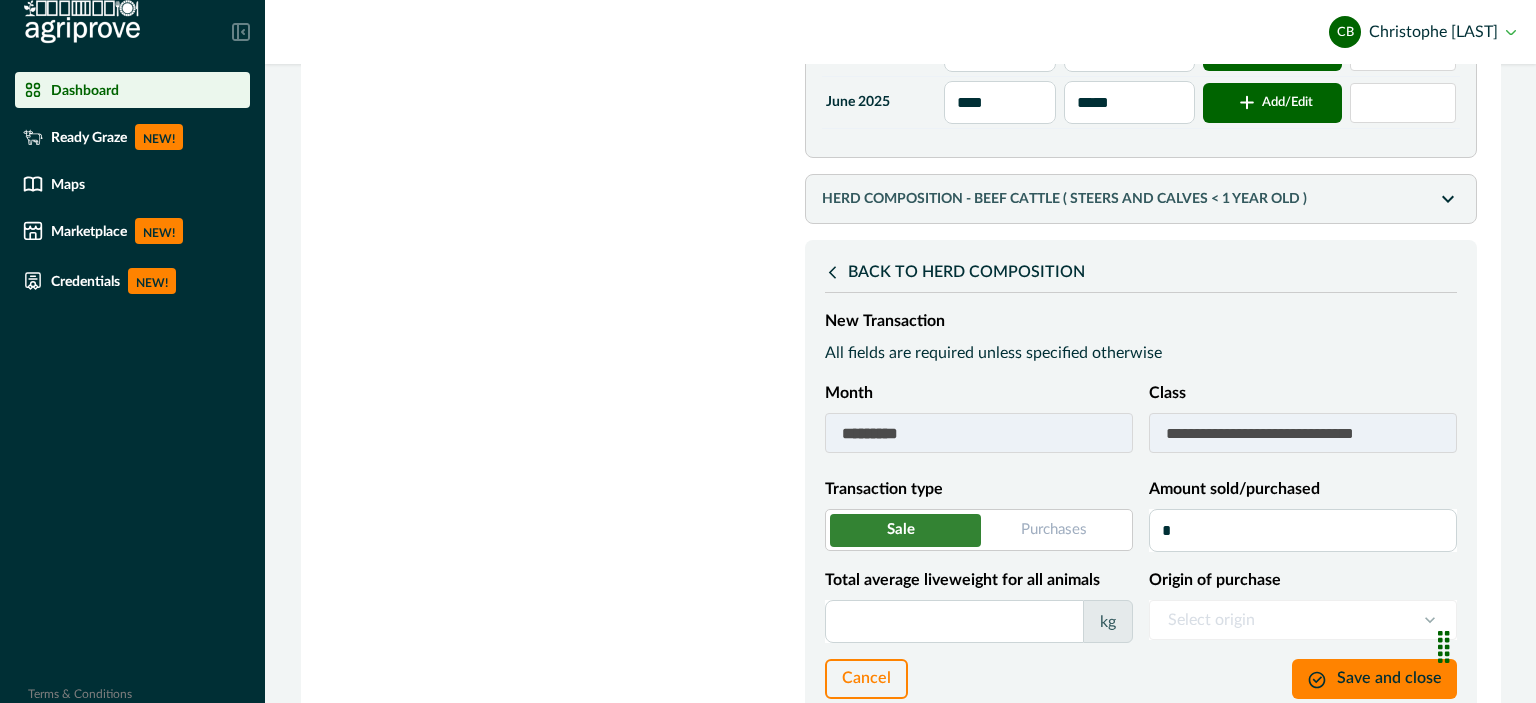 click on "Total average liveweight for all animals" at bounding box center [954, 621] 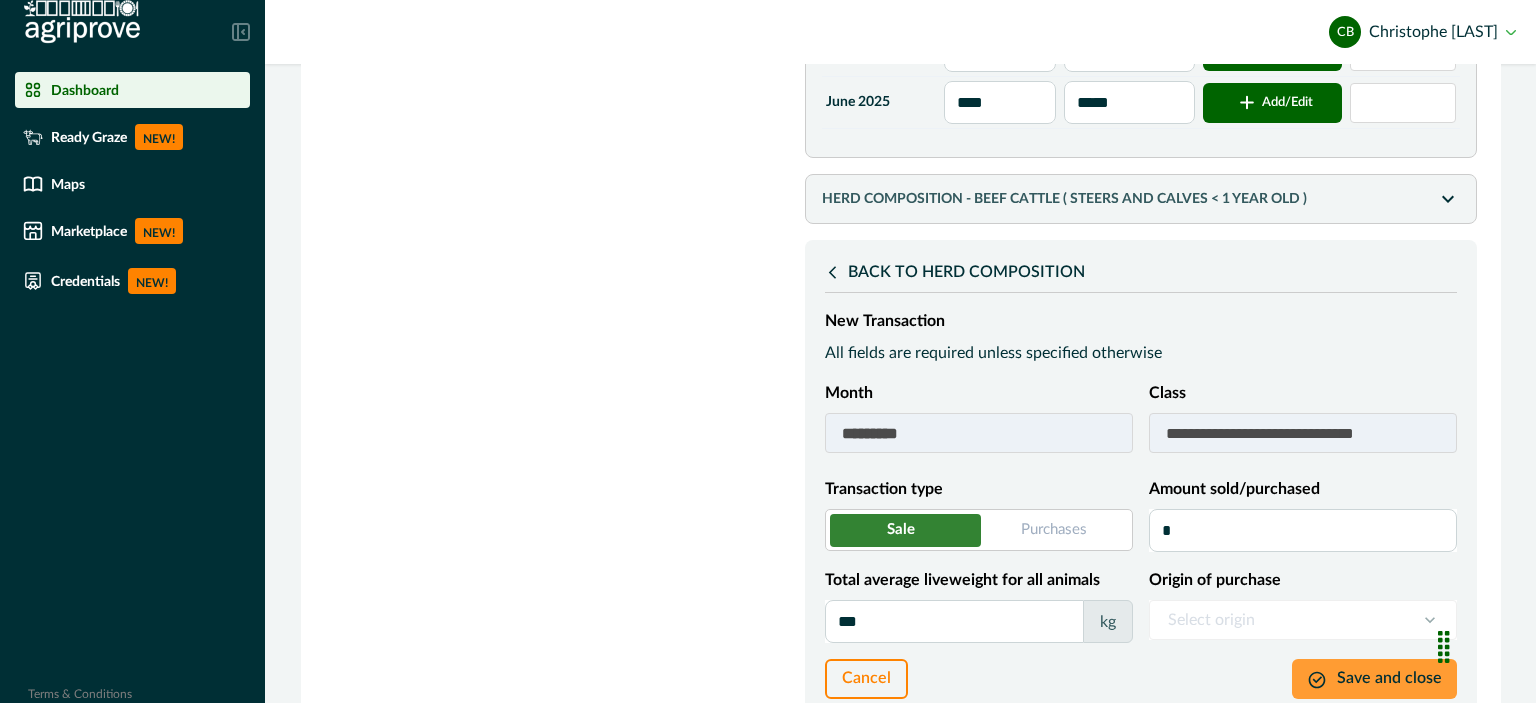 click on "Save and close" at bounding box center [1374, 679] 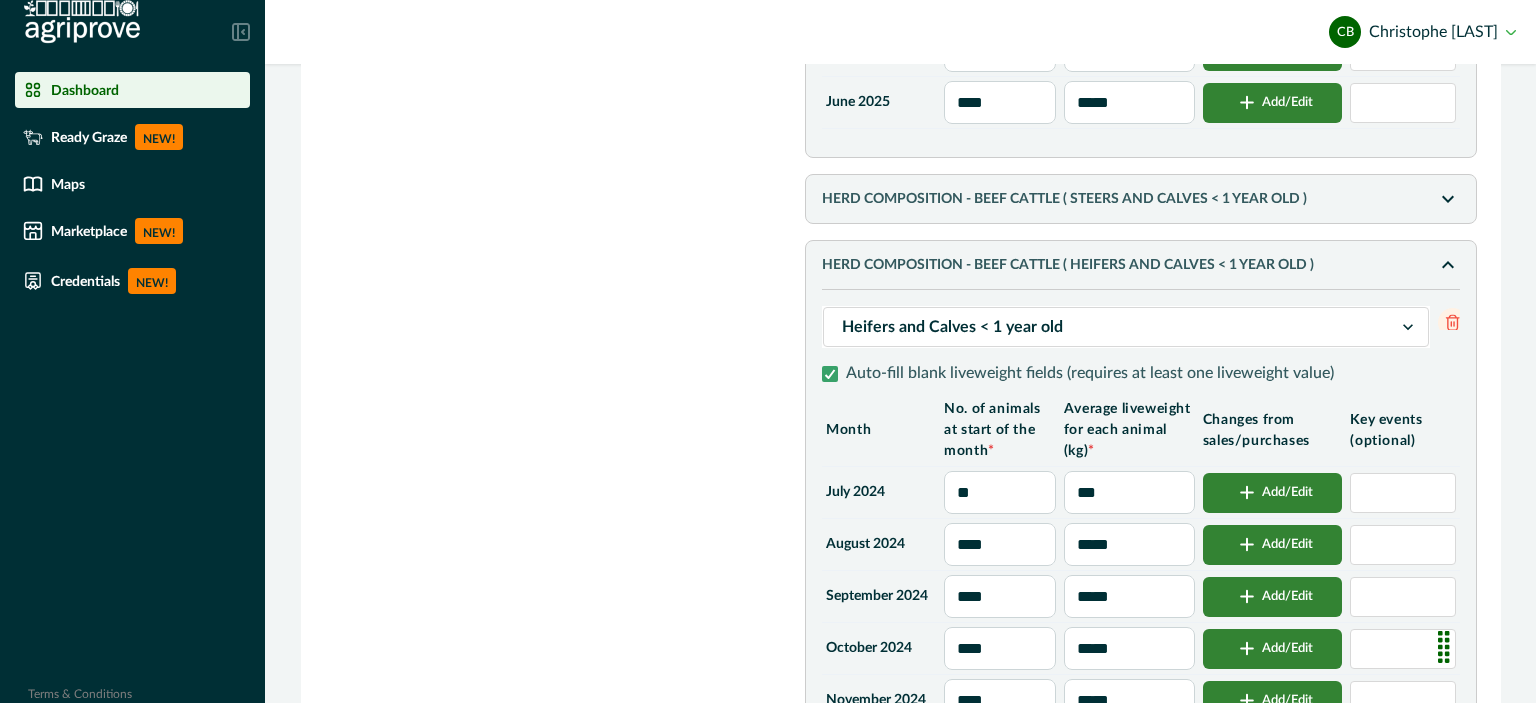 drag, startPoint x: 1138, startPoint y: 533, endPoint x: 1040, endPoint y: 542, distance: 98.4124 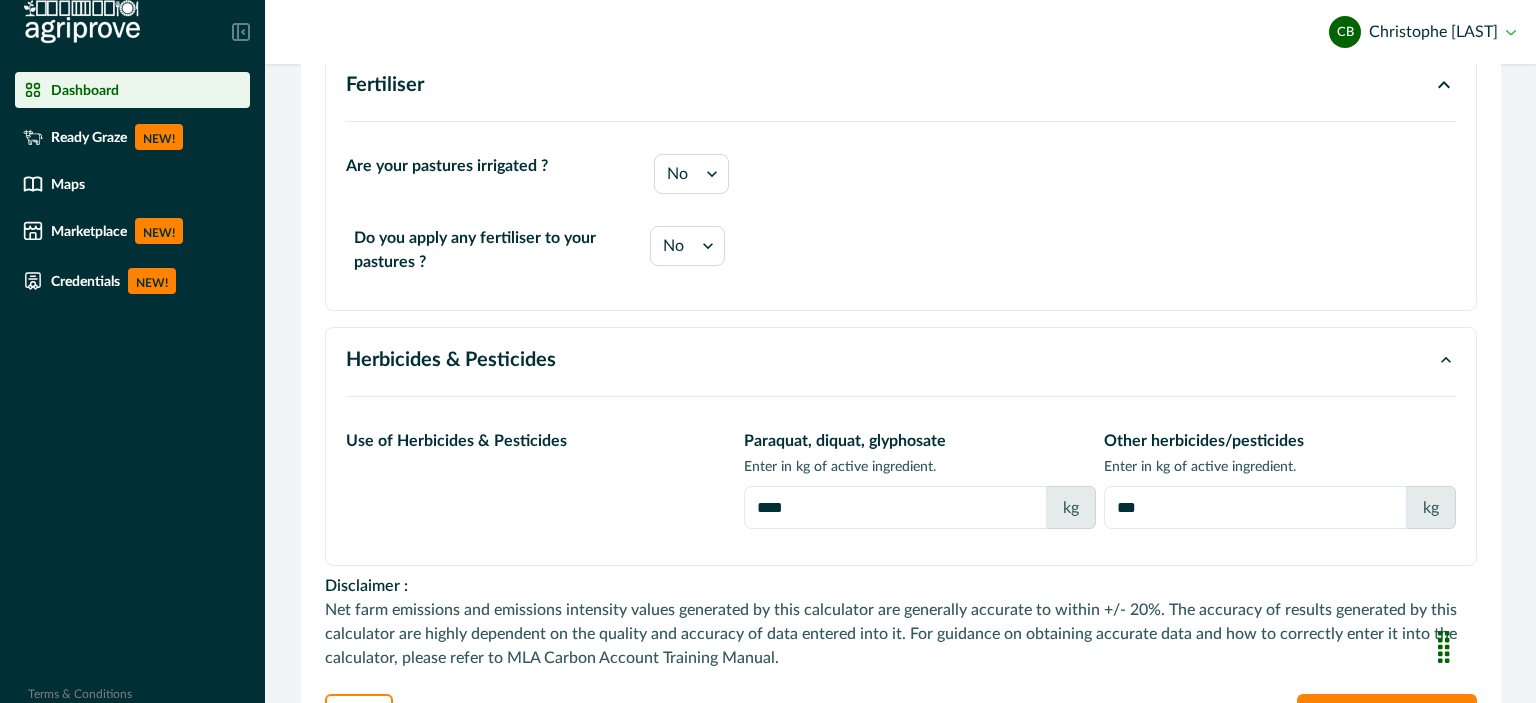 scroll, scrollTop: 4172, scrollLeft: 0, axis: vertical 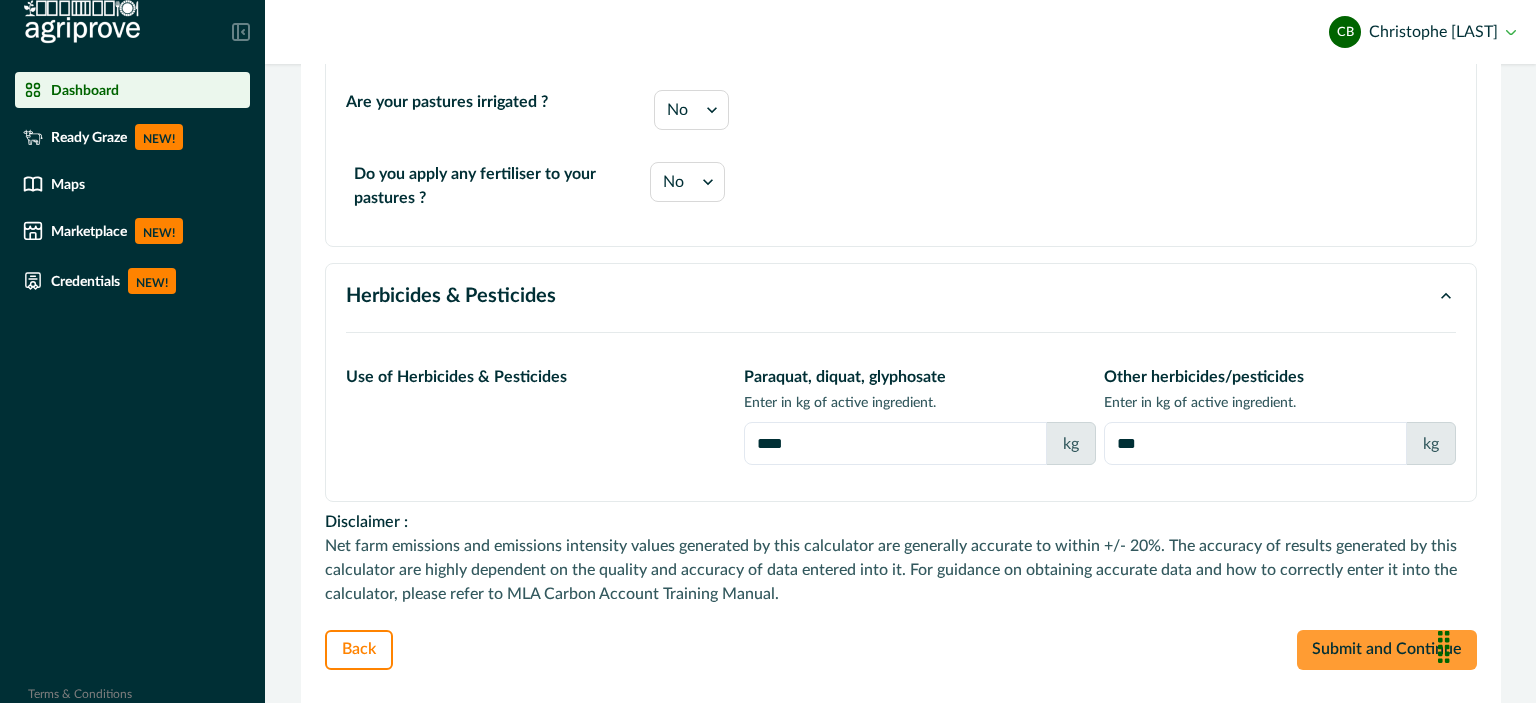 click on "Submit and Continue" at bounding box center (1387, 650) 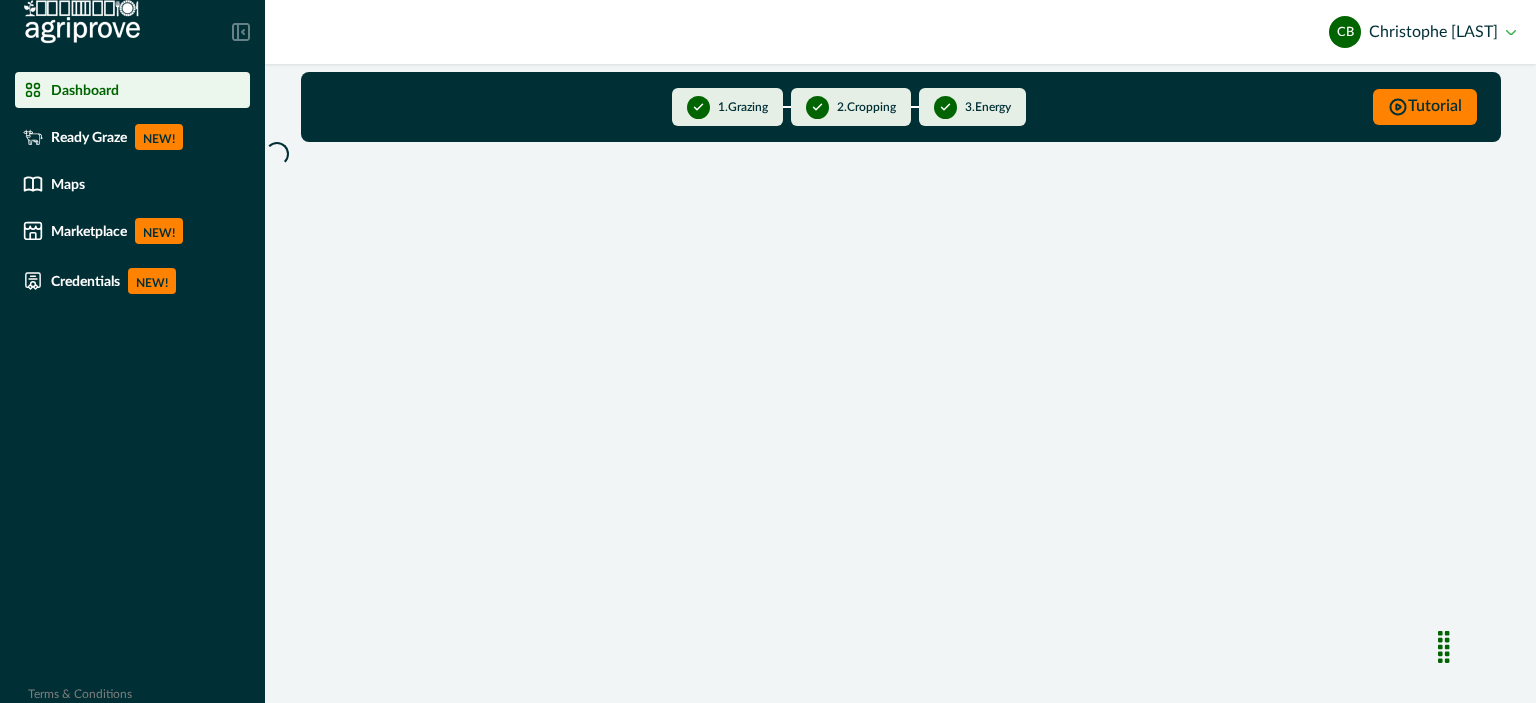 scroll, scrollTop: 0, scrollLeft: 0, axis: both 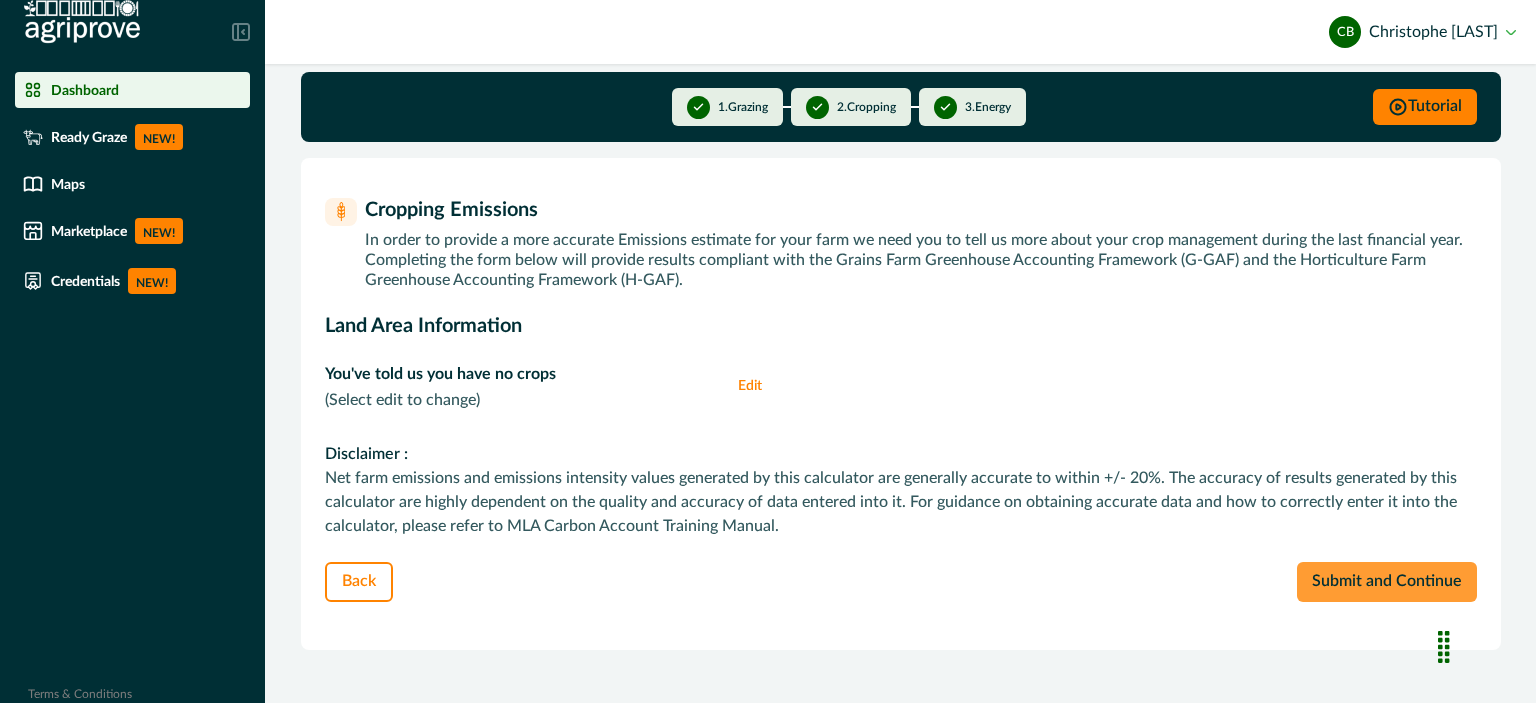 click on "Submit and Continue" at bounding box center [1387, 582] 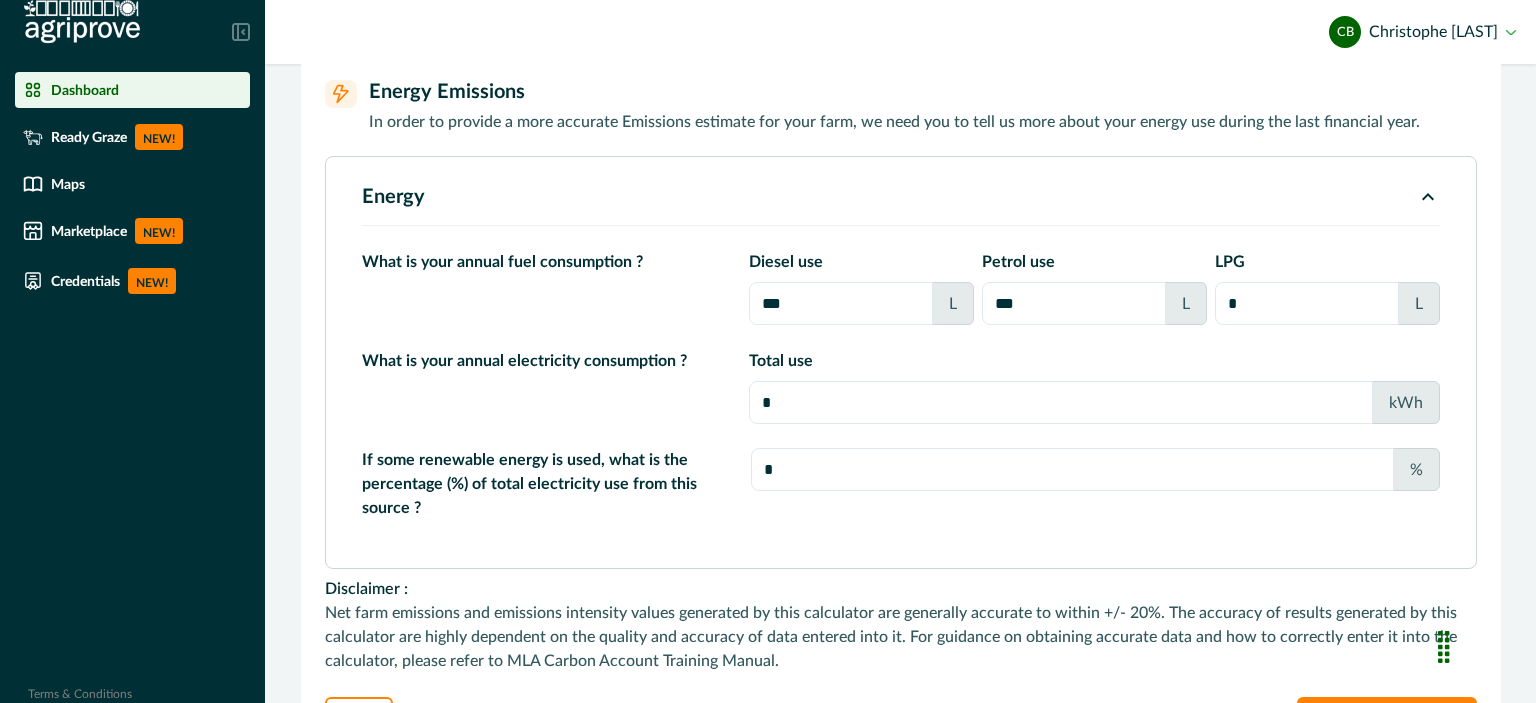 scroll, scrollTop: 183, scrollLeft: 0, axis: vertical 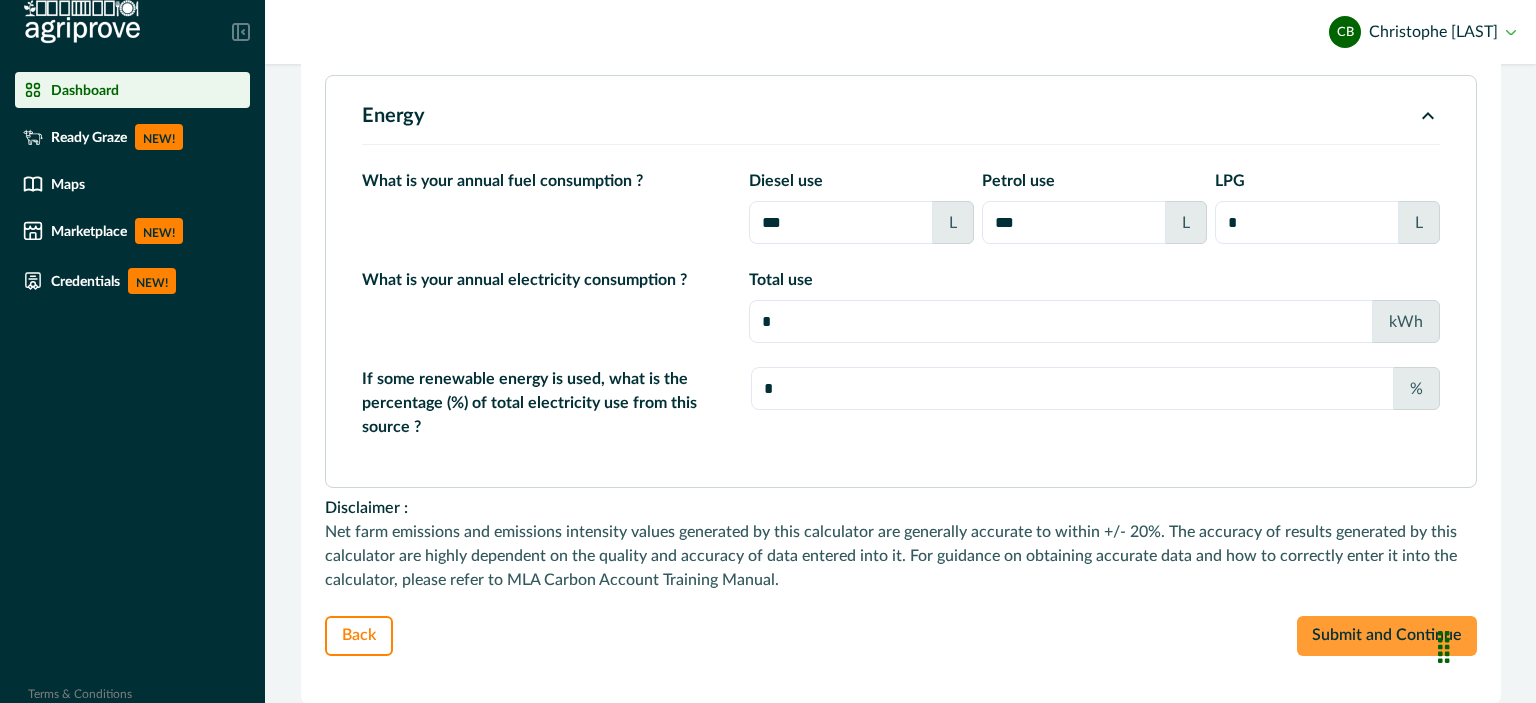 click on "Submit and Continue" at bounding box center [1387, 636] 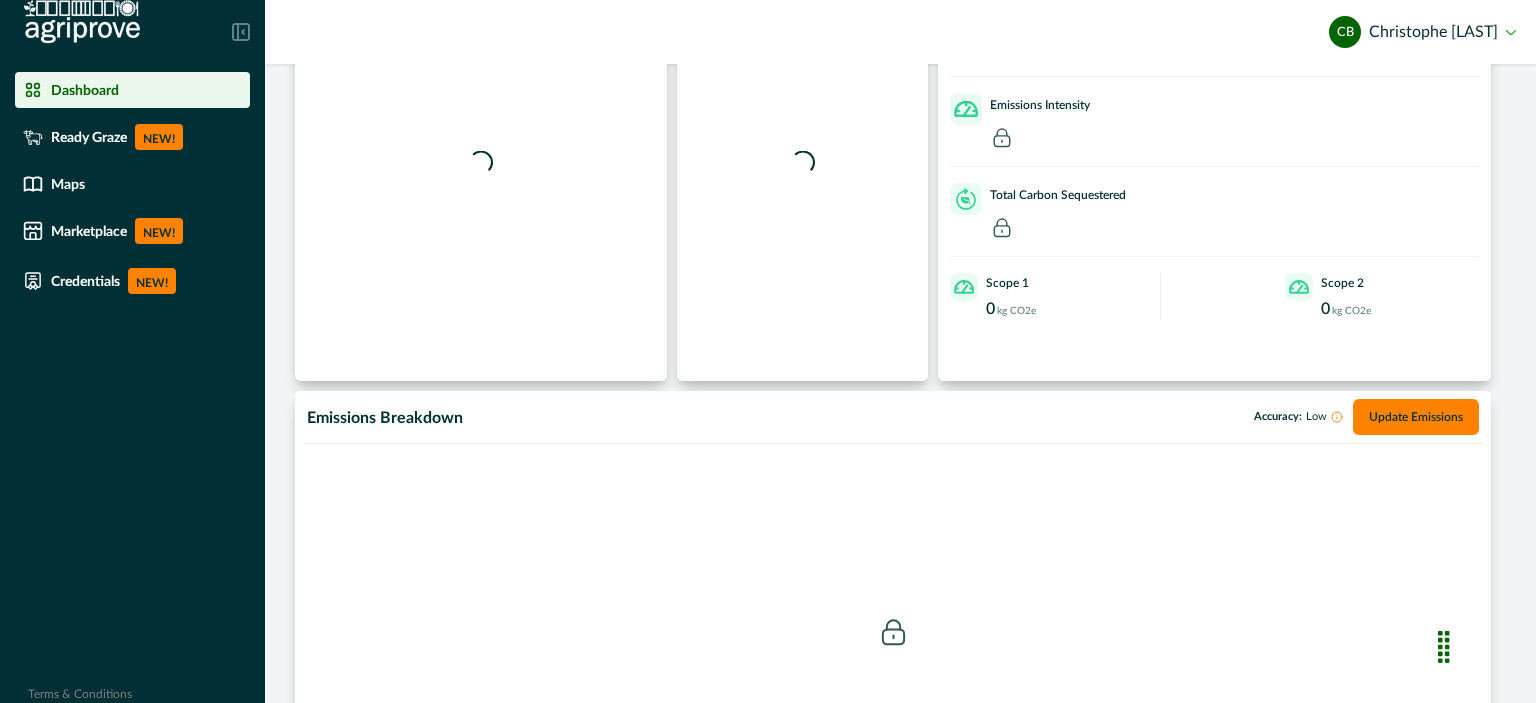 scroll, scrollTop: 0, scrollLeft: 0, axis: both 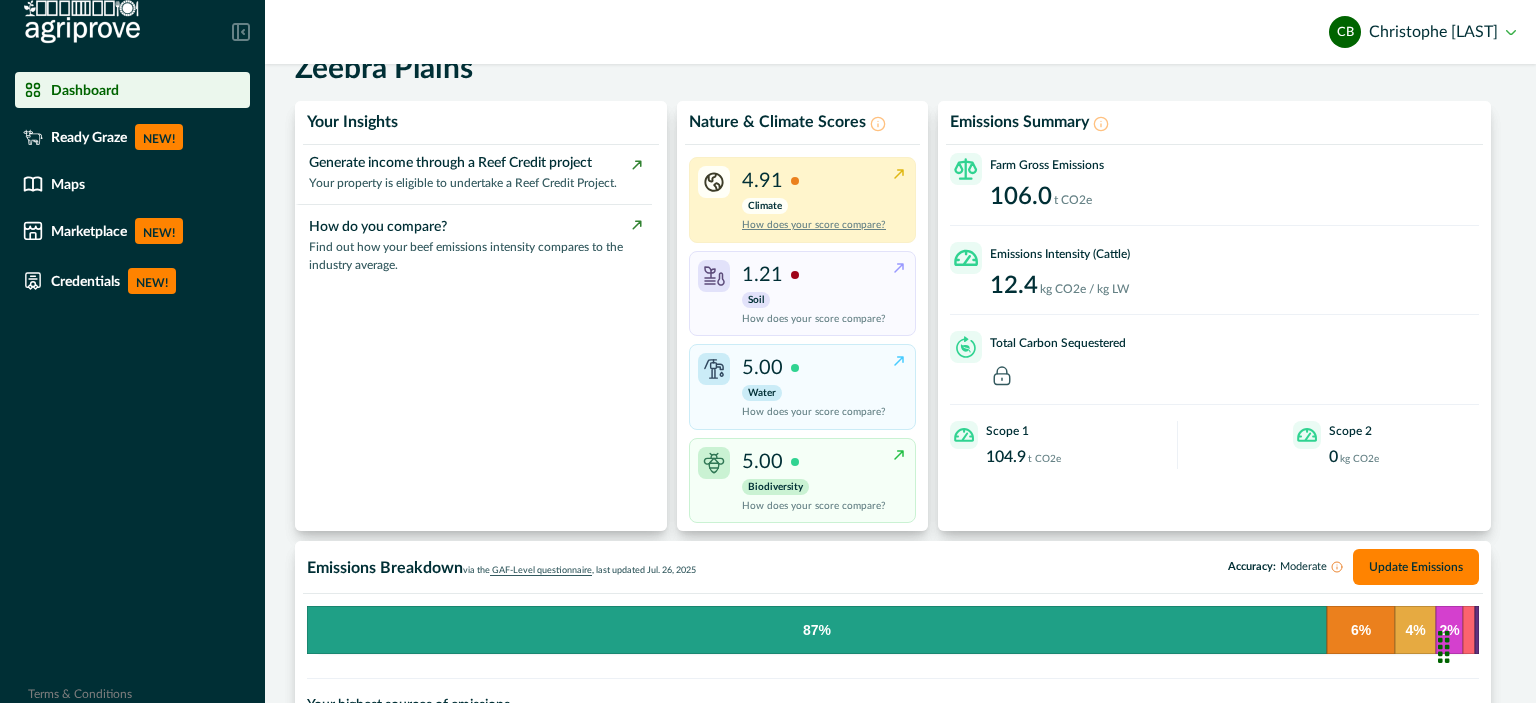 click on "How does your score compare?" at bounding box center [814, 225] 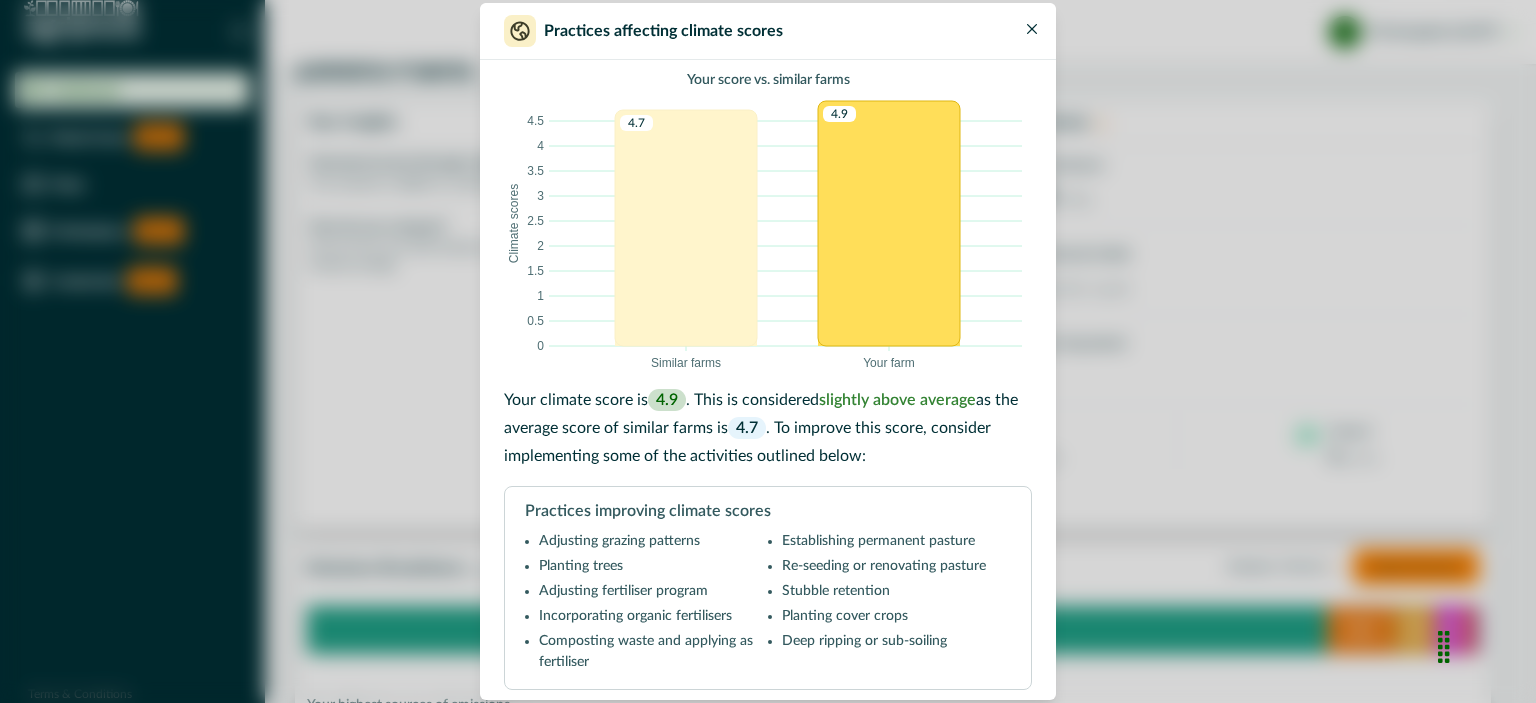click 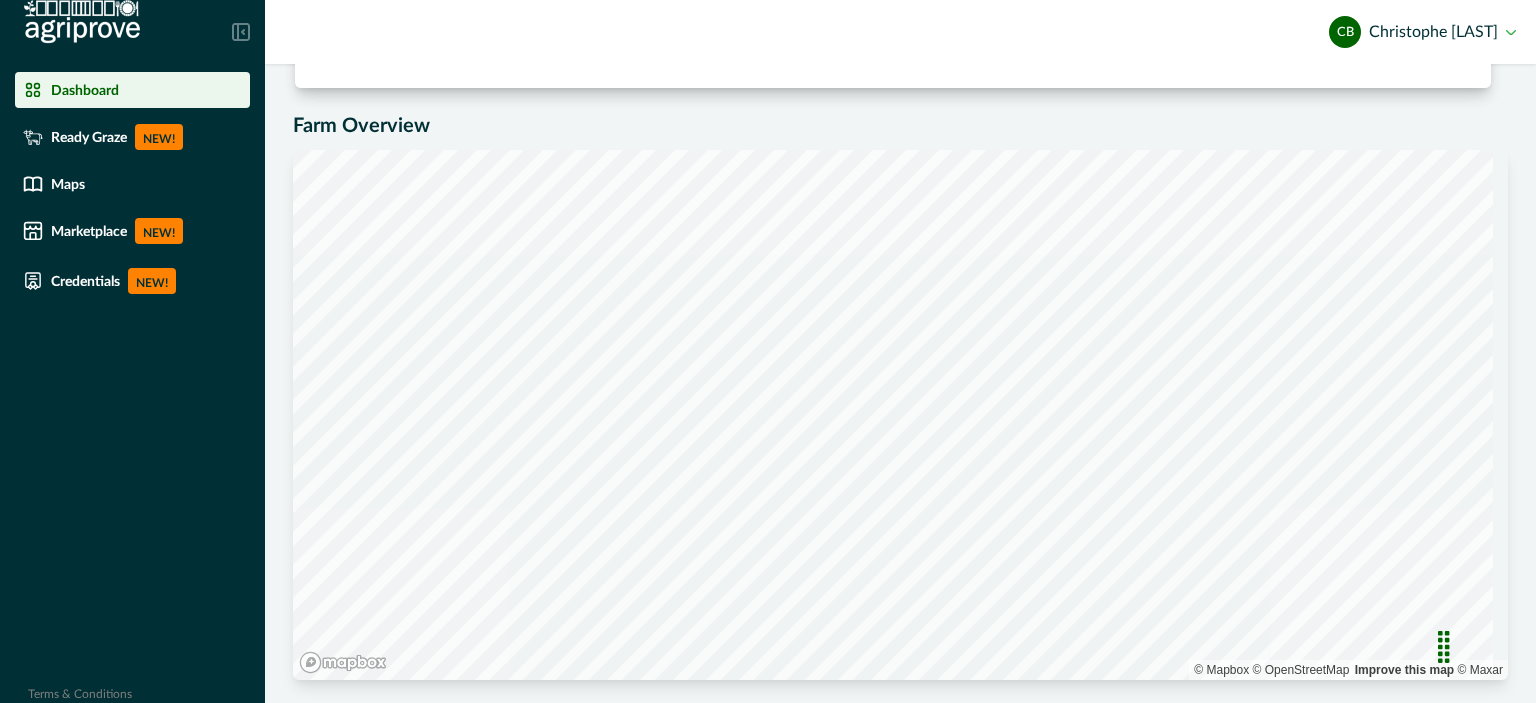 scroll, scrollTop: 920, scrollLeft: 0, axis: vertical 